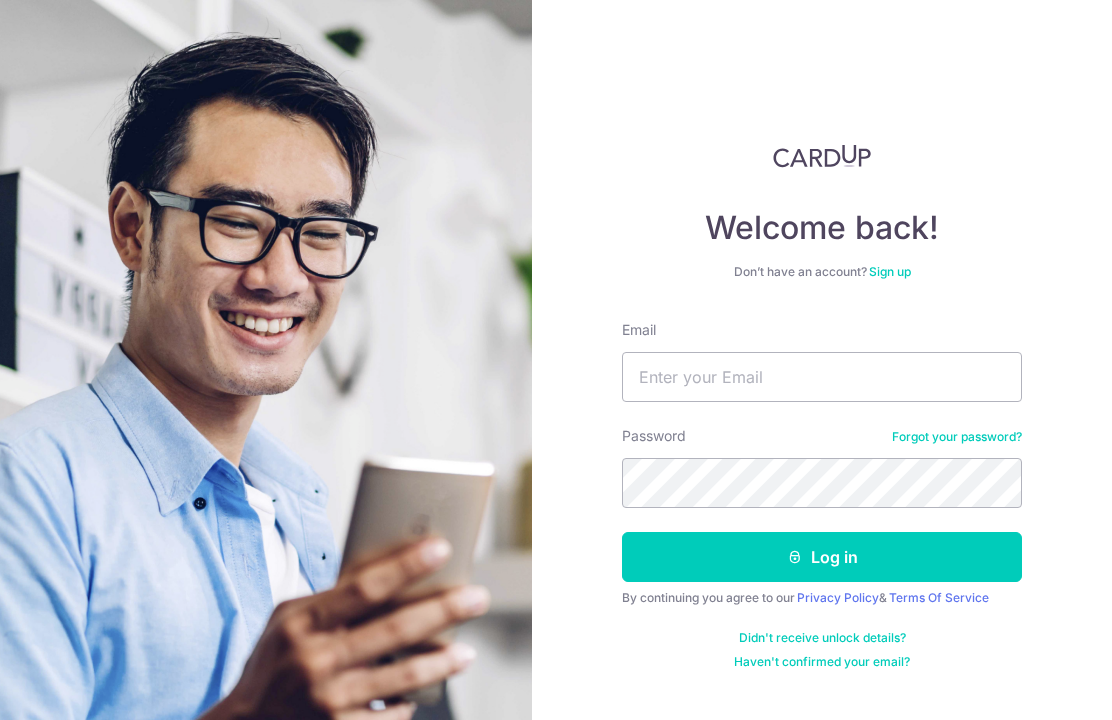 scroll, scrollTop: 0, scrollLeft: 0, axis: both 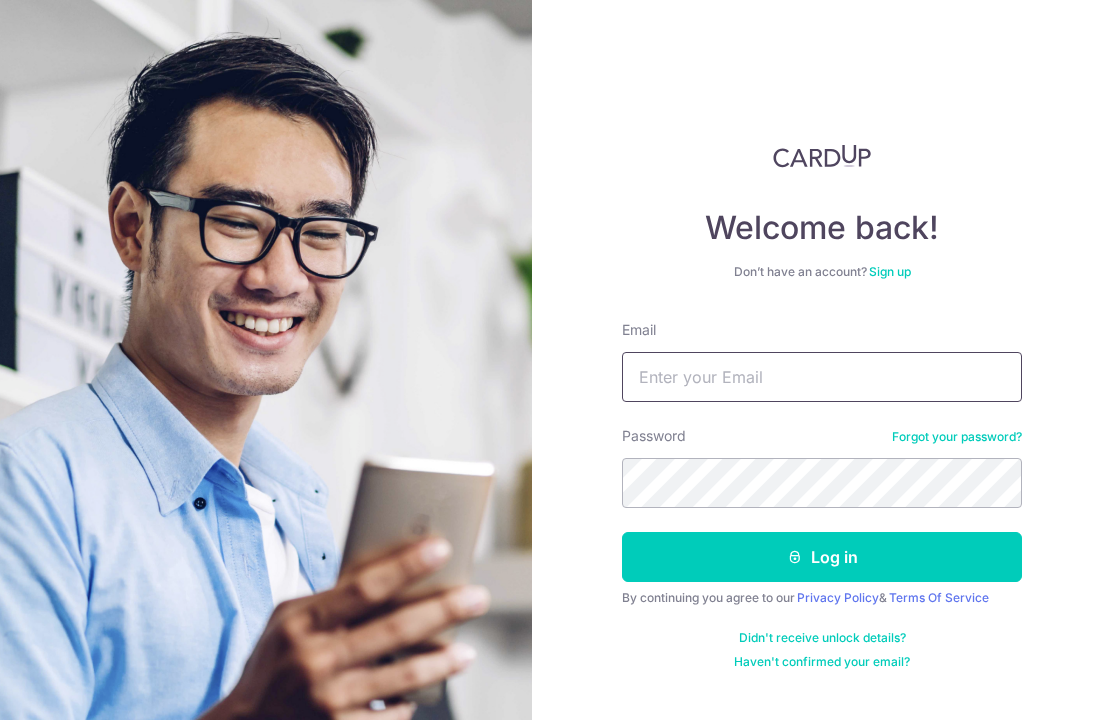 type on "[EMAIL]" 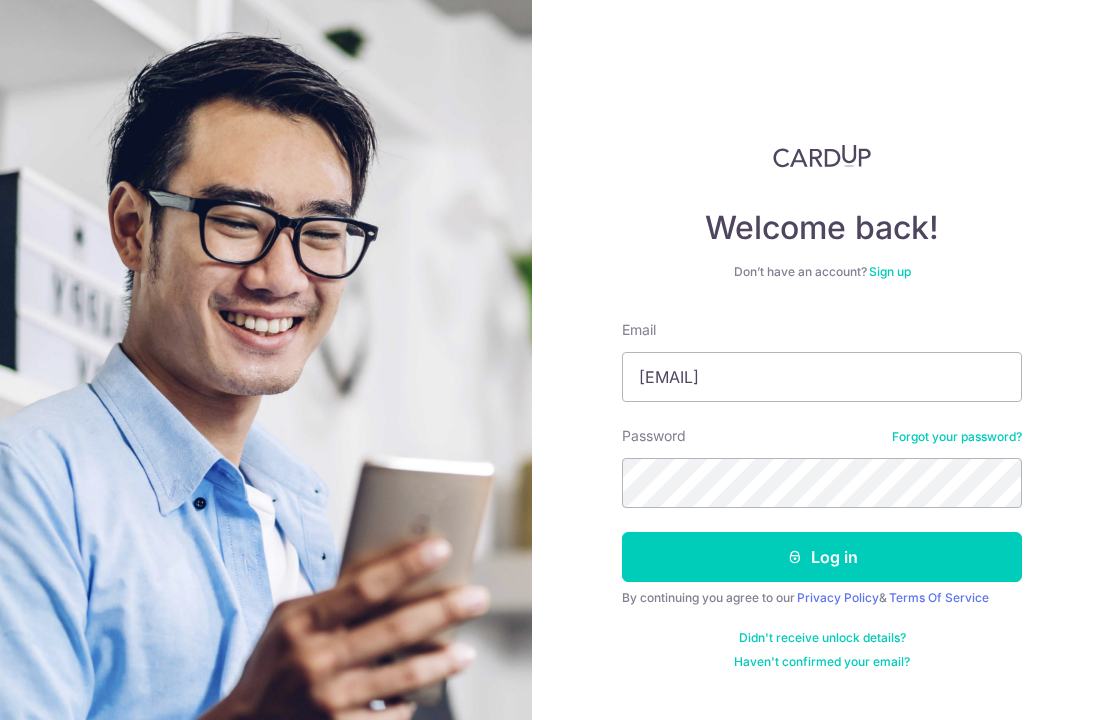click on "Log in" at bounding box center [822, 557] 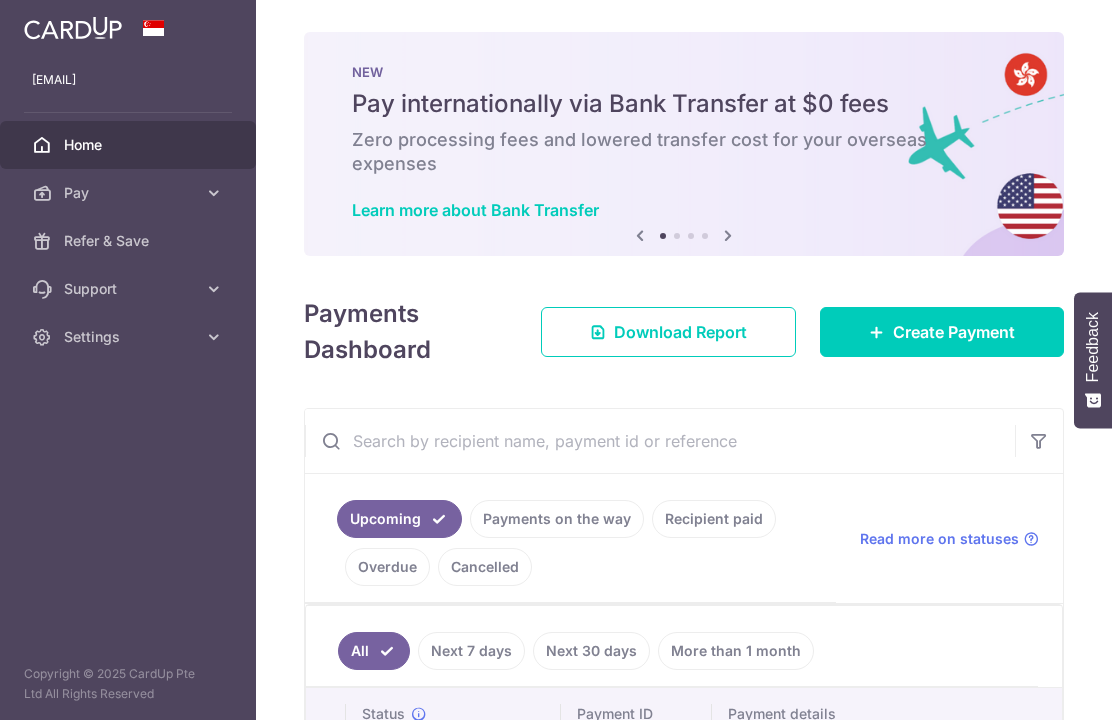 scroll, scrollTop: 0, scrollLeft: 0, axis: both 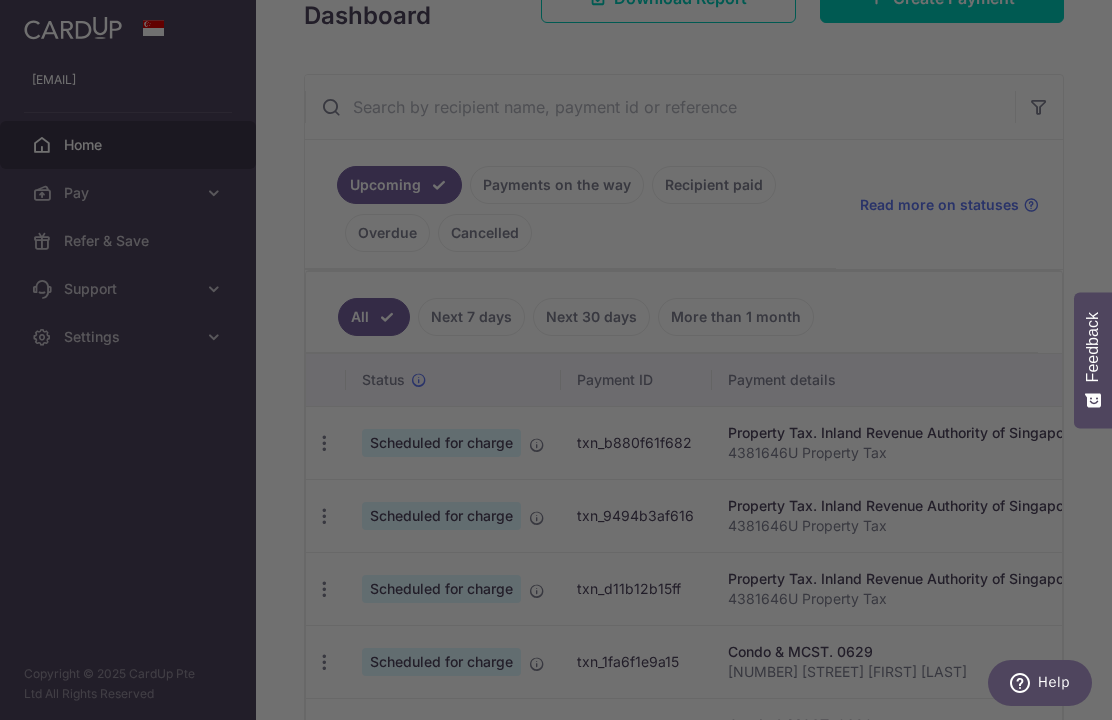 click at bounding box center [561, 363] 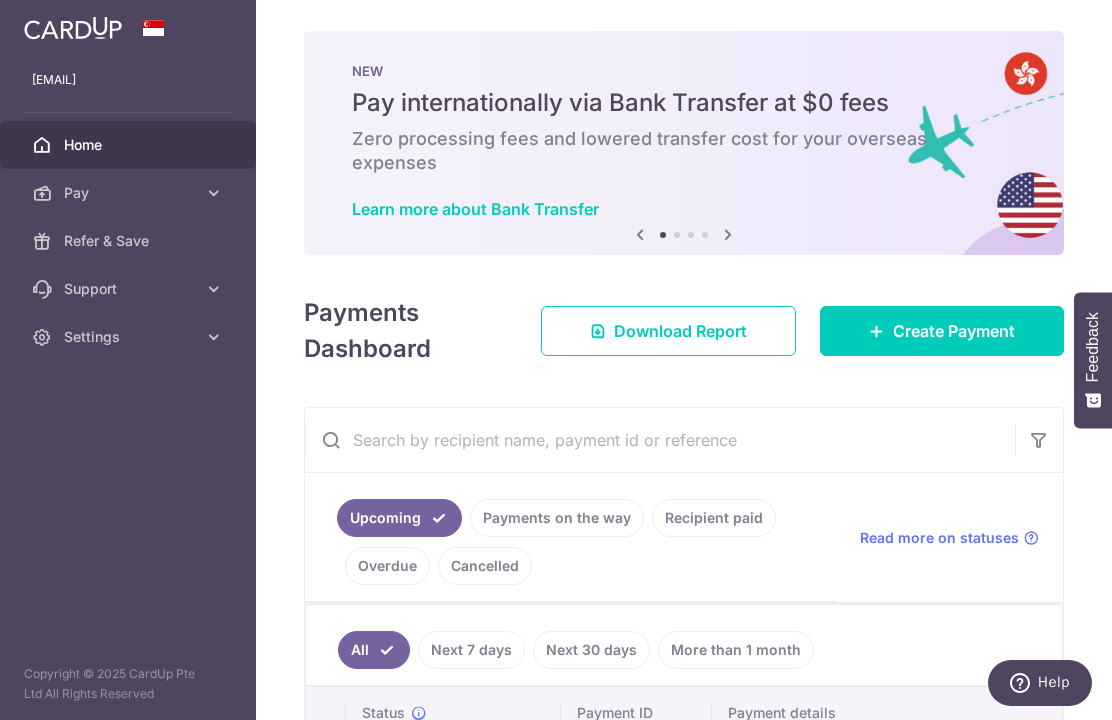 scroll, scrollTop: 2, scrollLeft: 0, axis: vertical 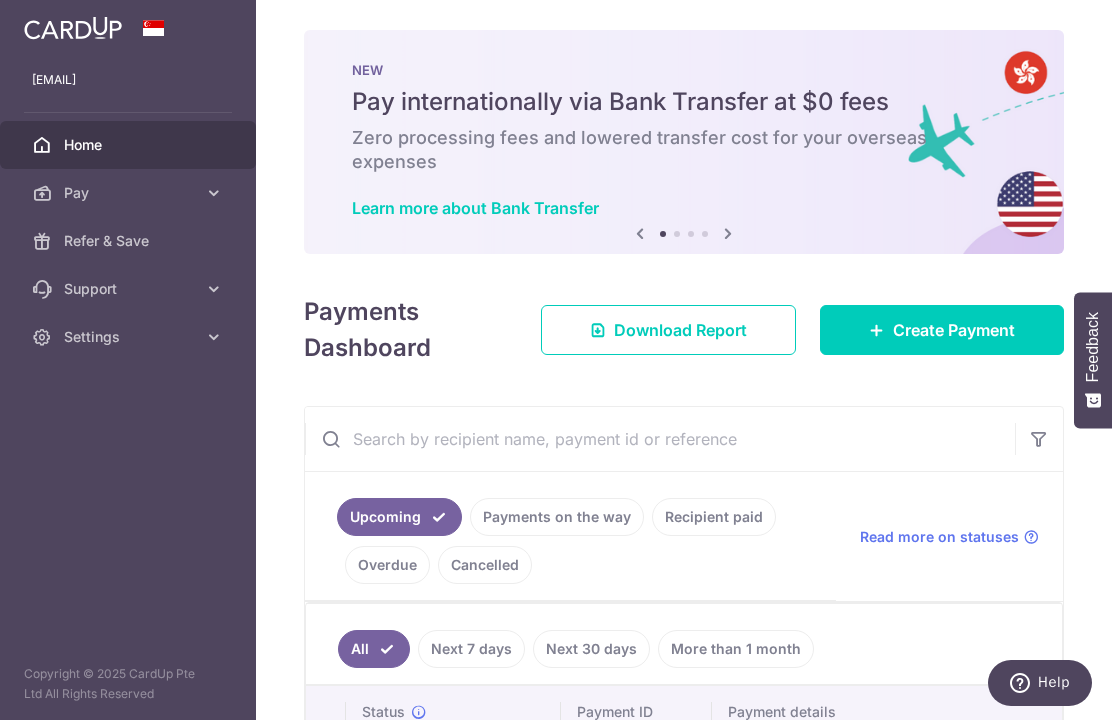 click on "Create Payment" at bounding box center [954, 330] 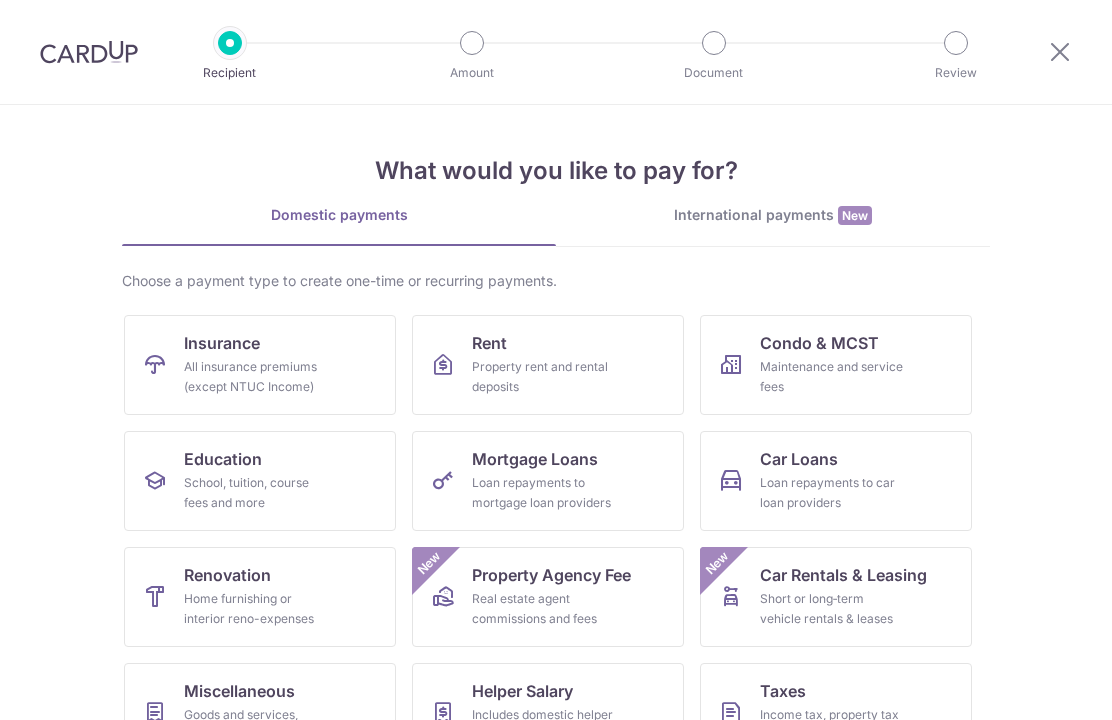 scroll, scrollTop: 0, scrollLeft: 0, axis: both 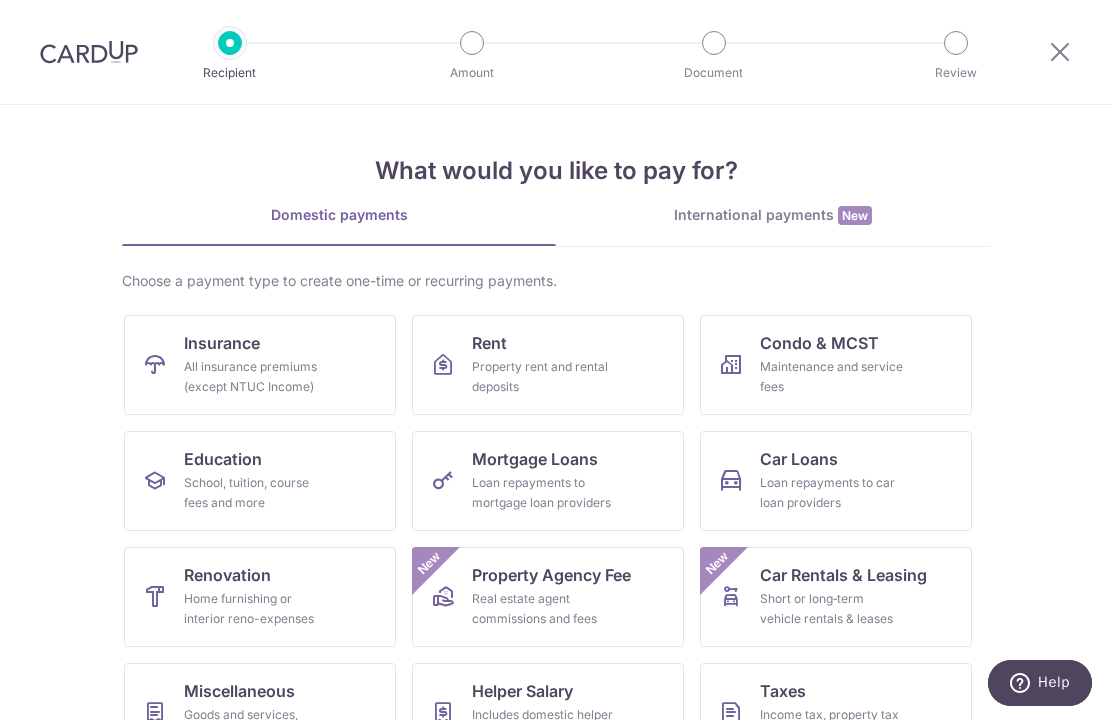 click on "International payments
New" at bounding box center [773, 215] 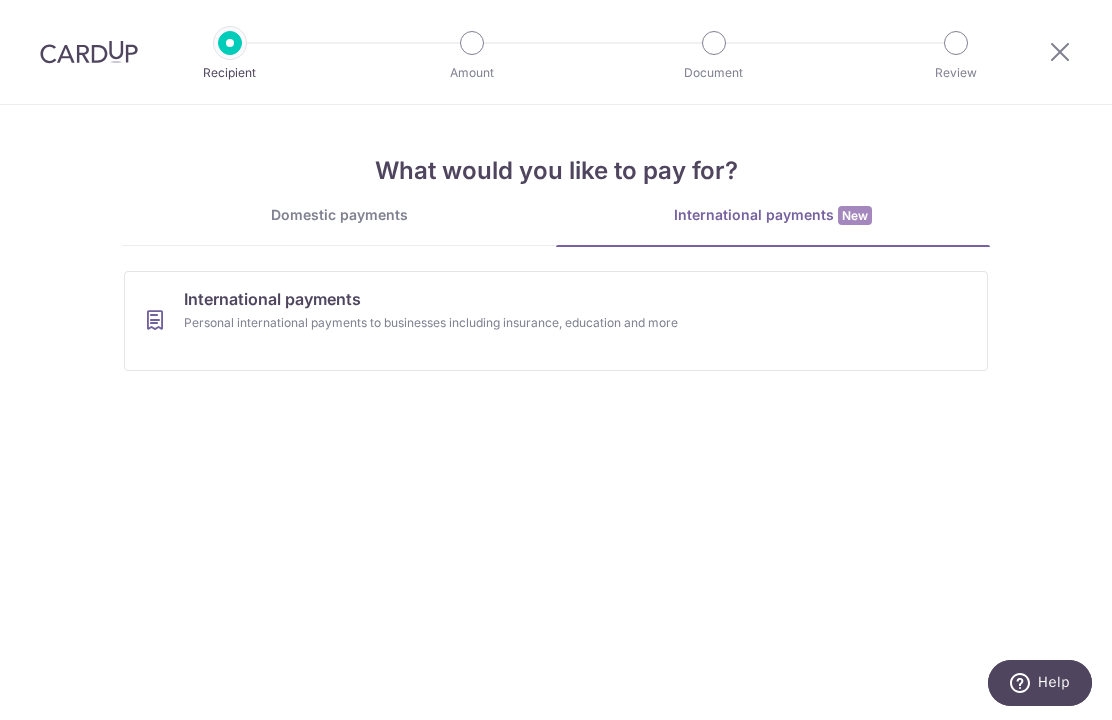 click on "Personal international payments to businesses including insurance, education and more" at bounding box center (529, 323) 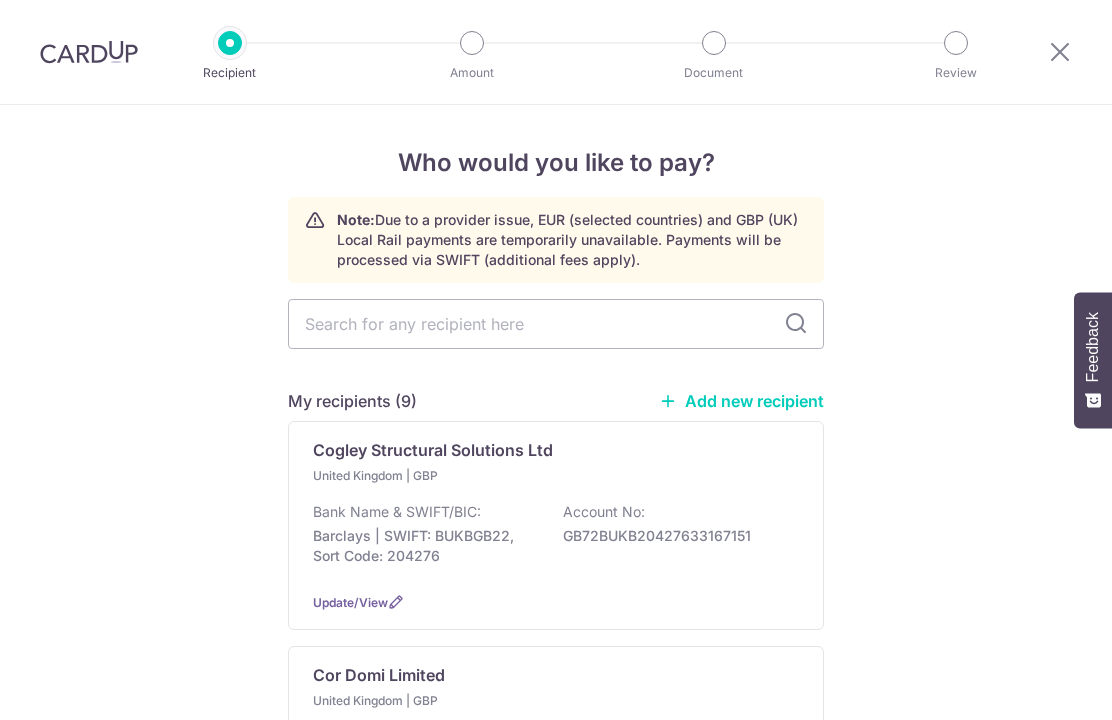 scroll, scrollTop: 0, scrollLeft: 0, axis: both 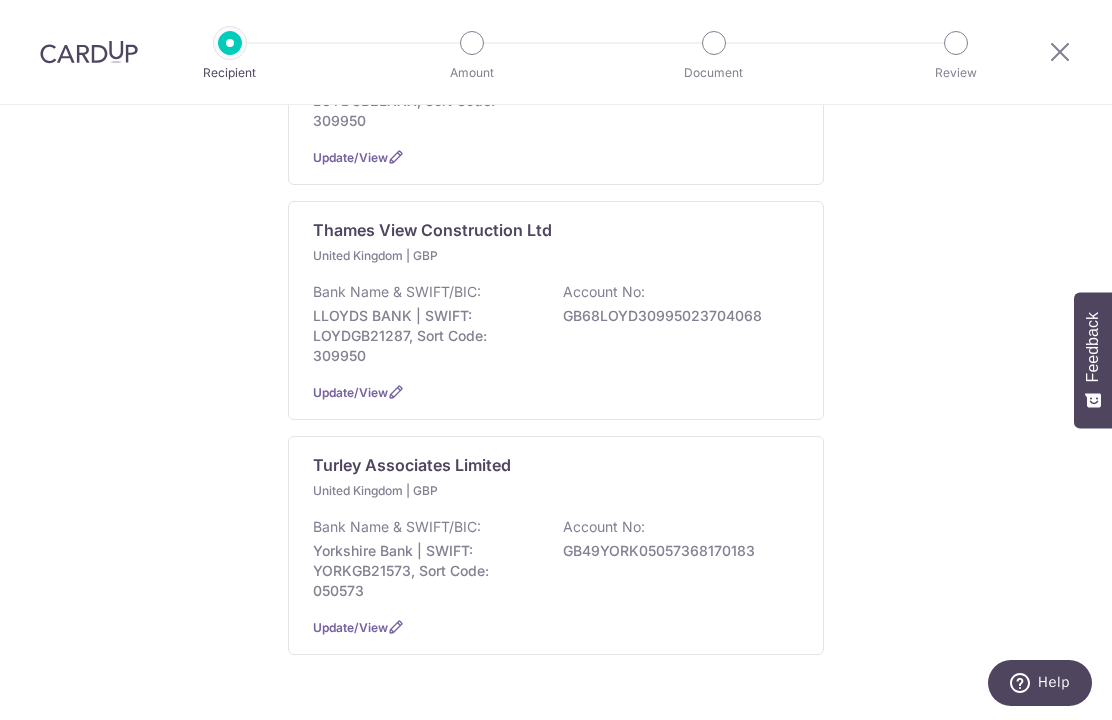 click on "Bank Name & SWIFT/BIC:
LLOYDS BANK | SWIFT: LOYDGB21287, Sort Code: 309950
Account No:
GB68LOYD30995023704068" at bounding box center [556, 324] 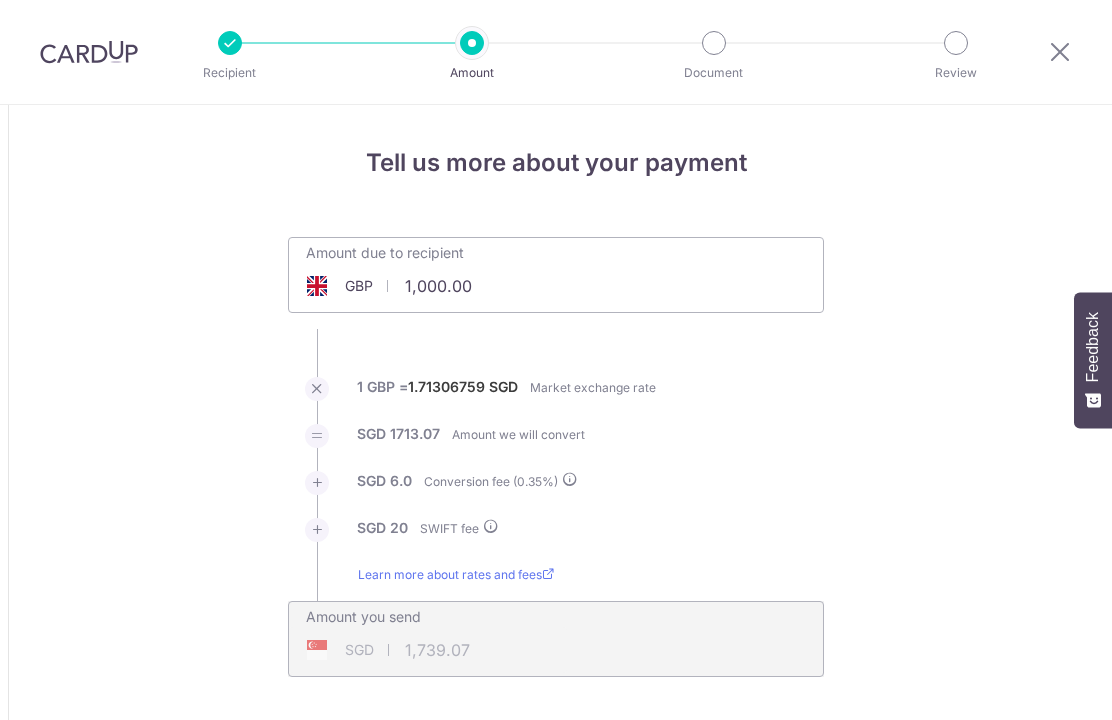 scroll, scrollTop: 0, scrollLeft: 0, axis: both 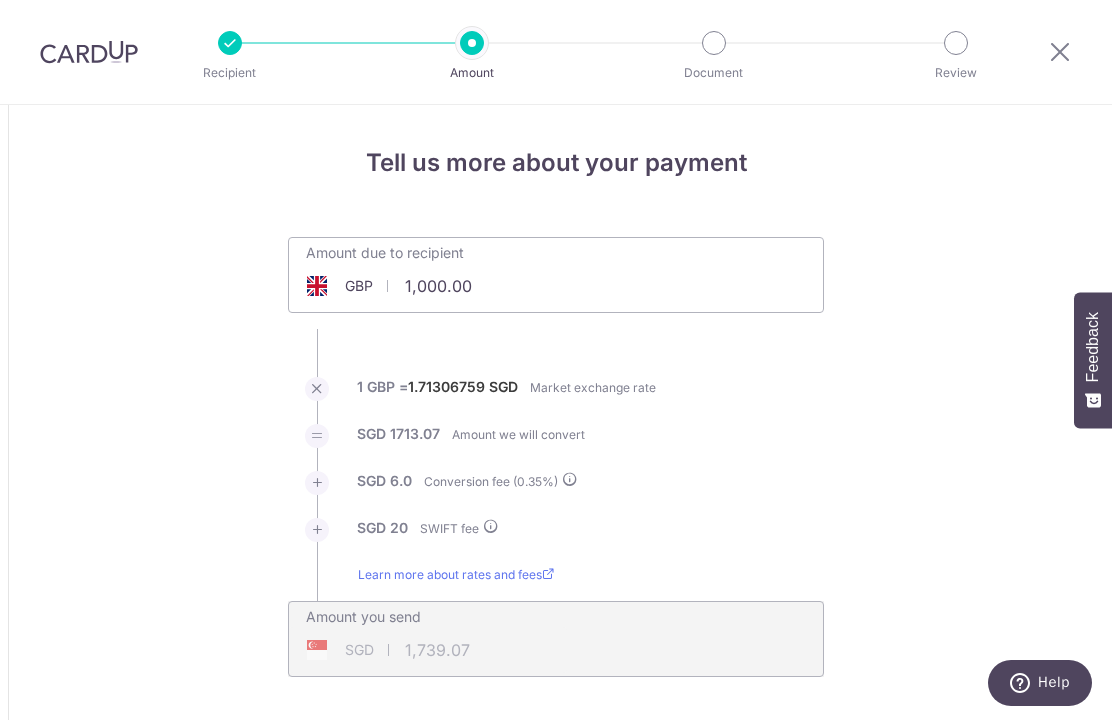 click on "1,000.00" at bounding box center [443, 286] 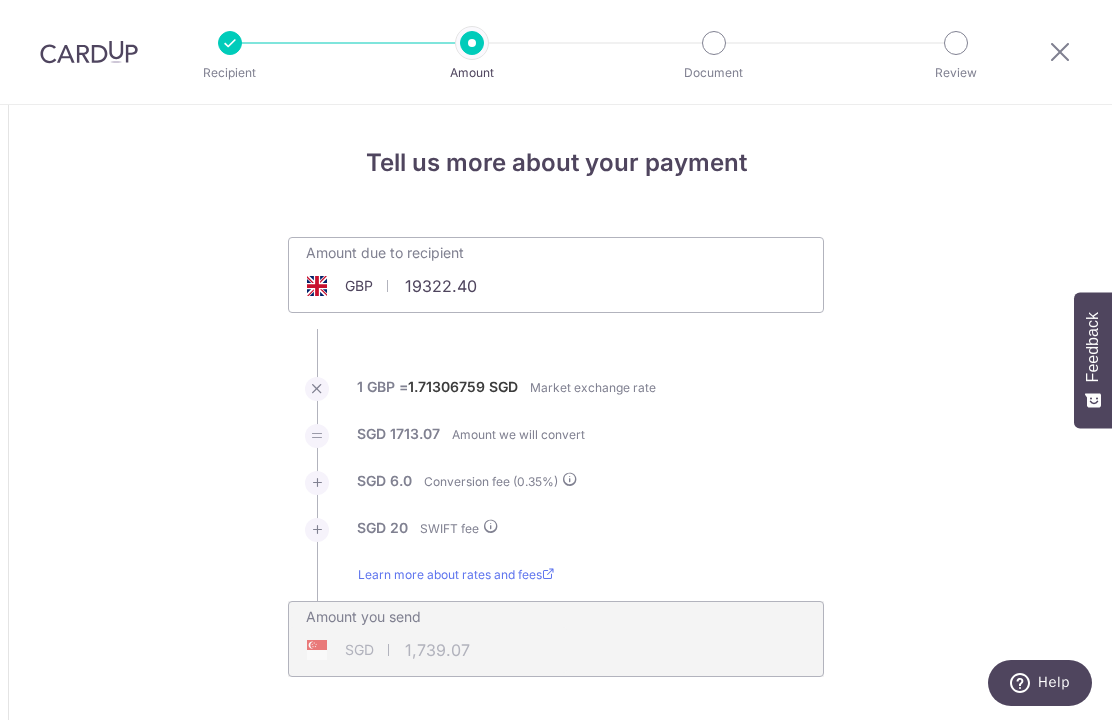 type on "19,322.40" 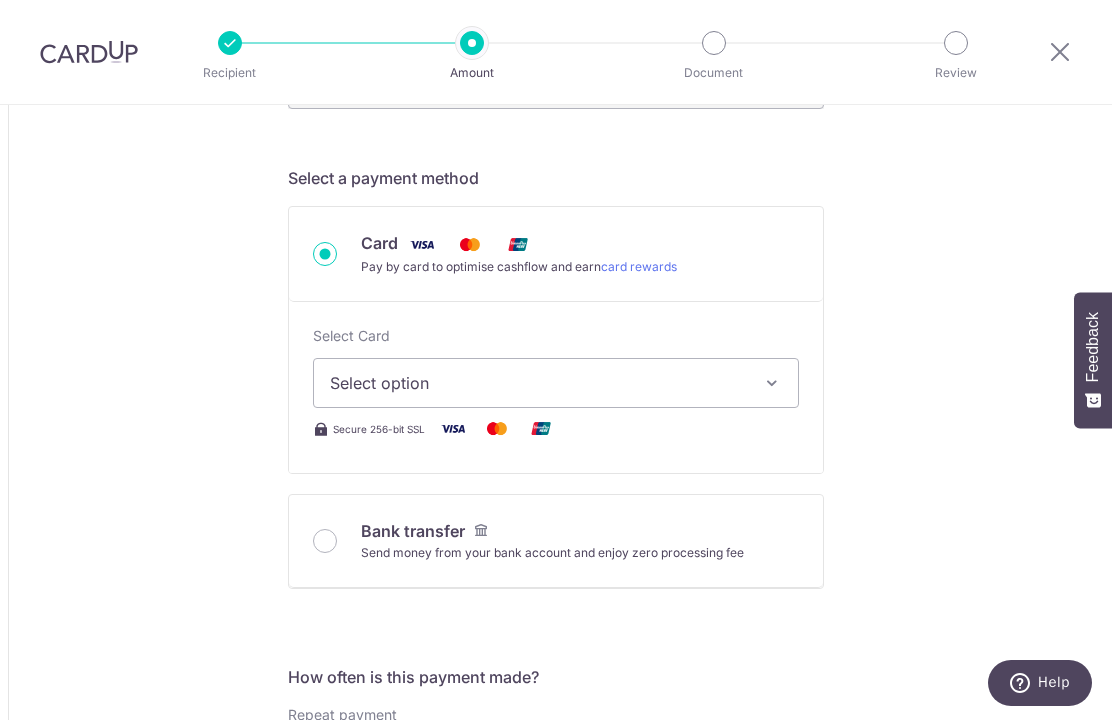scroll, scrollTop: 573, scrollLeft: 0, axis: vertical 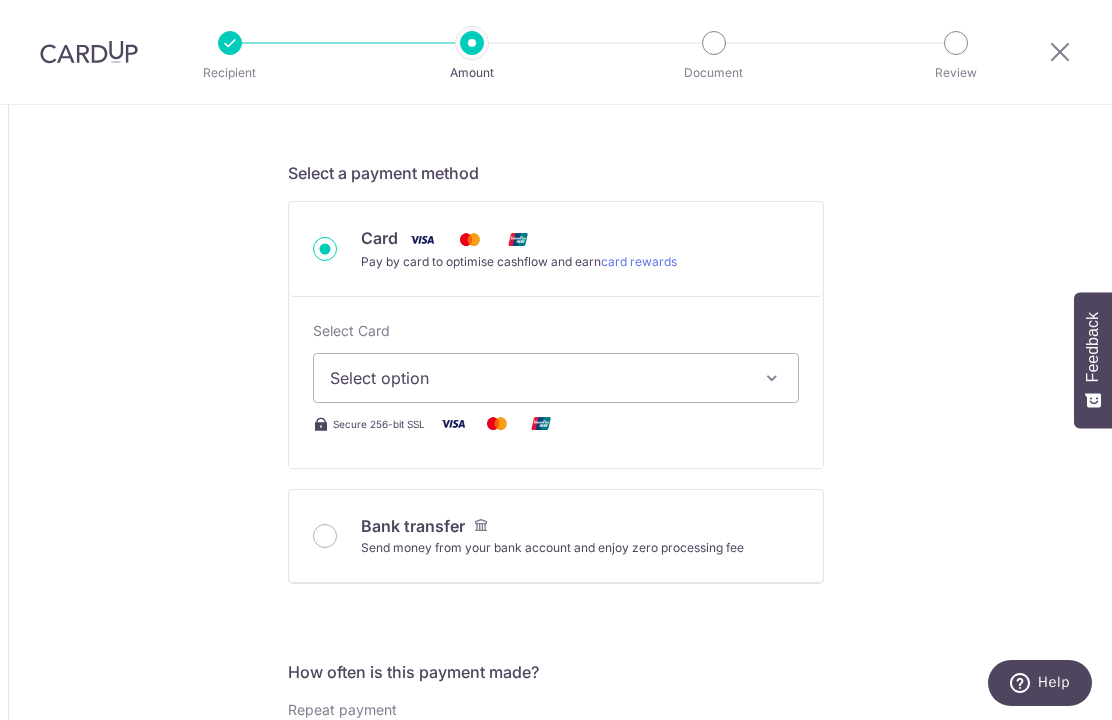 click on "Select option" at bounding box center [538, 378] 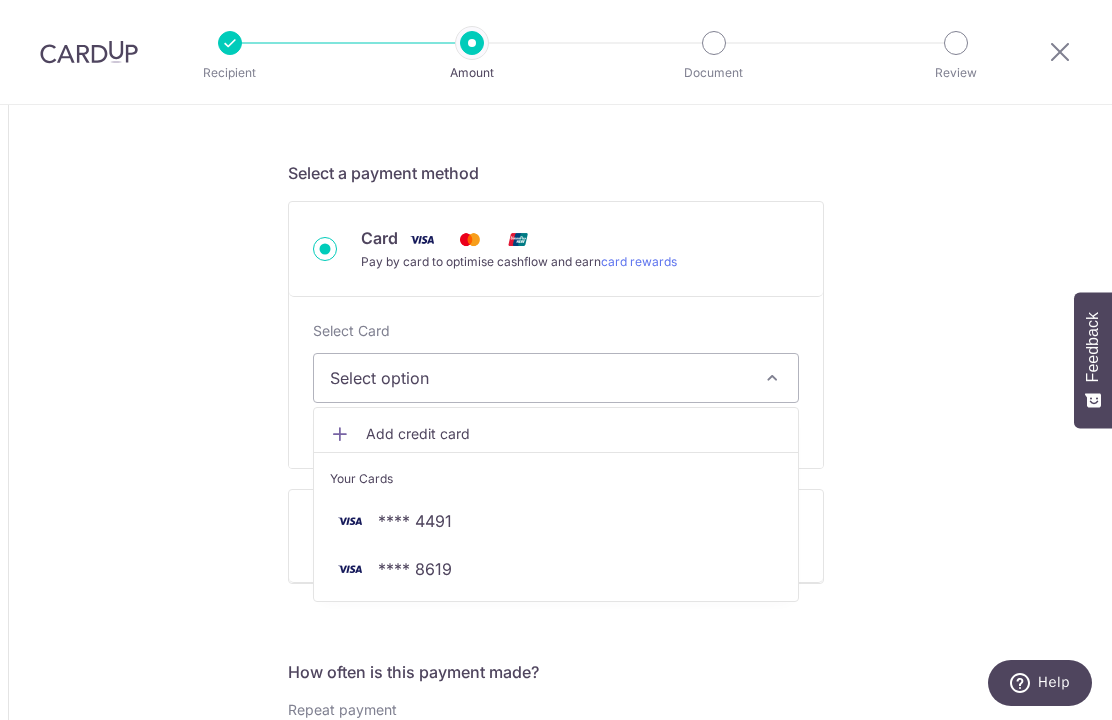 click at bounding box center [556, 360] 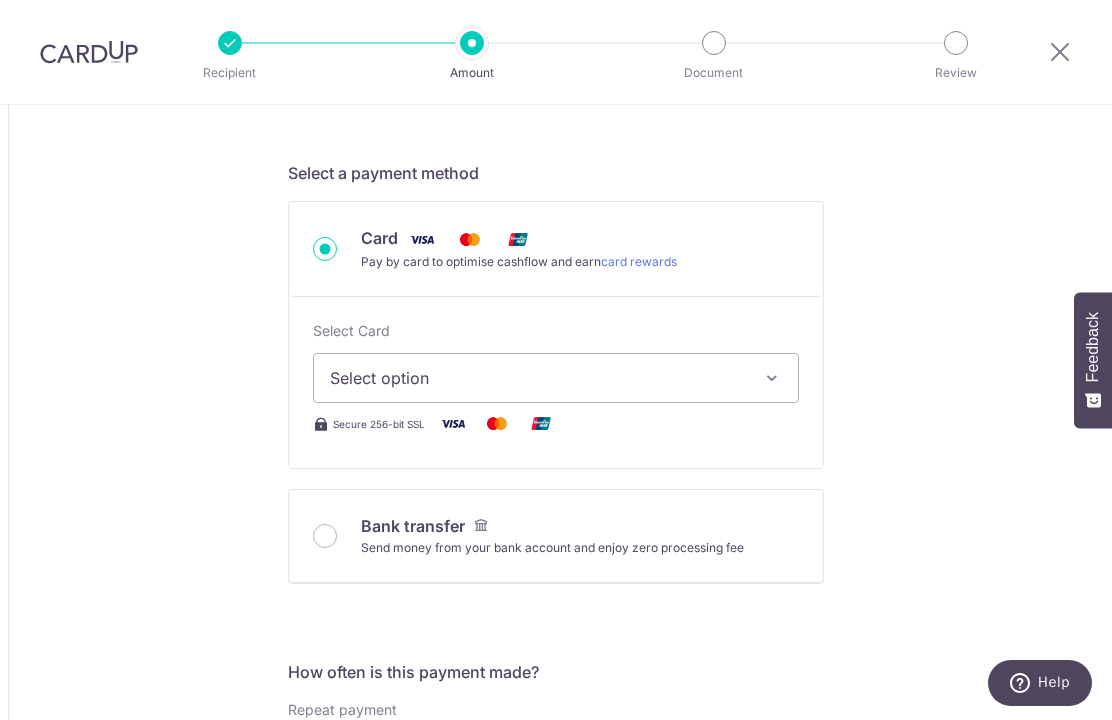 click on "Select option" at bounding box center (556, 378) 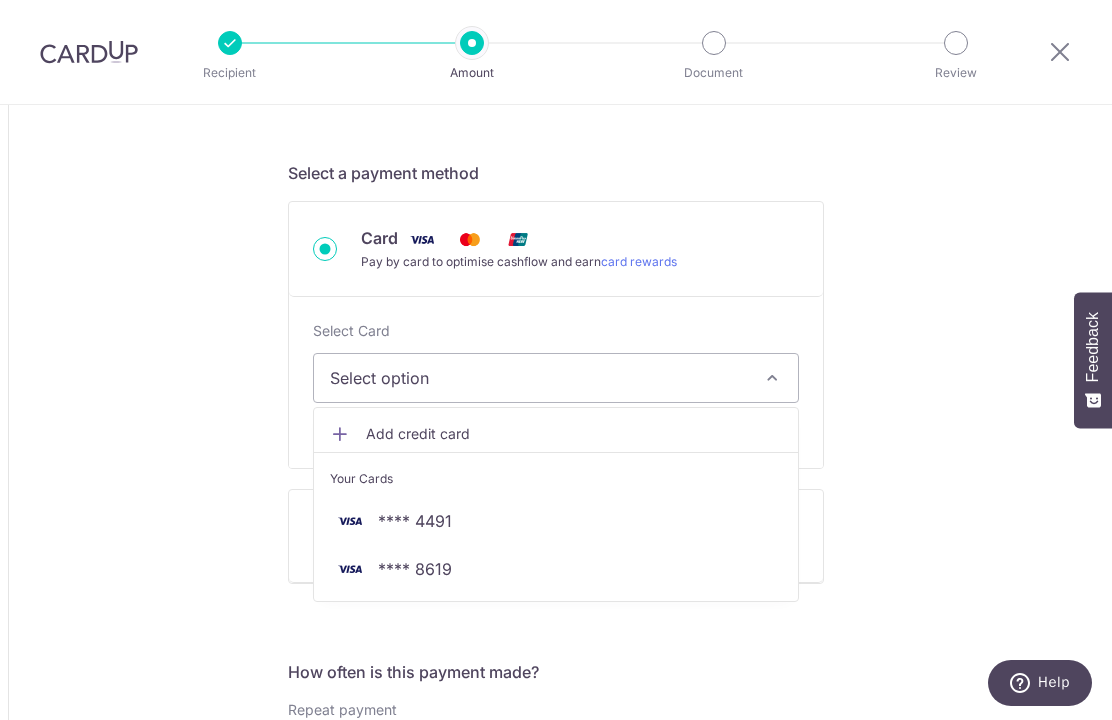 click on "**** 4491" at bounding box center (556, 521) 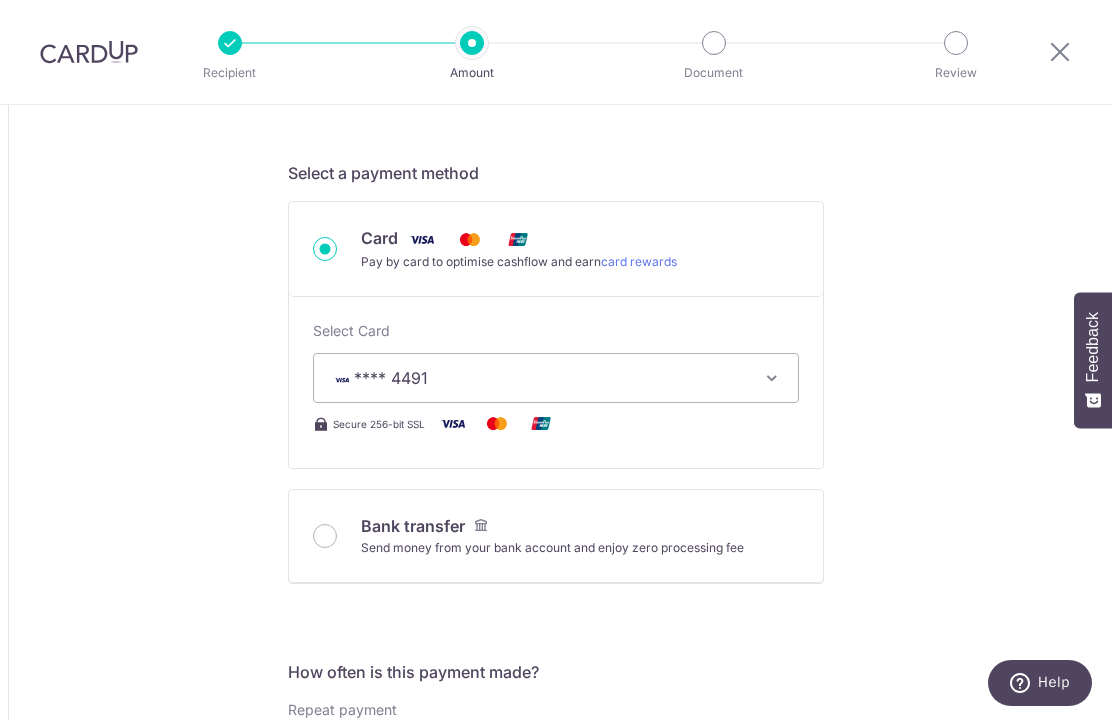 type on "19,322.40" 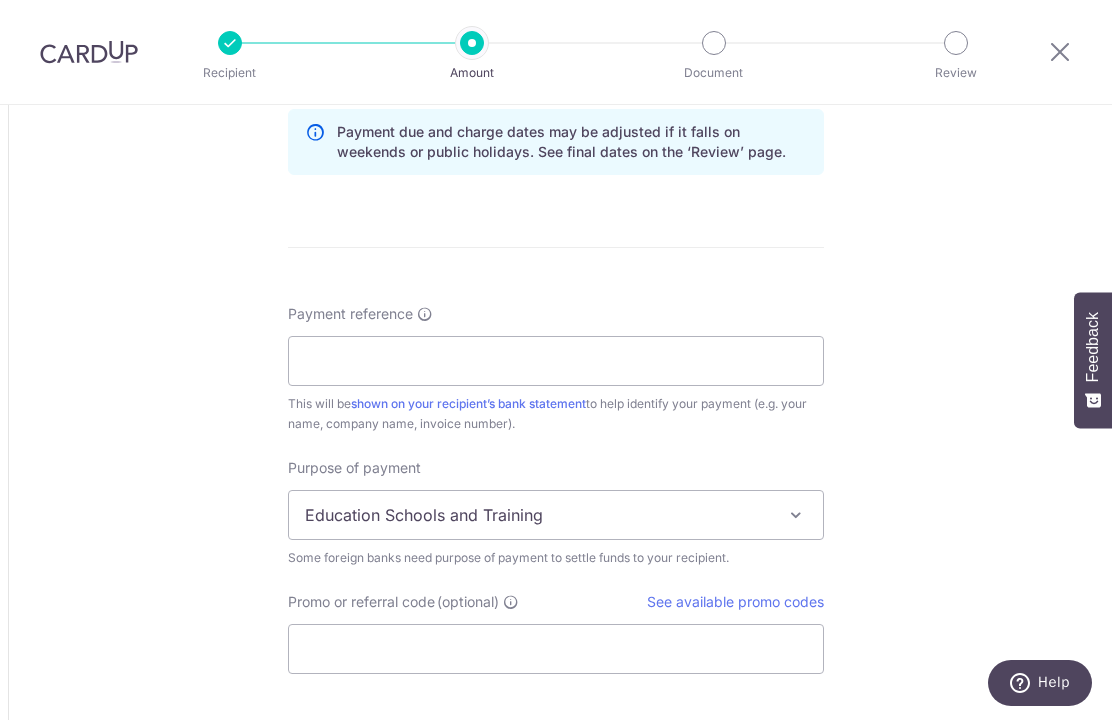 scroll, scrollTop: 1433, scrollLeft: 0, axis: vertical 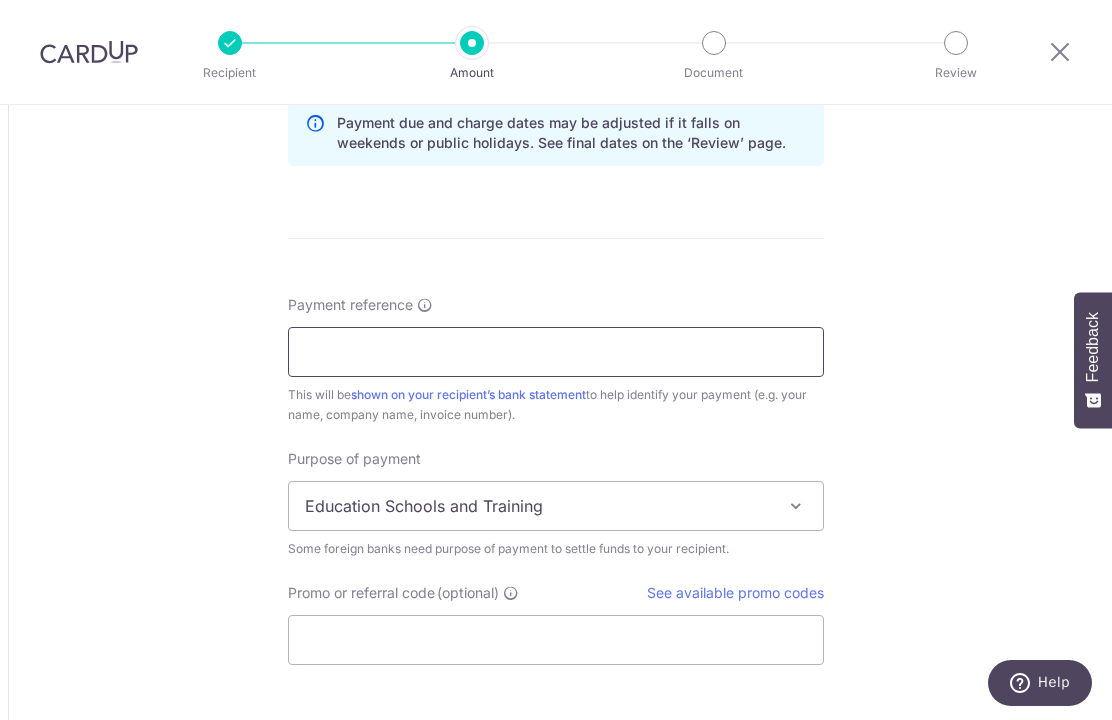 click on "Payment reference" at bounding box center (556, 352) 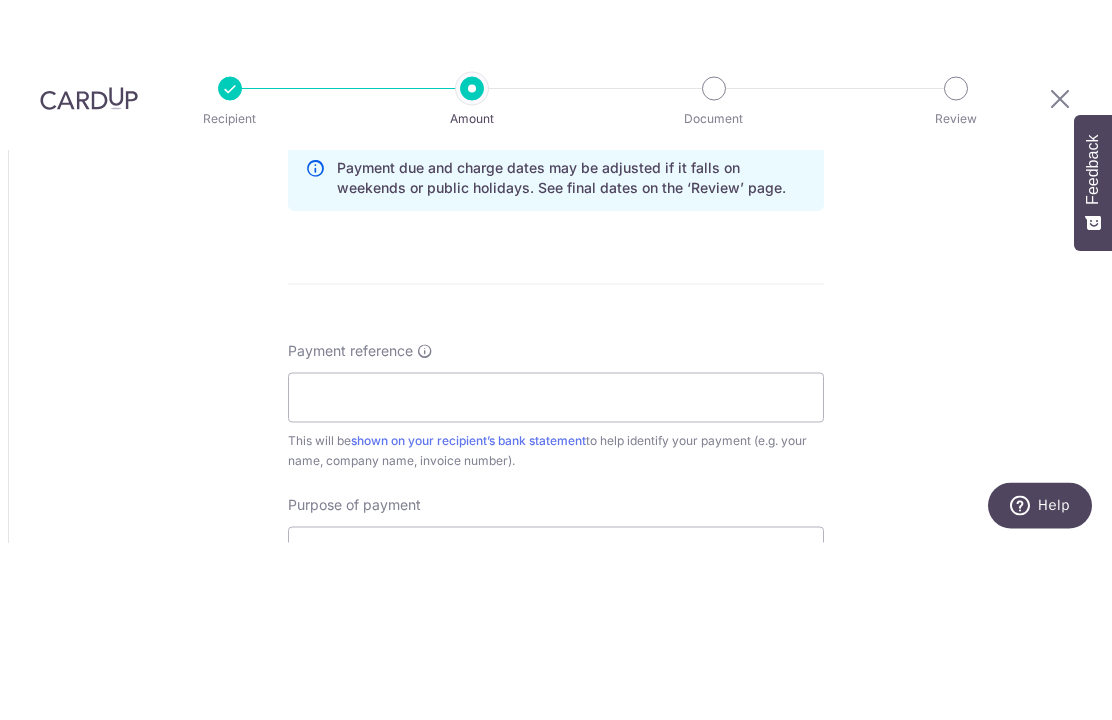 scroll, scrollTop: 69, scrollLeft: 0, axis: vertical 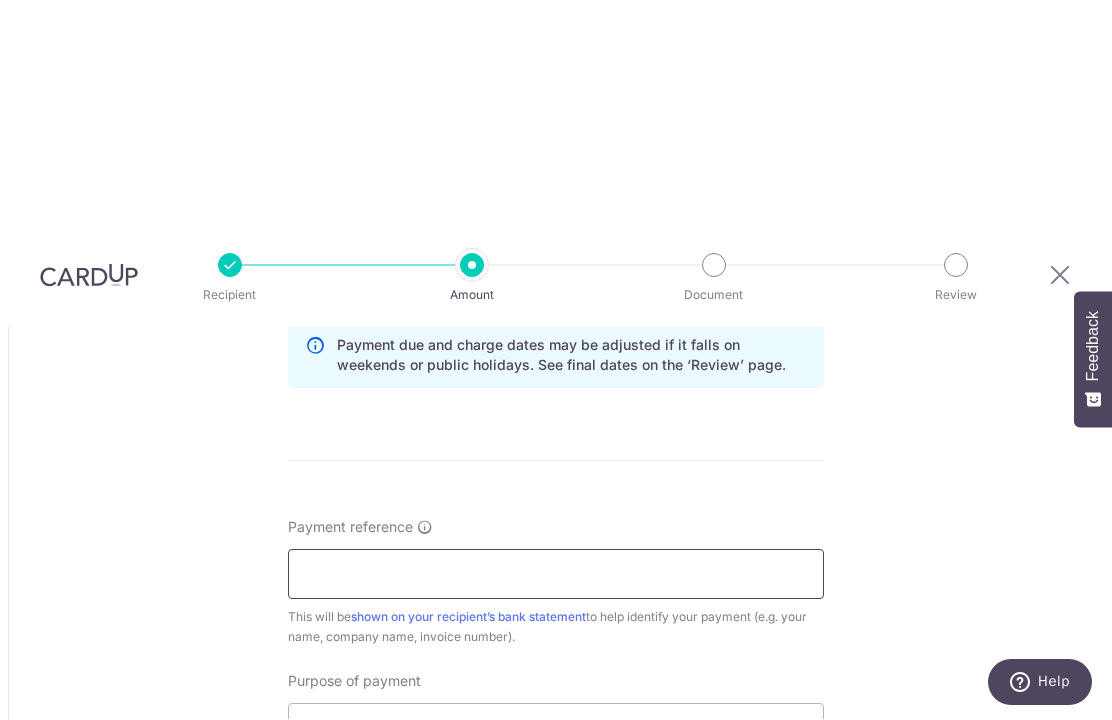 click on "Payment reference" at bounding box center (556, 575) 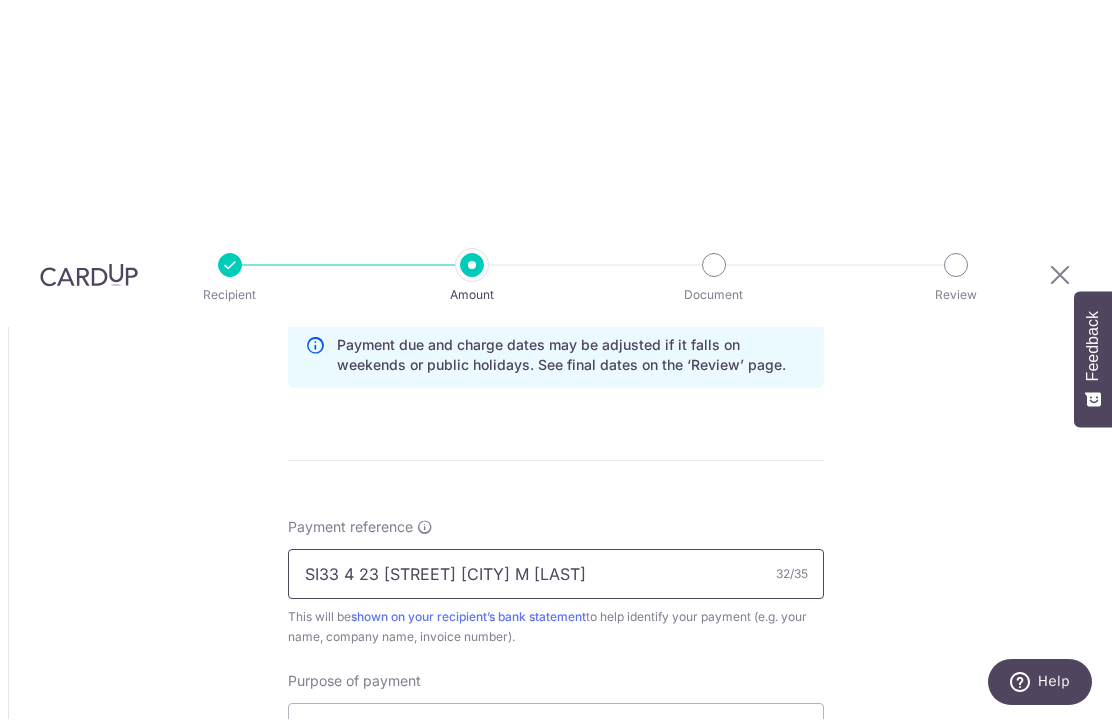 type on "SI33 4 23 Arundel Gardens M Chen" 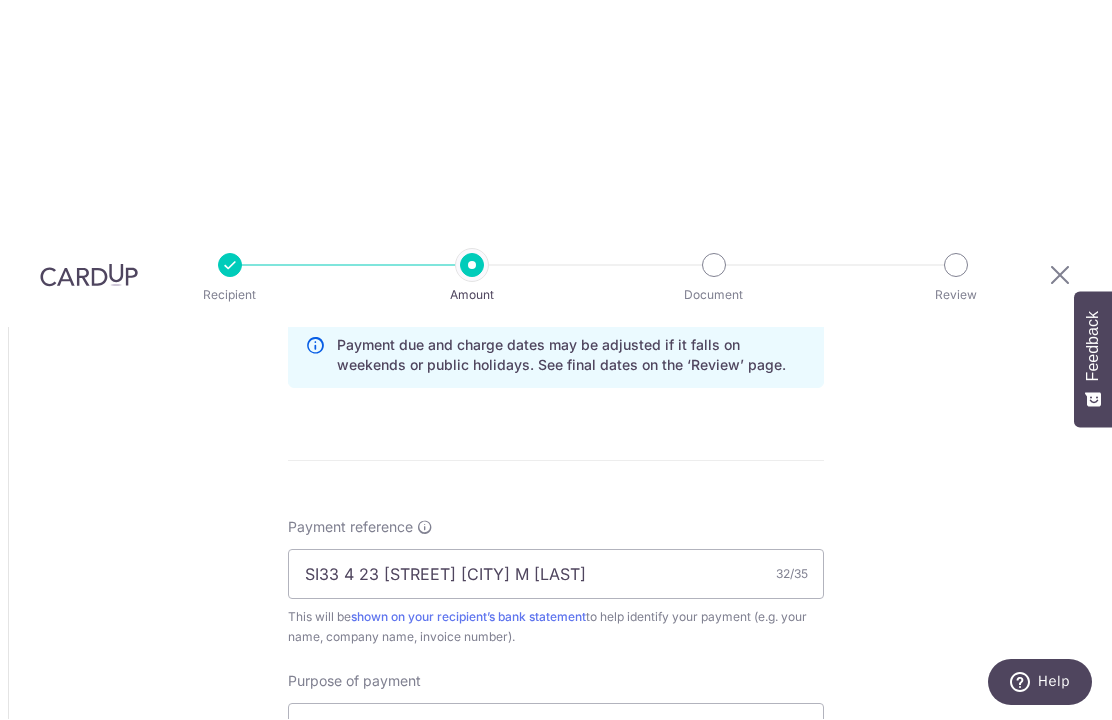 click at bounding box center [796, 729] 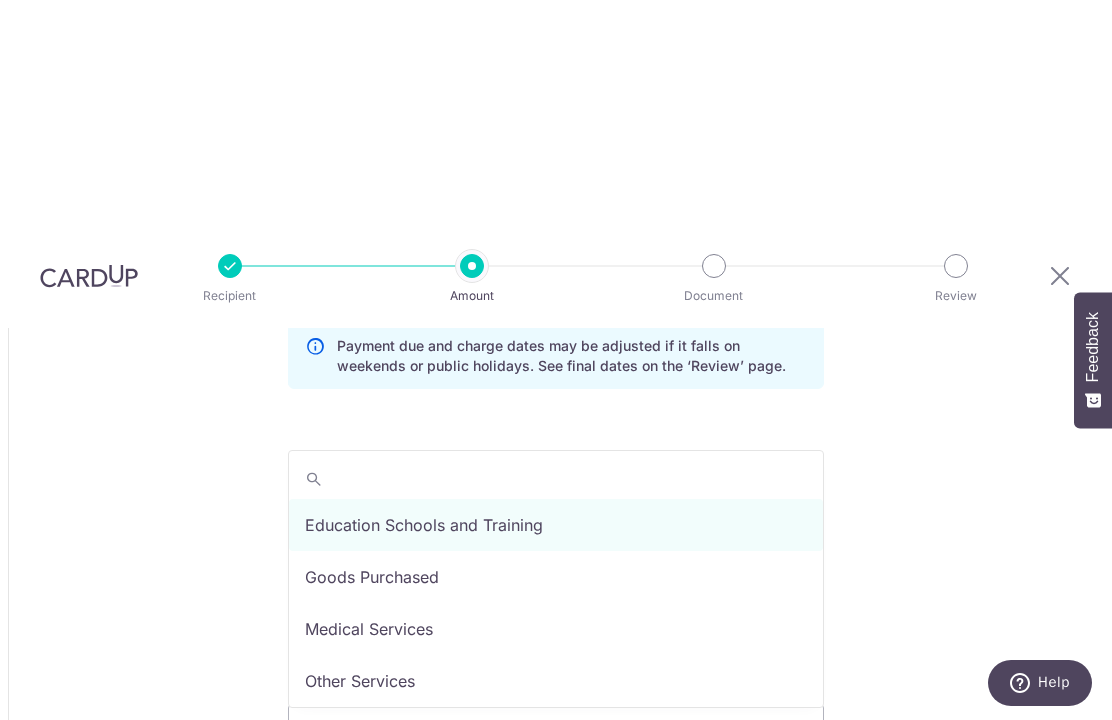 scroll, scrollTop: 1433, scrollLeft: 0, axis: vertical 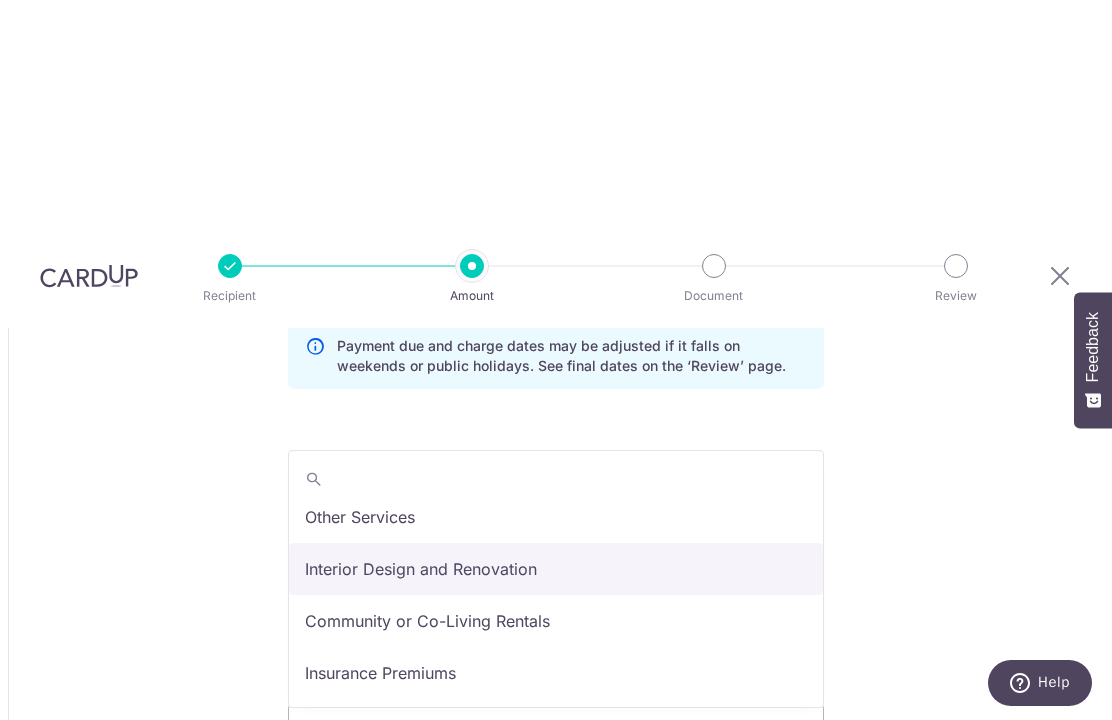 select on "Interior Design and Renovation" 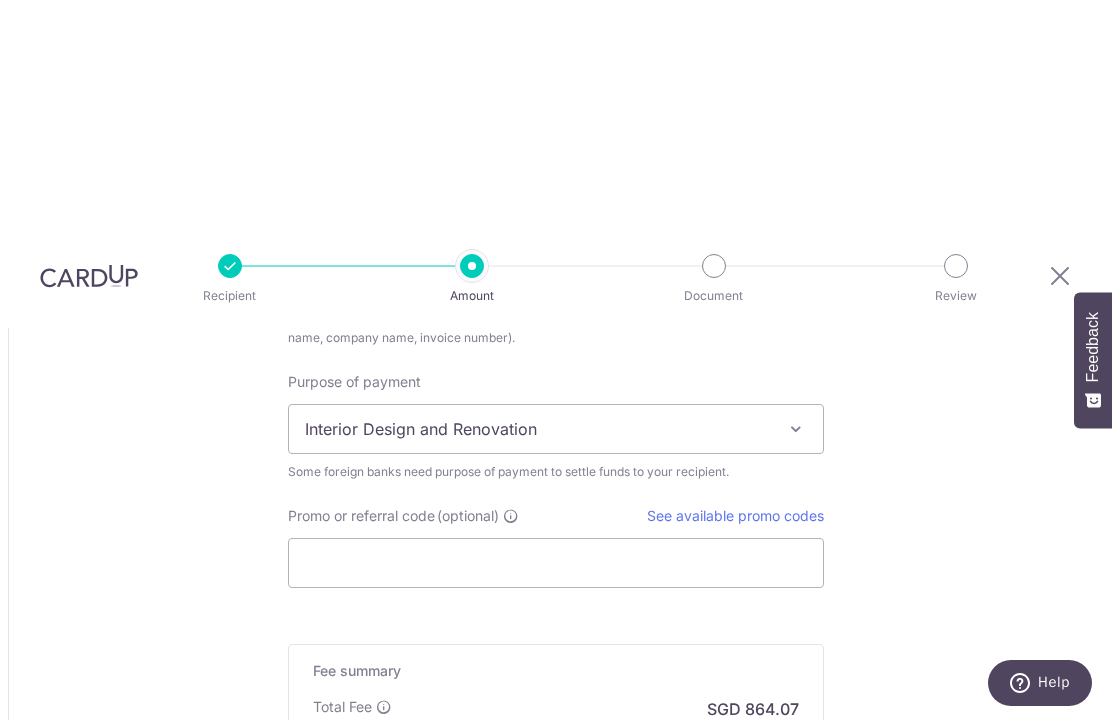 scroll, scrollTop: 1731, scrollLeft: 0, axis: vertical 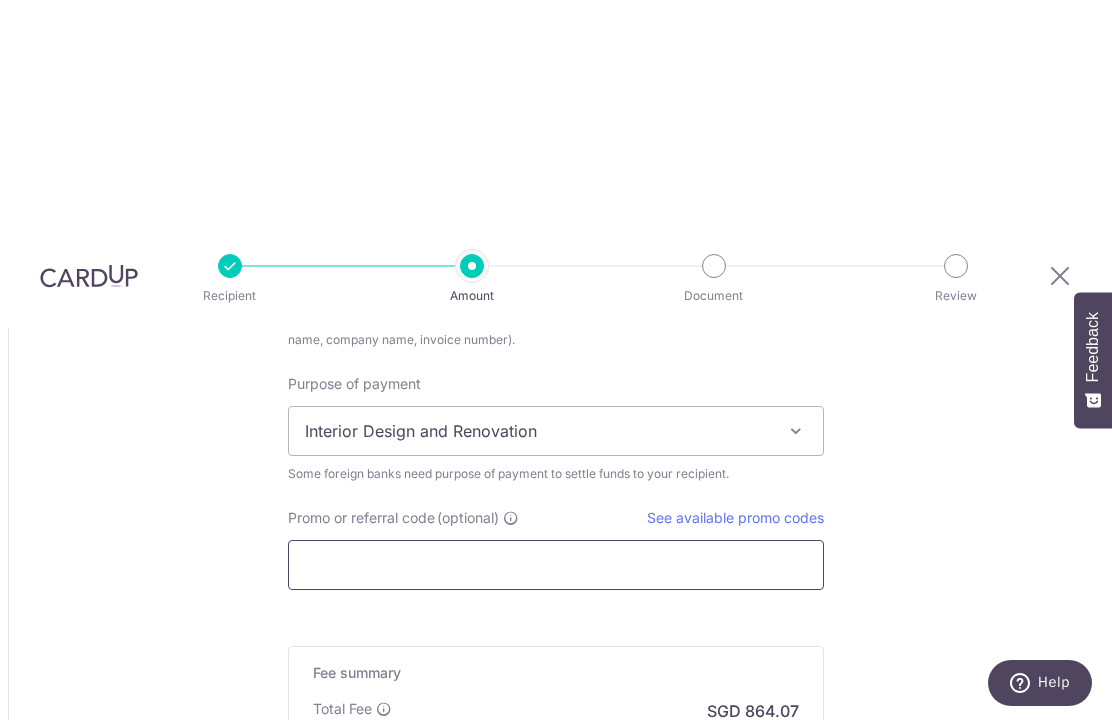 click on "Promo or referral code
(optional)" at bounding box center [556, 565] 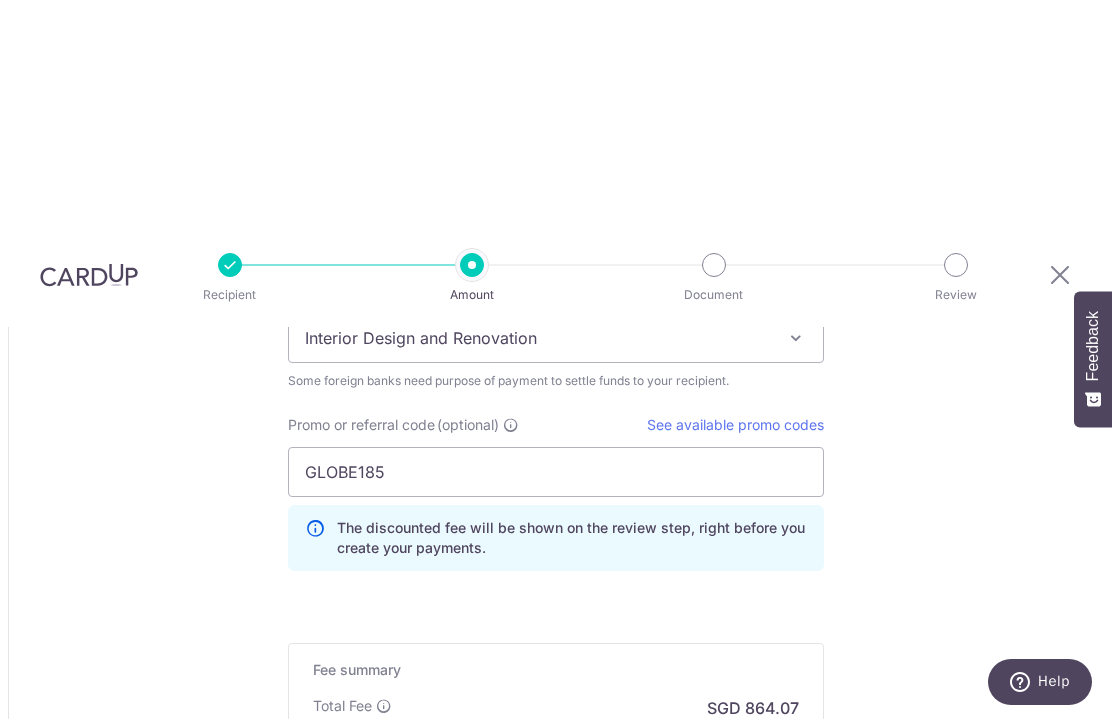 scroll, scrollTop: 1821, scrollLeft: 0, axis: vertical 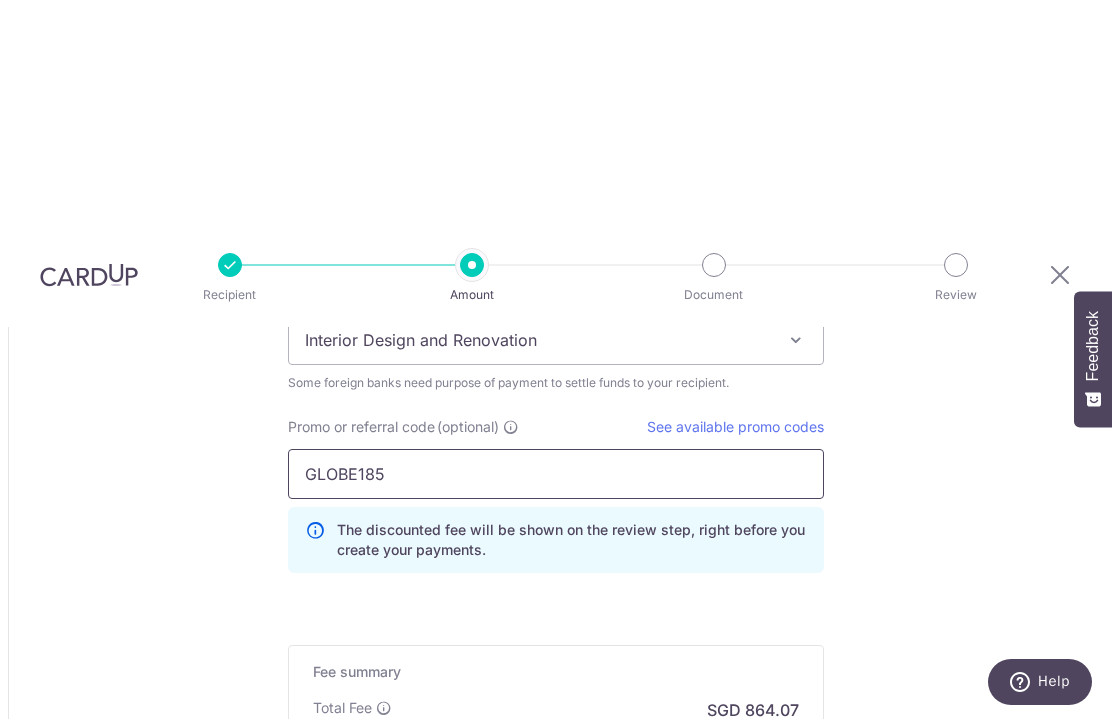 type on "GLOBE185" 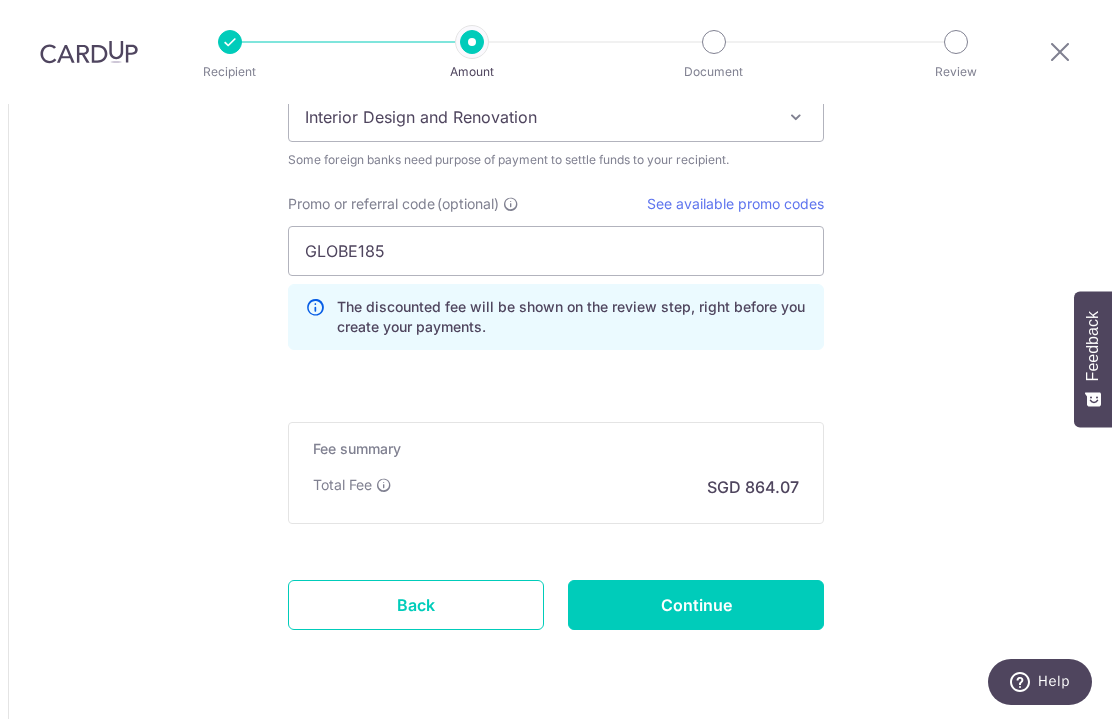 click on "Continue" at bounding box center (696, 606) 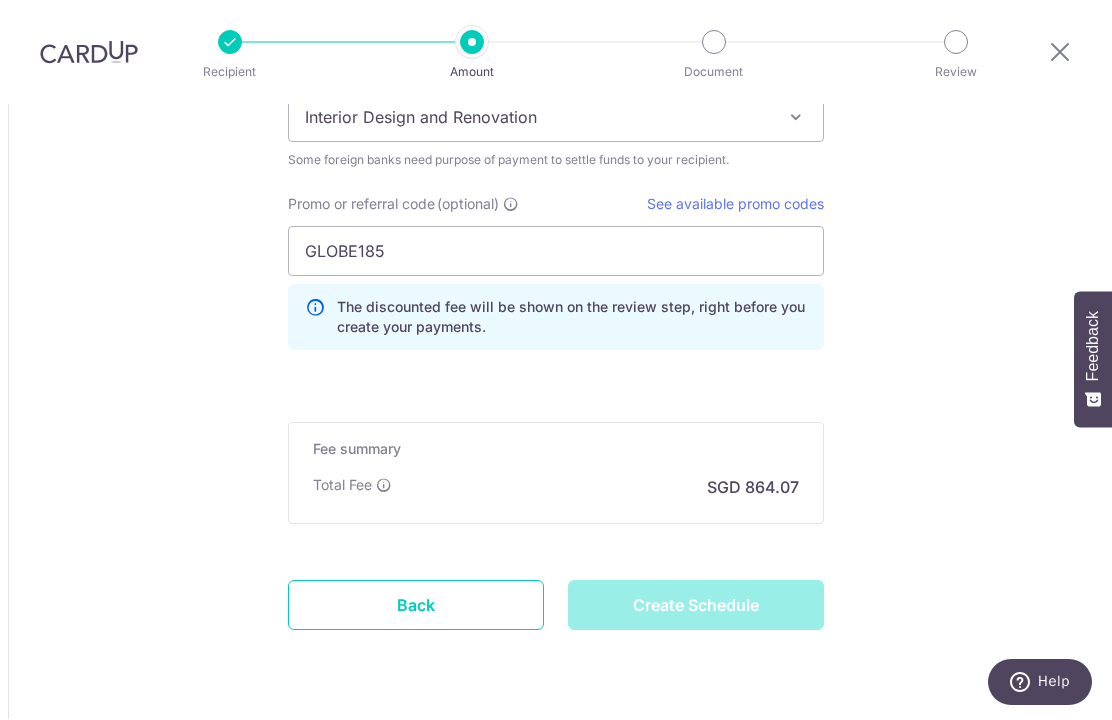 type on "Create Schedule" 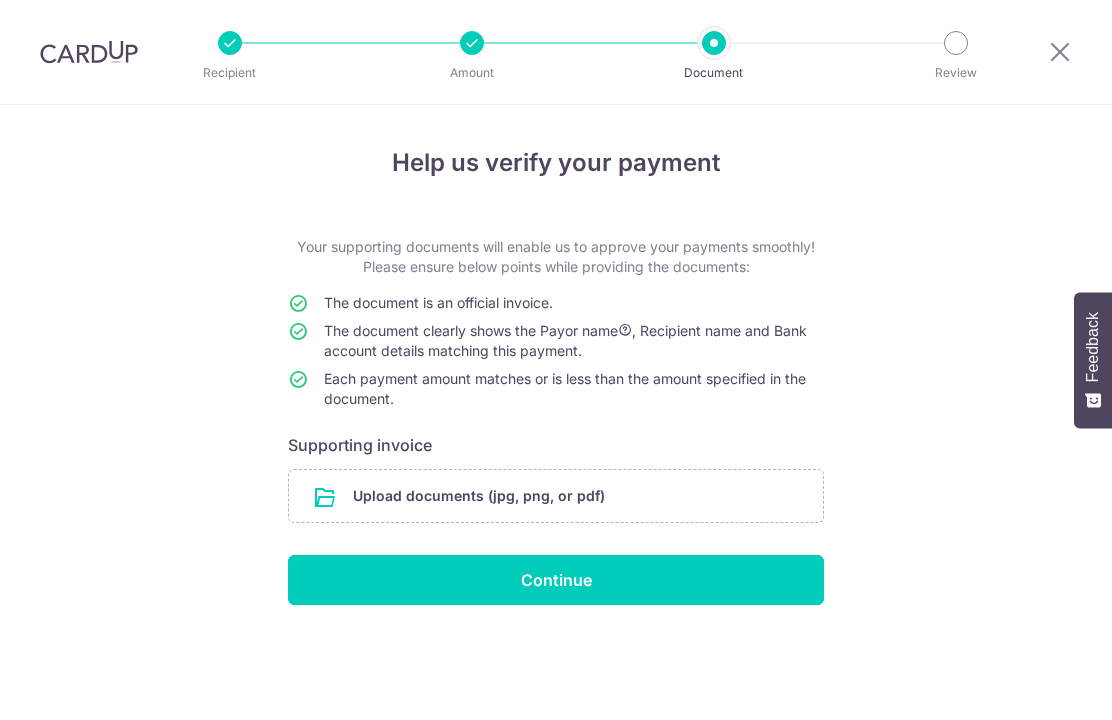 scroll, scrollTop: 0, scrollLeft: 0, axis: both 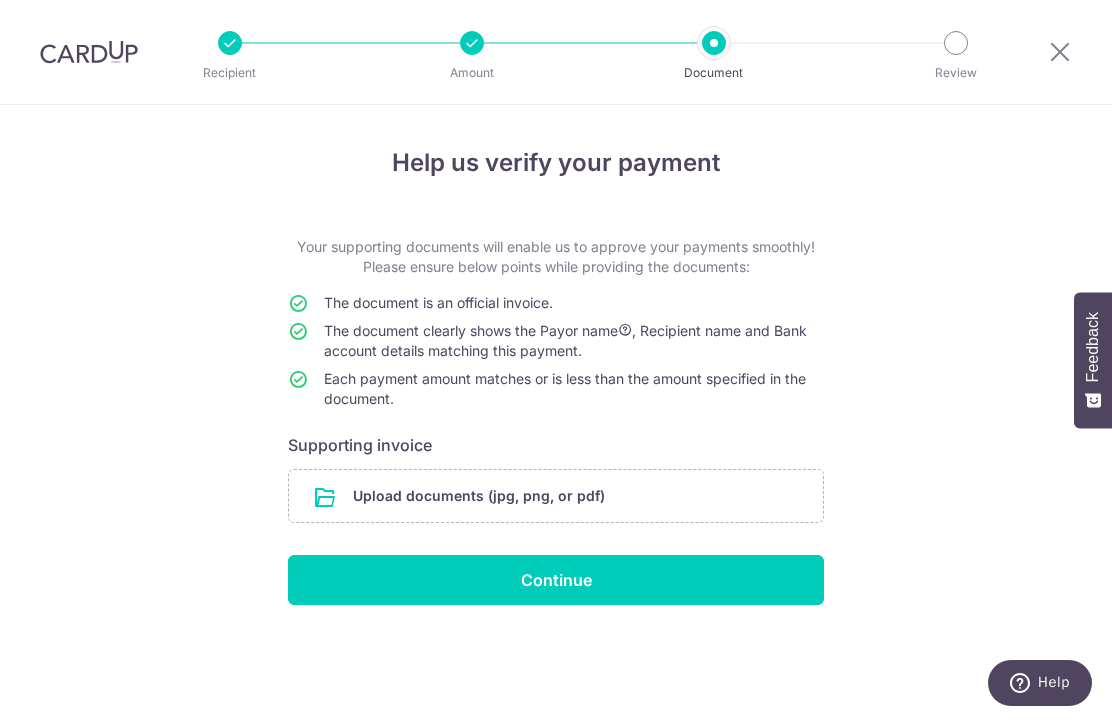 click at bounding box center (556, 496) 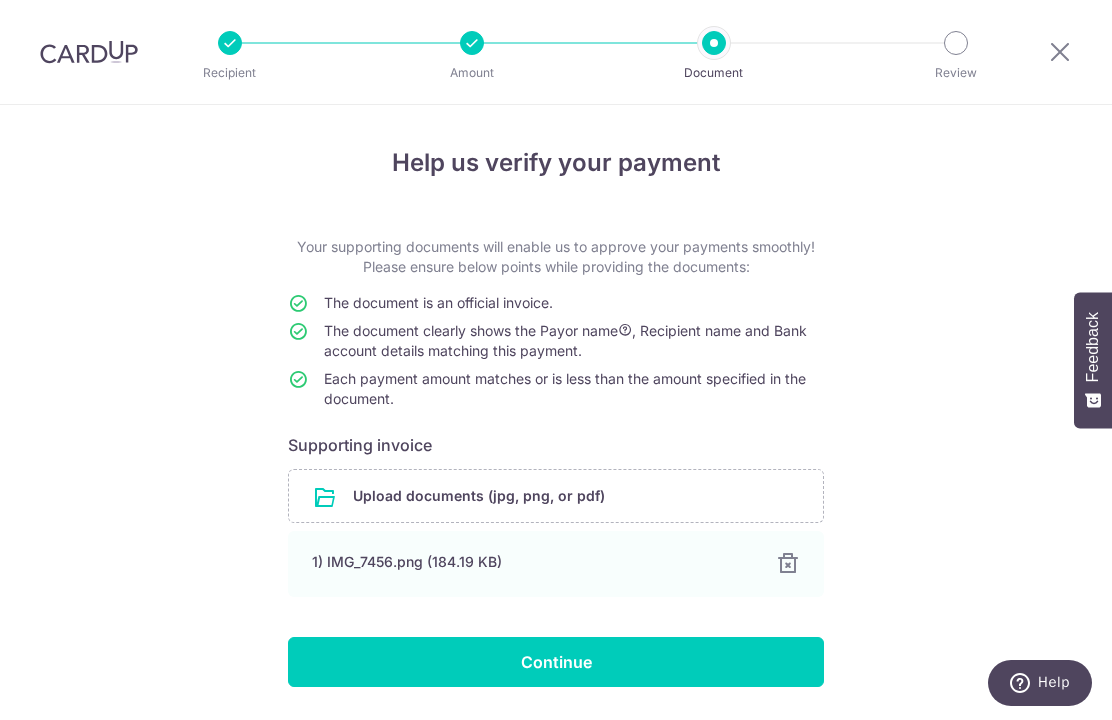 click on "Continue" at bounding box center (556, 662) 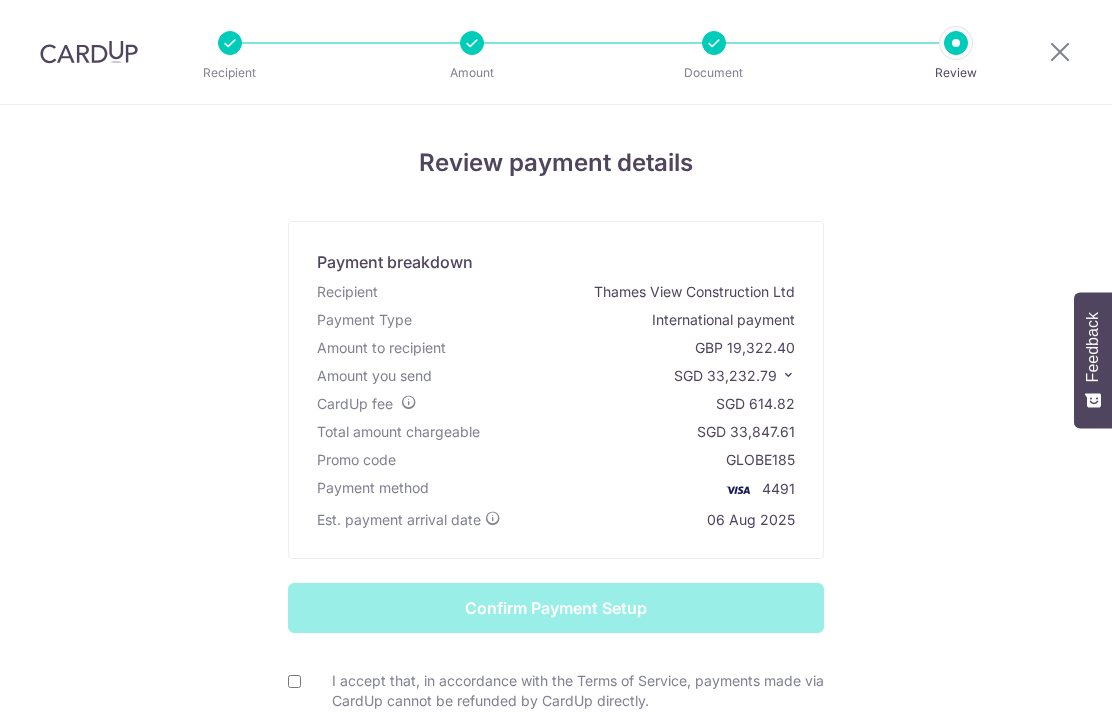scroll, scrollTop: 0, scrollLeft: 0, axis: both 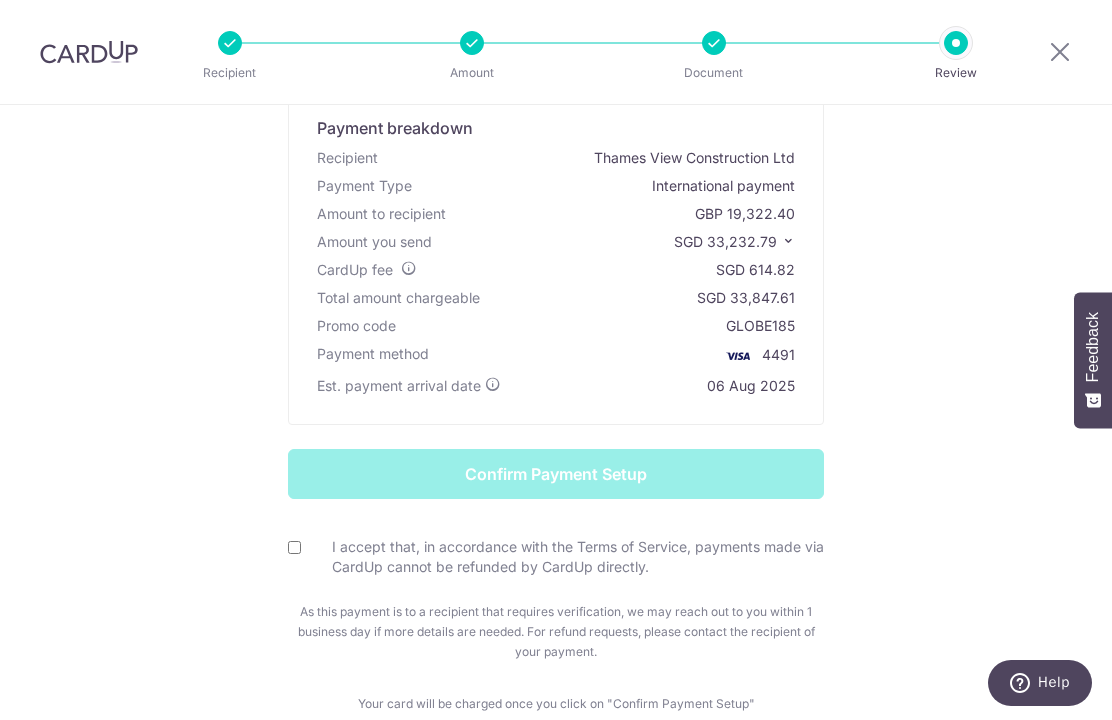 click on "I accept that, in accordance with the Terms of Service, payments made via CardUp cannot be refunded by CardUp directly." at bounding box center [294, 547] 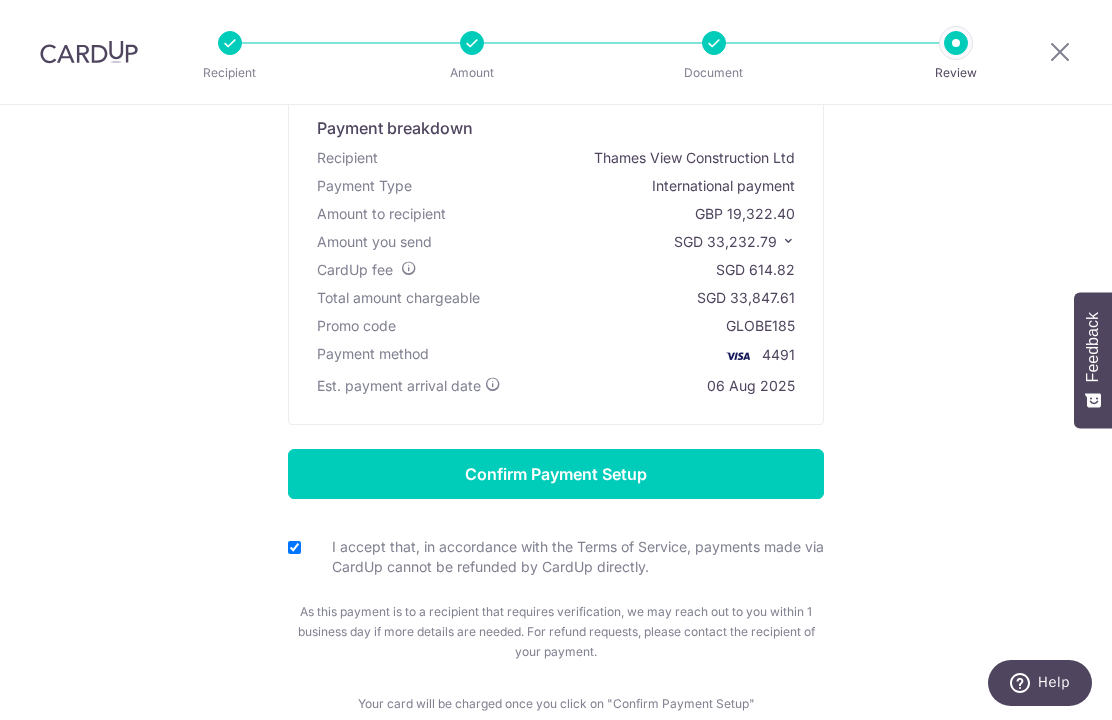 click on "Confirm Payment Setup" at bounding box center (556, 474) 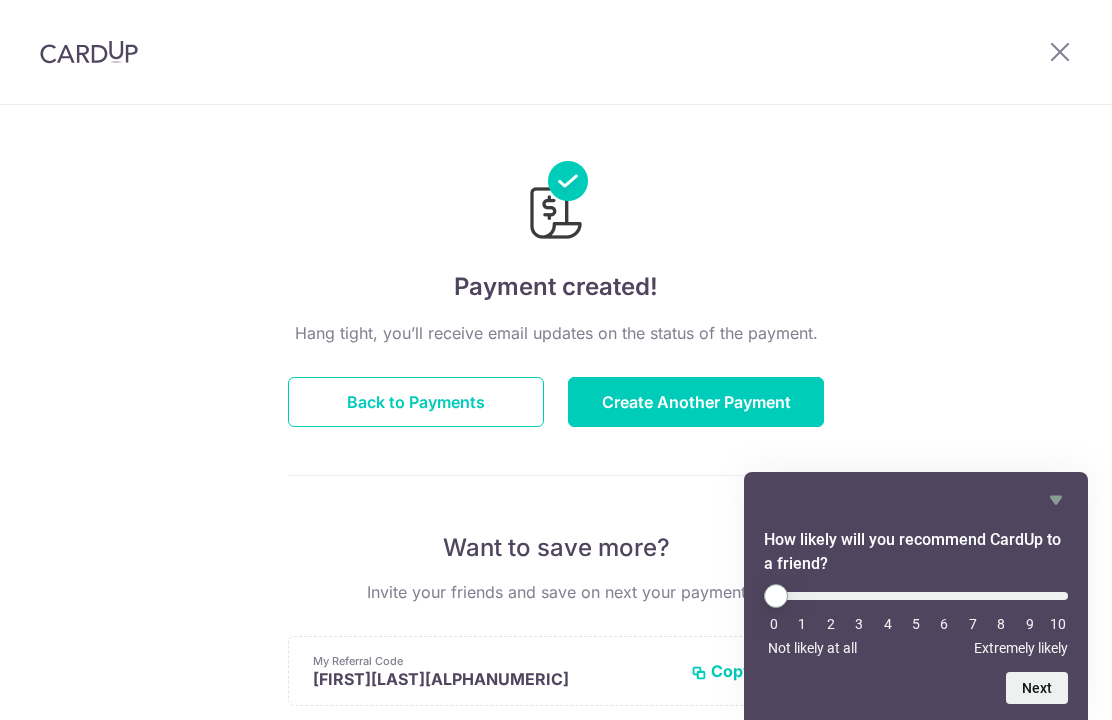 scroll, scrollTop: 0, scrollLeft: 0, axis: both 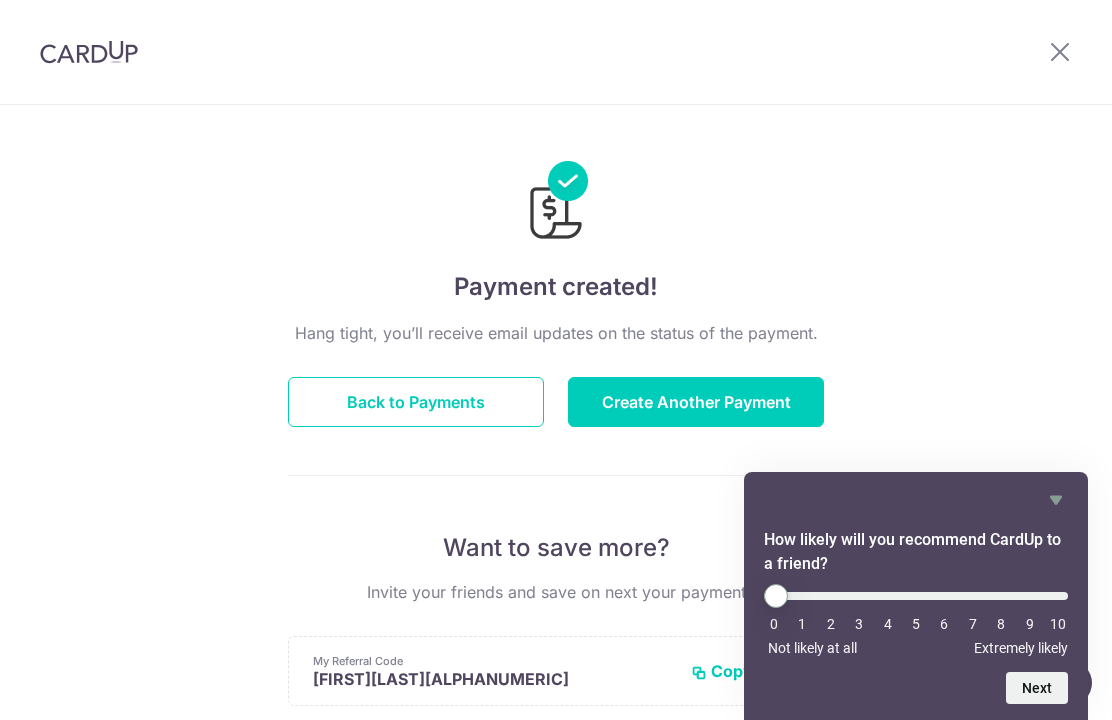 click on "Create Another Payment" at bounding box center (696, 402) 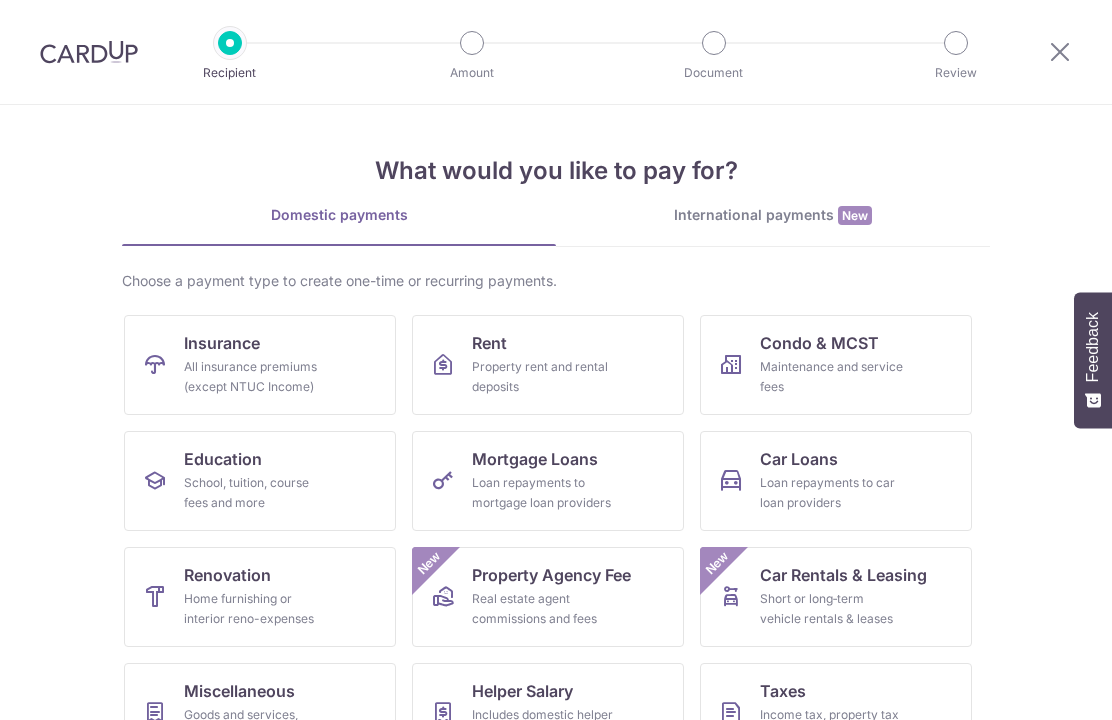 scroll, scrollTop: 0, scrollLeft: 0, axis: both 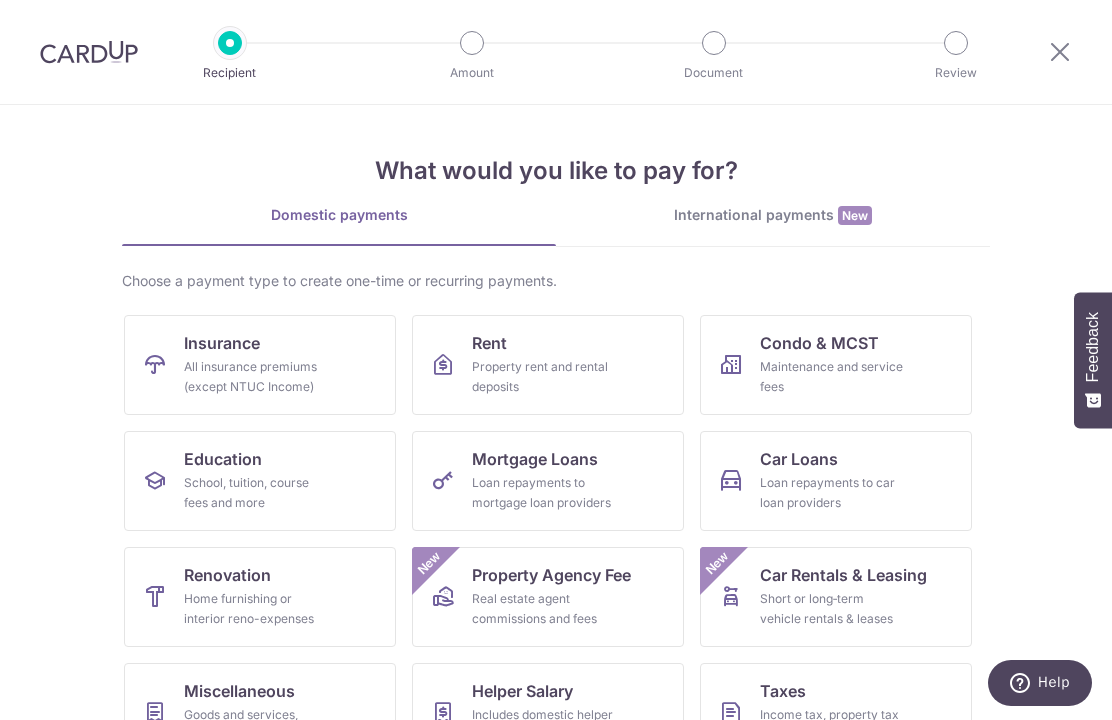 click on "International payments
New" at bounding box center (773, 215) 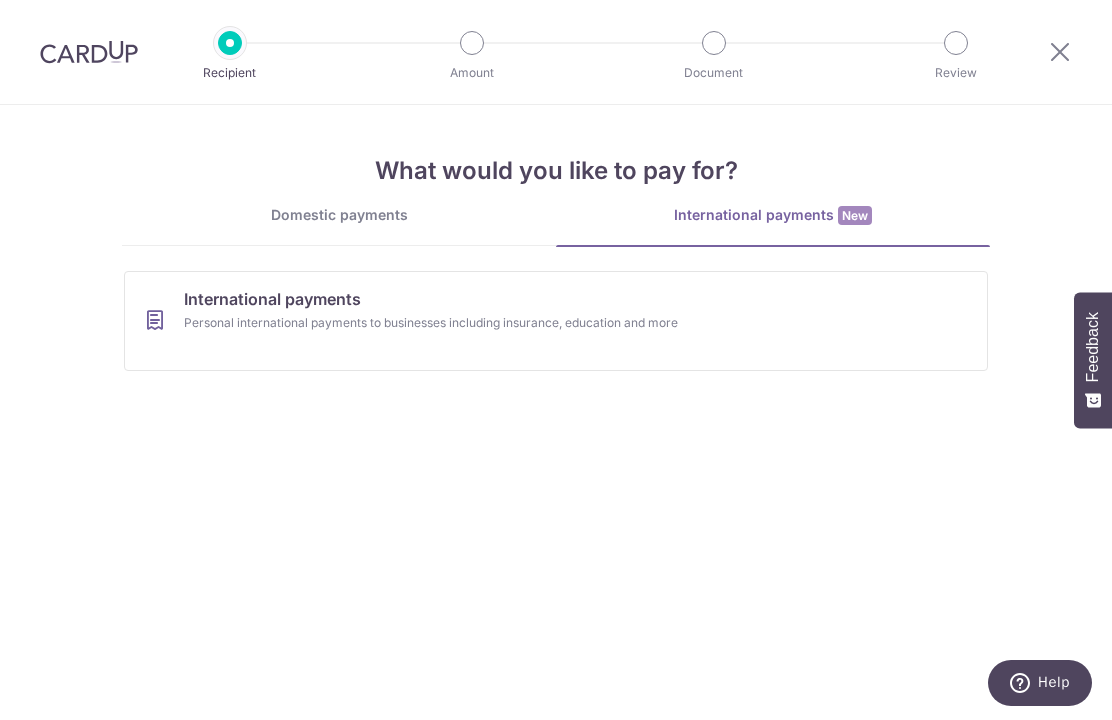 click on "Personal international payments to businesses including insurance, education and more" at bounding box center [529, 323] 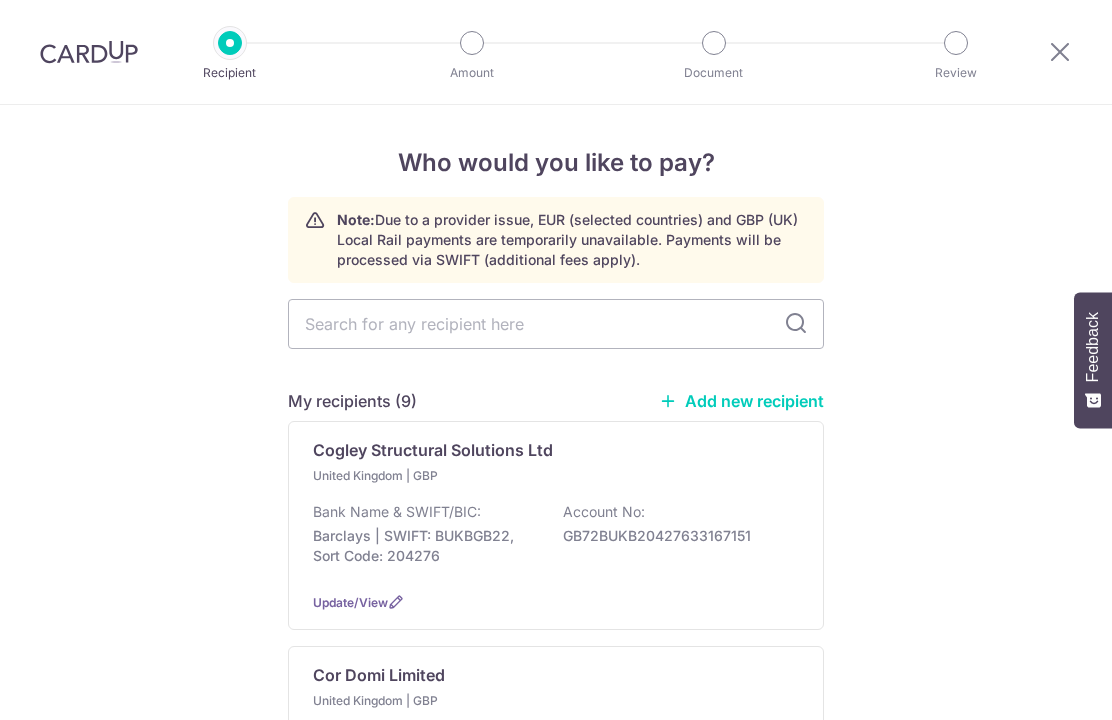 scroll, scrollTop: 0, scrollLeft: 0, axis: both 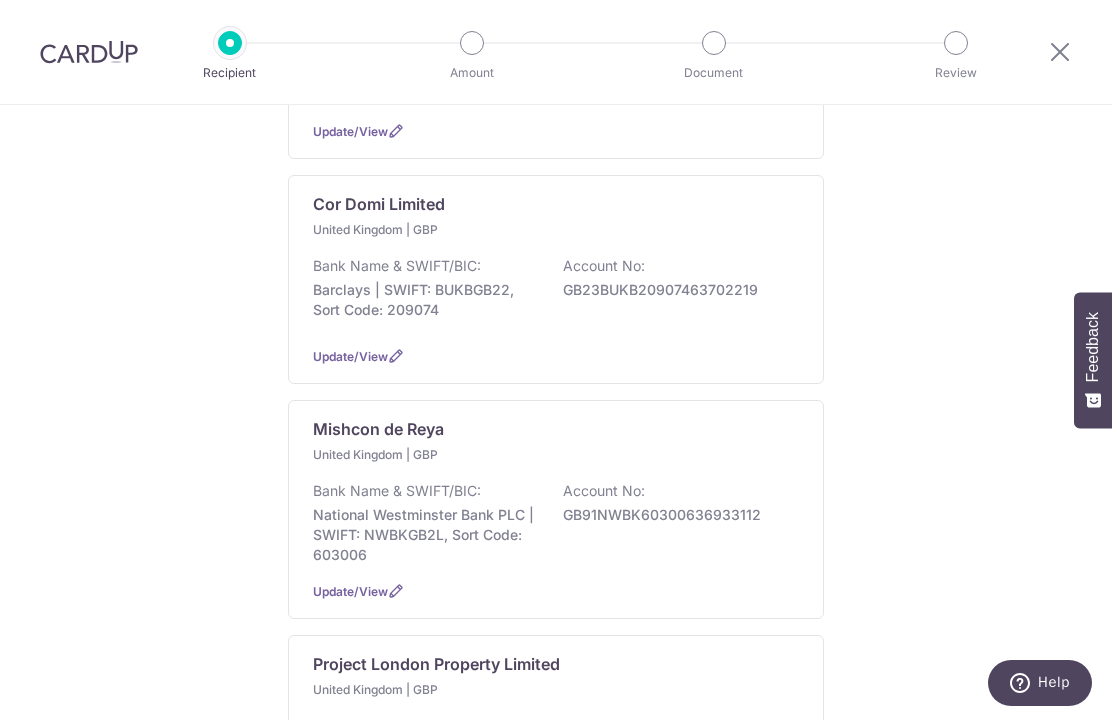click on "GB23BUKB20907463702219" at bounding box center [675, 290] 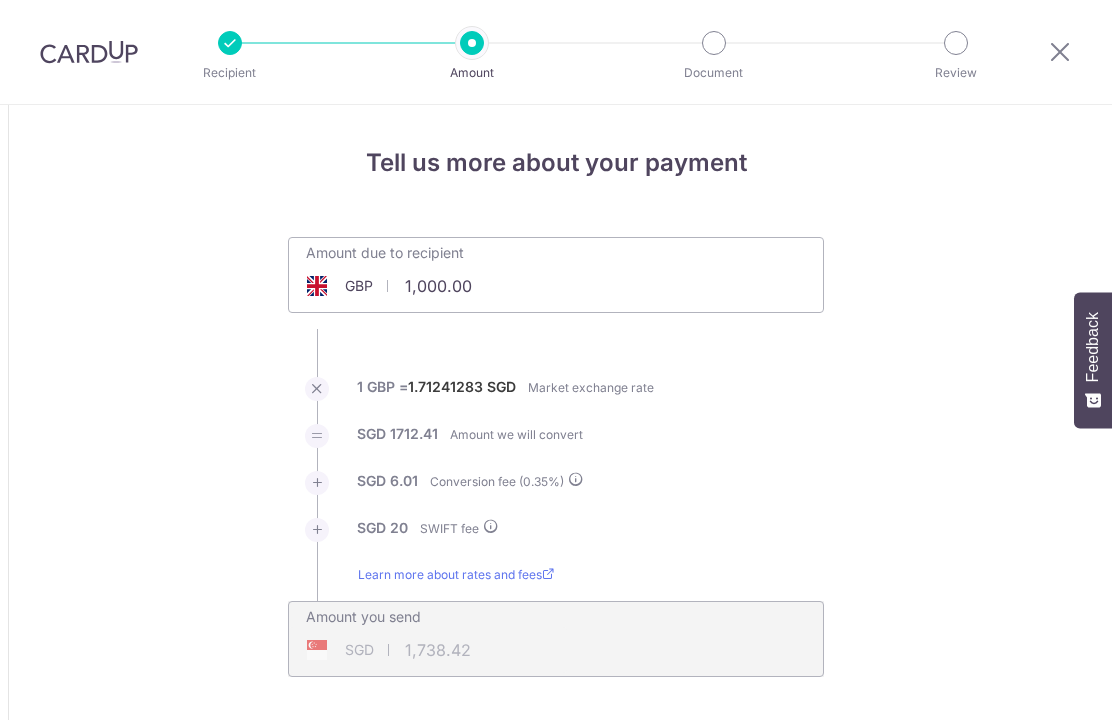 scroll, scrollTop: 0, scrollLeft: 0, axis: both 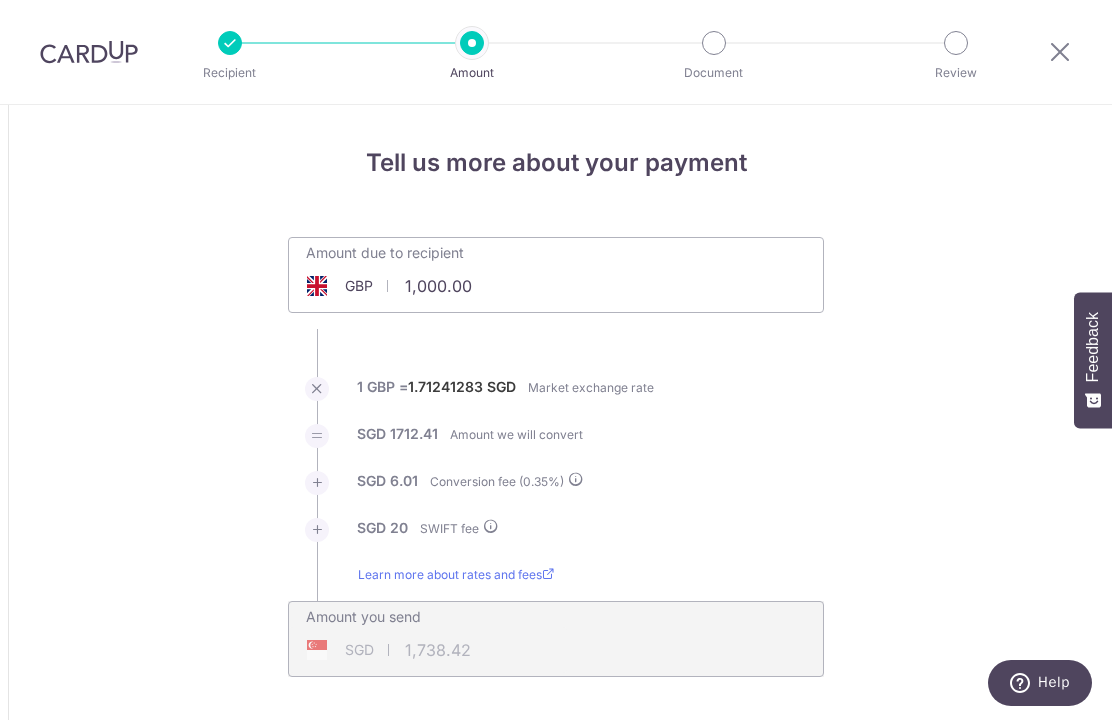 click on "1,000.00" at bounding box center (443, 286) 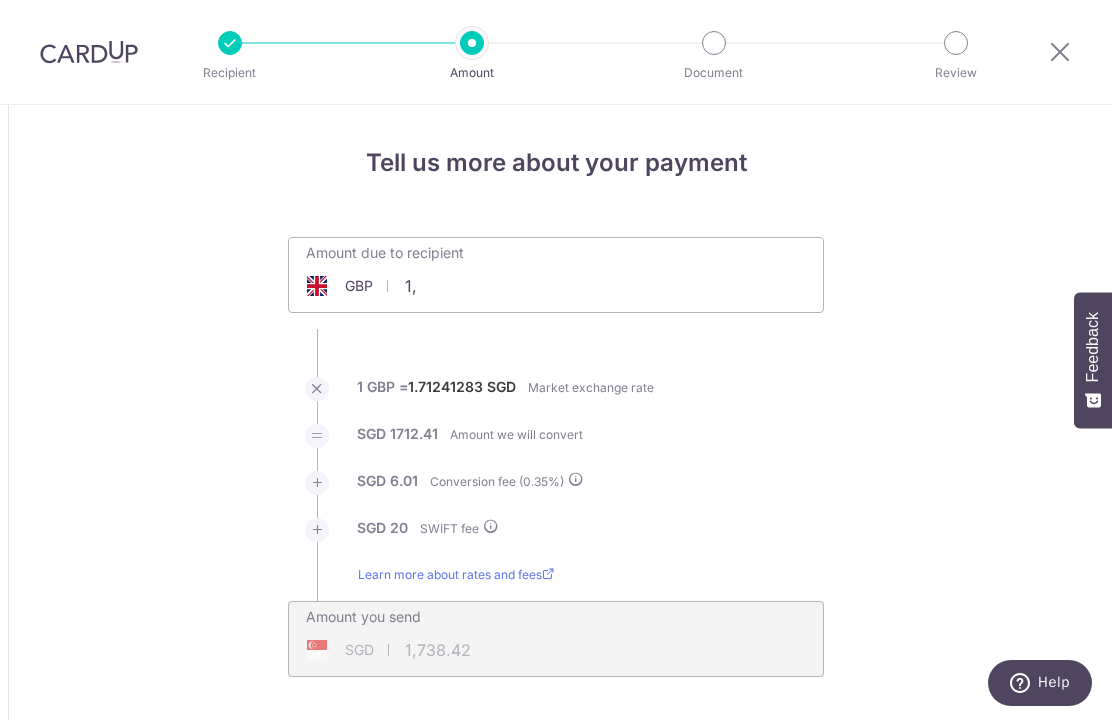 type on "1" 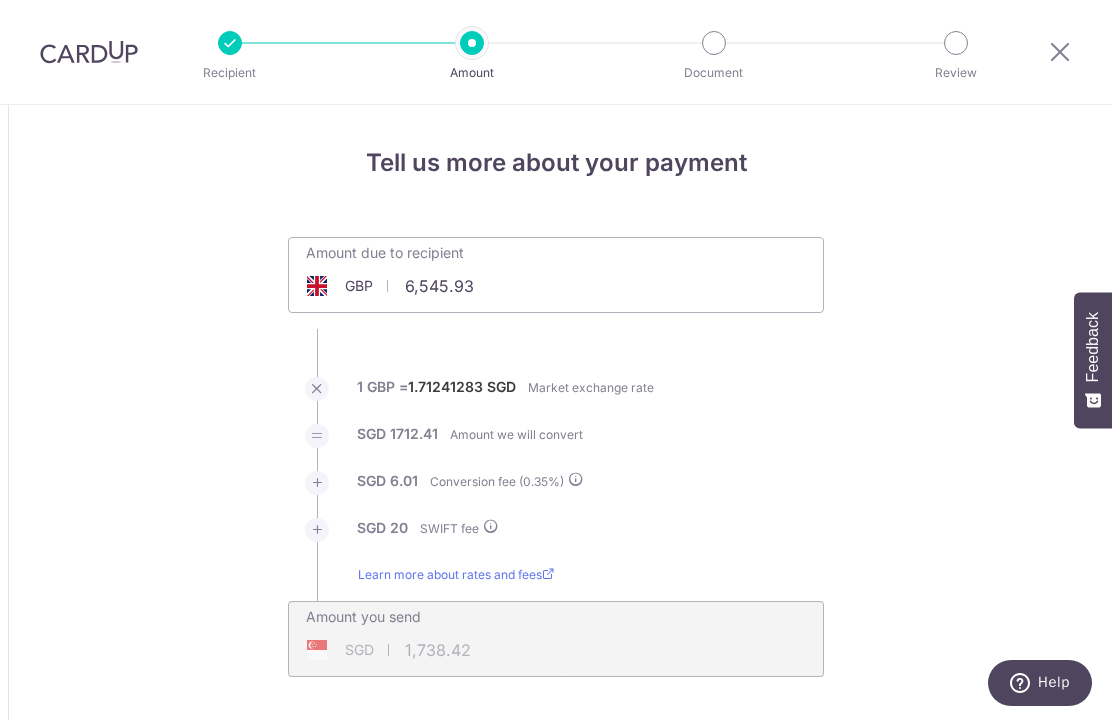 type on "6,545.93" 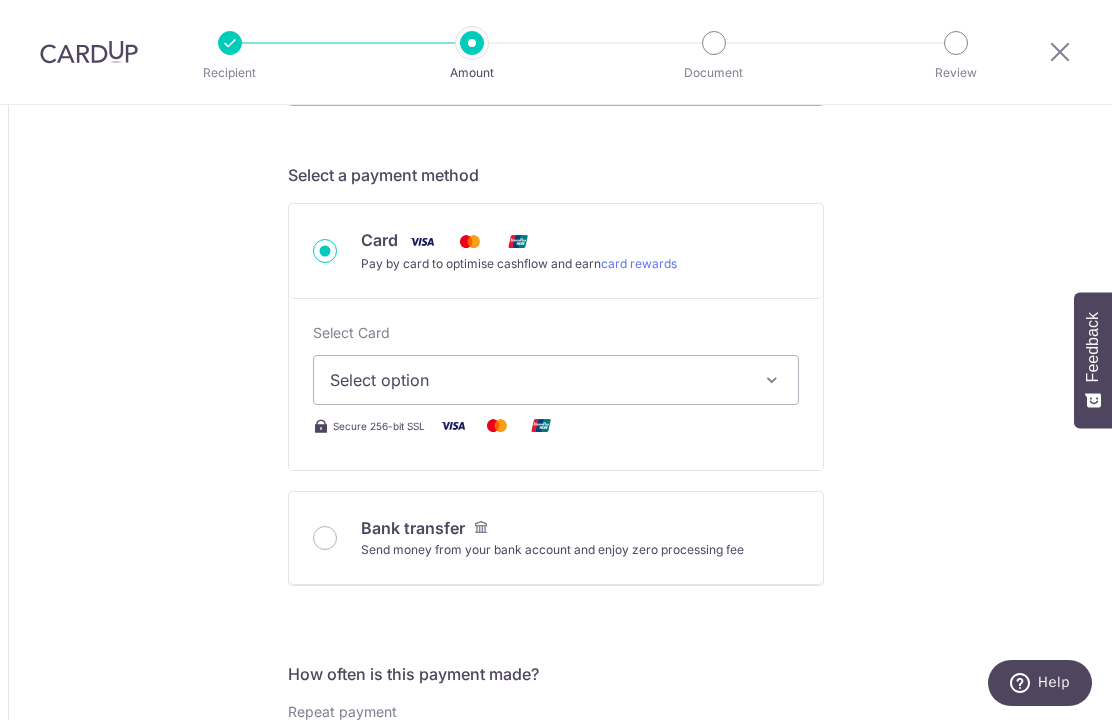 scroll, scrollTop: 574, scrollLeft: 0, axis: vertical 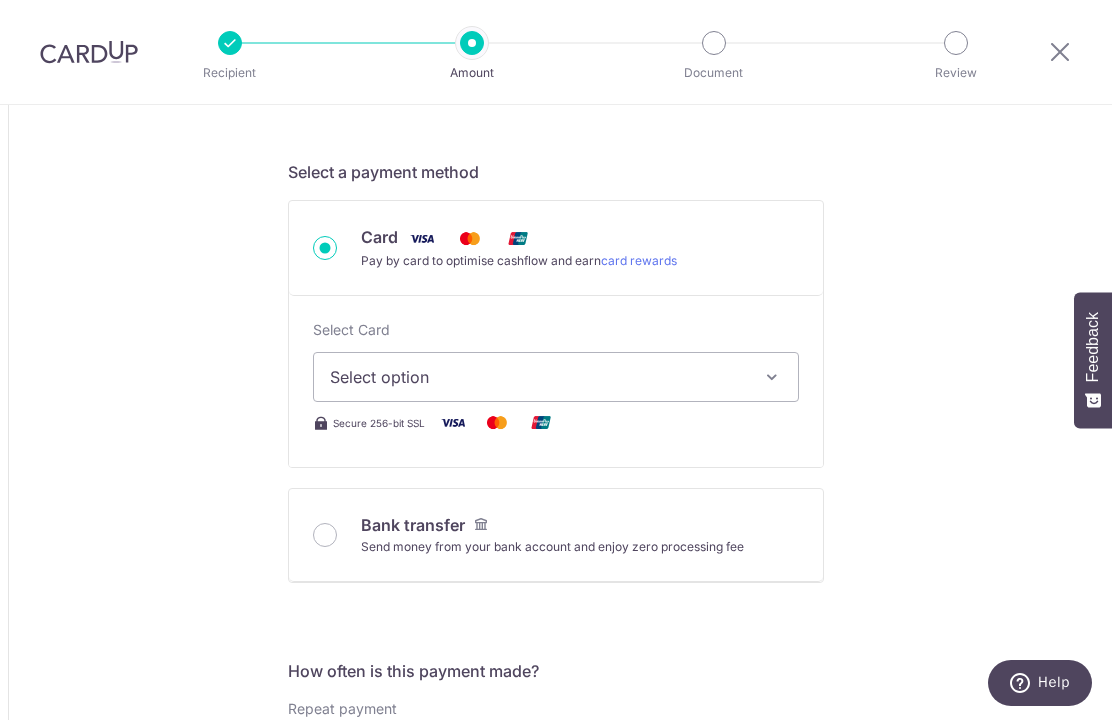 click at bounding box center [772, 377] 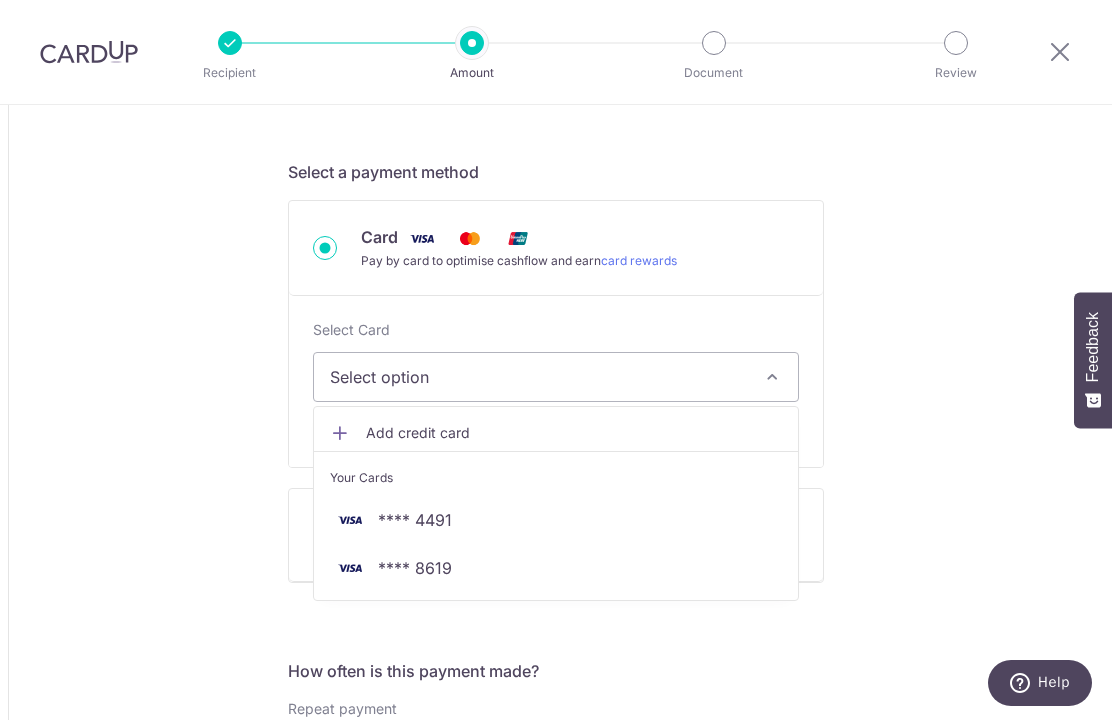 type on "6,545.93" 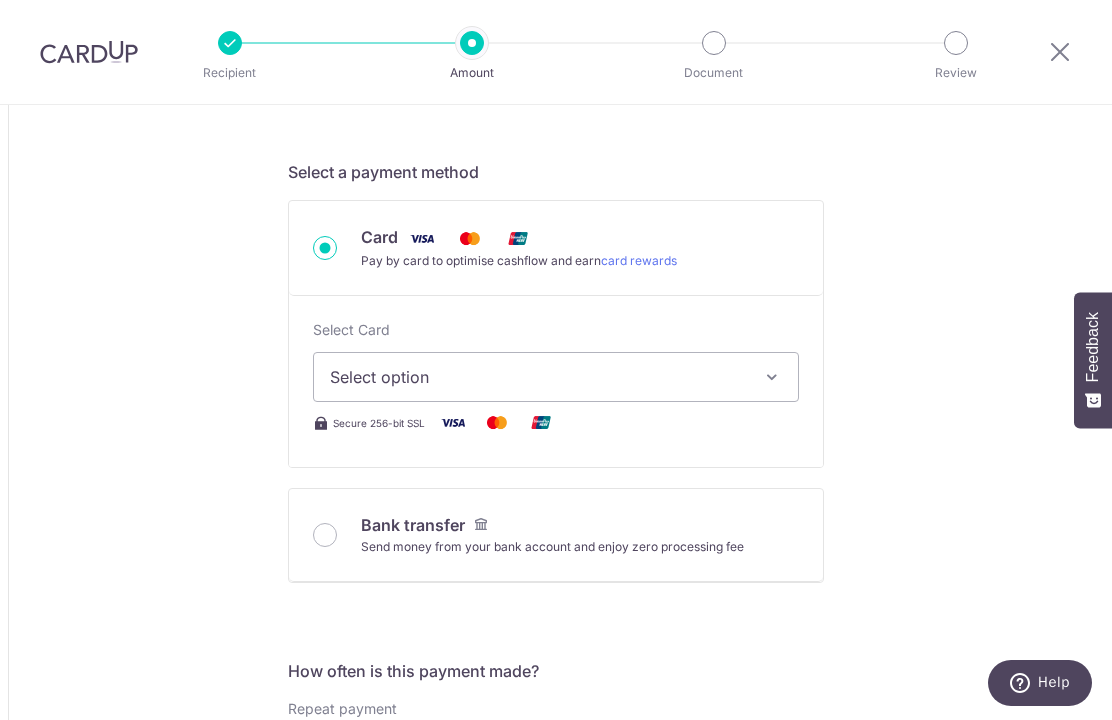 click on "Select option" at bounding box center [556, 377] 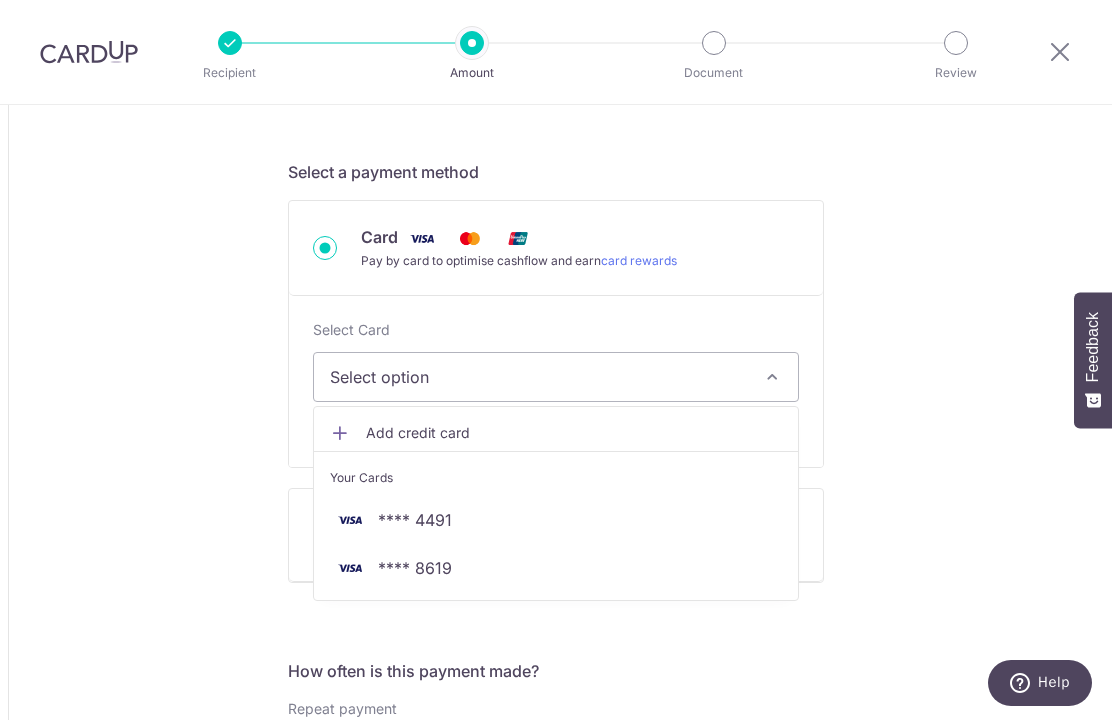 click on "**** 4491" at bounding box center [556, 520] 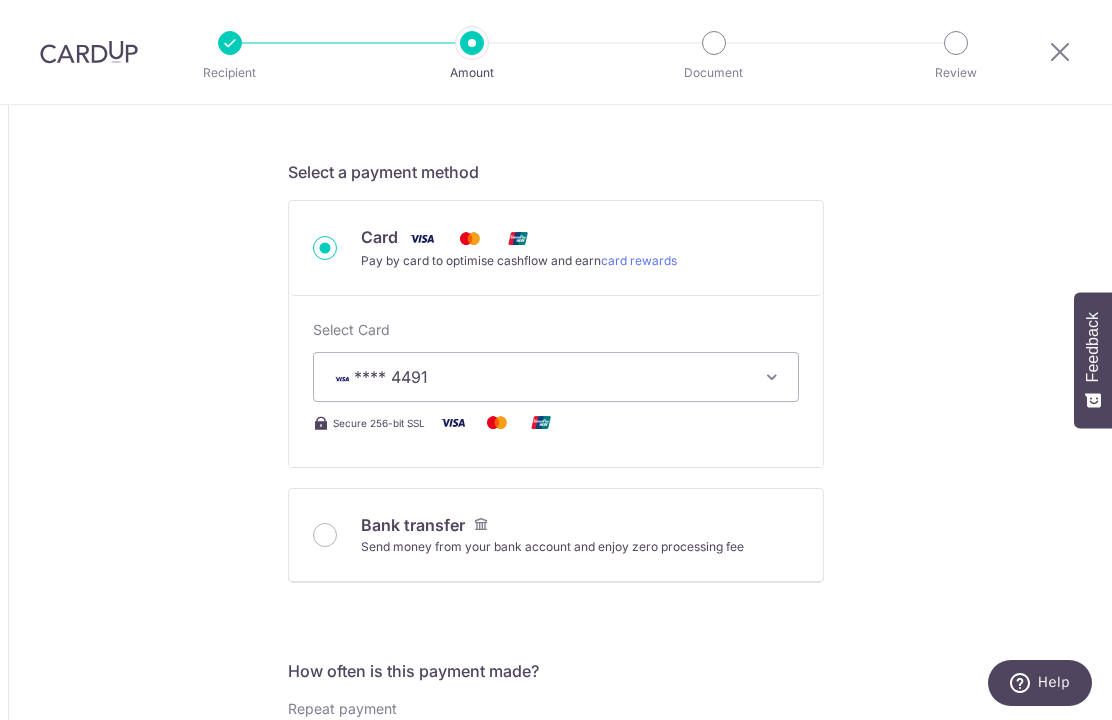 type on "6,545.93" 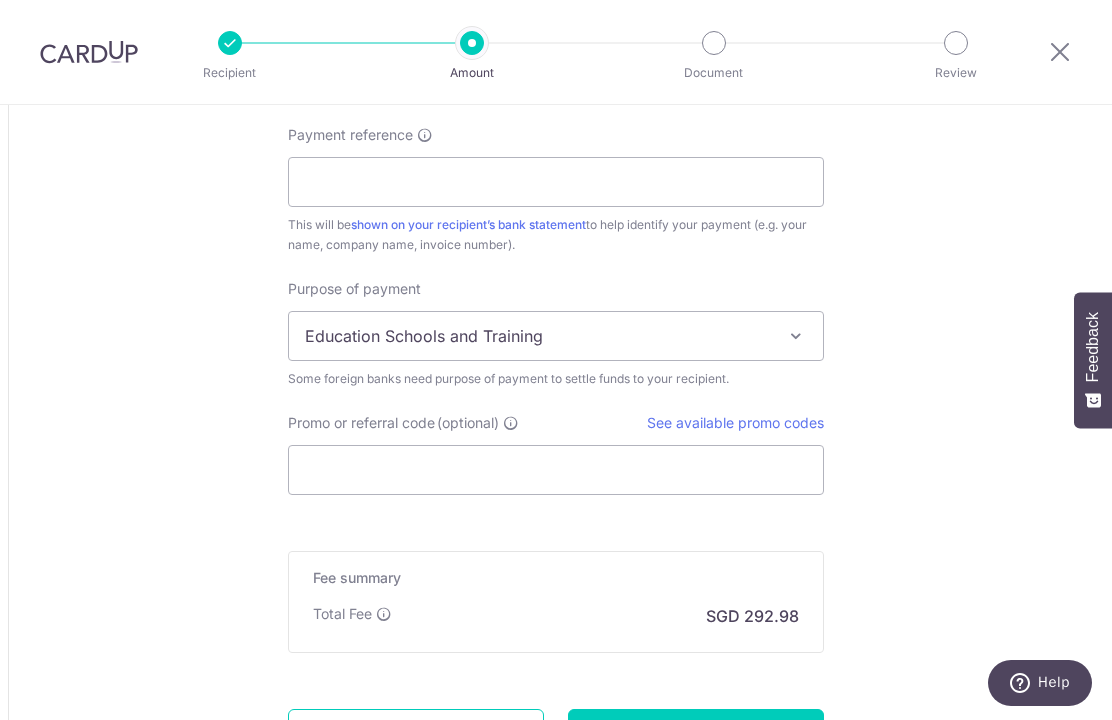 scroll, scrollTop: 1601, scrollLeft: 0, axis: vertical 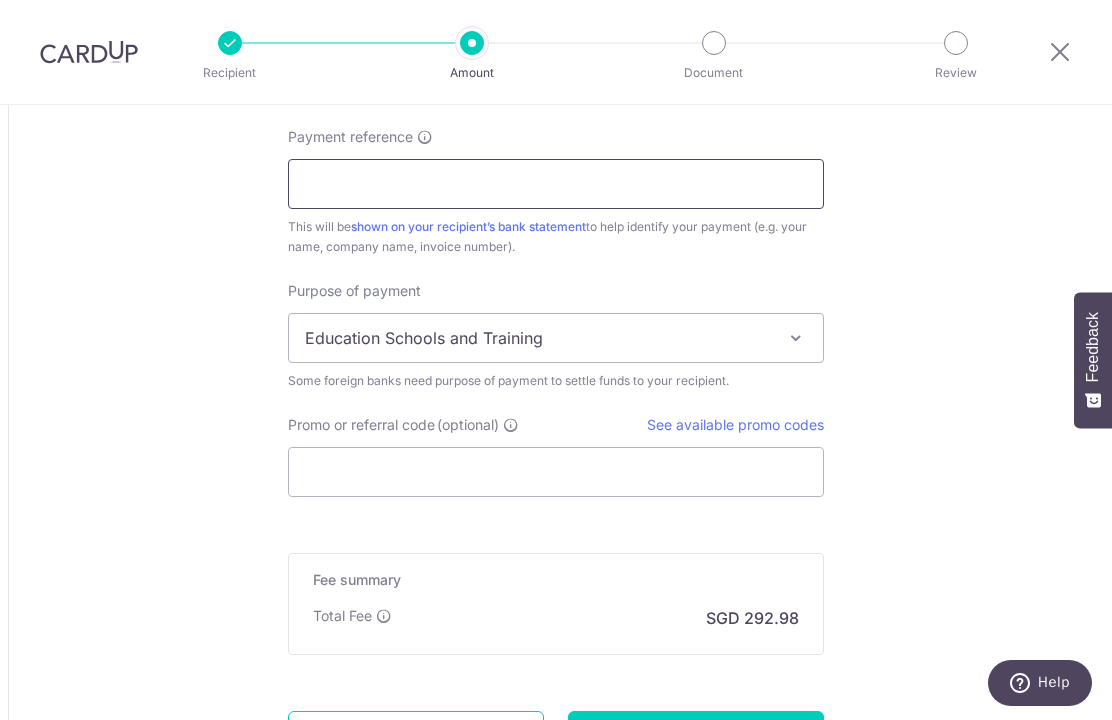 click on "Payment reference" at bounding box center (556, 184) 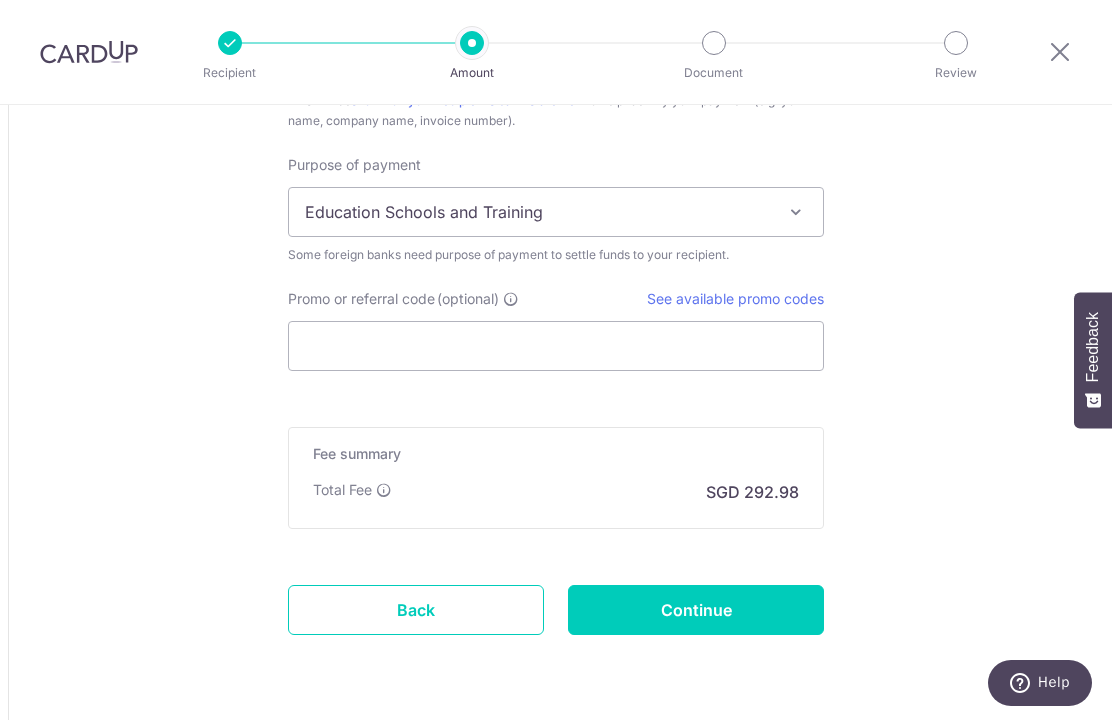scroll, scrollTop: 1726, scrollLeft: 0, axis: vertical 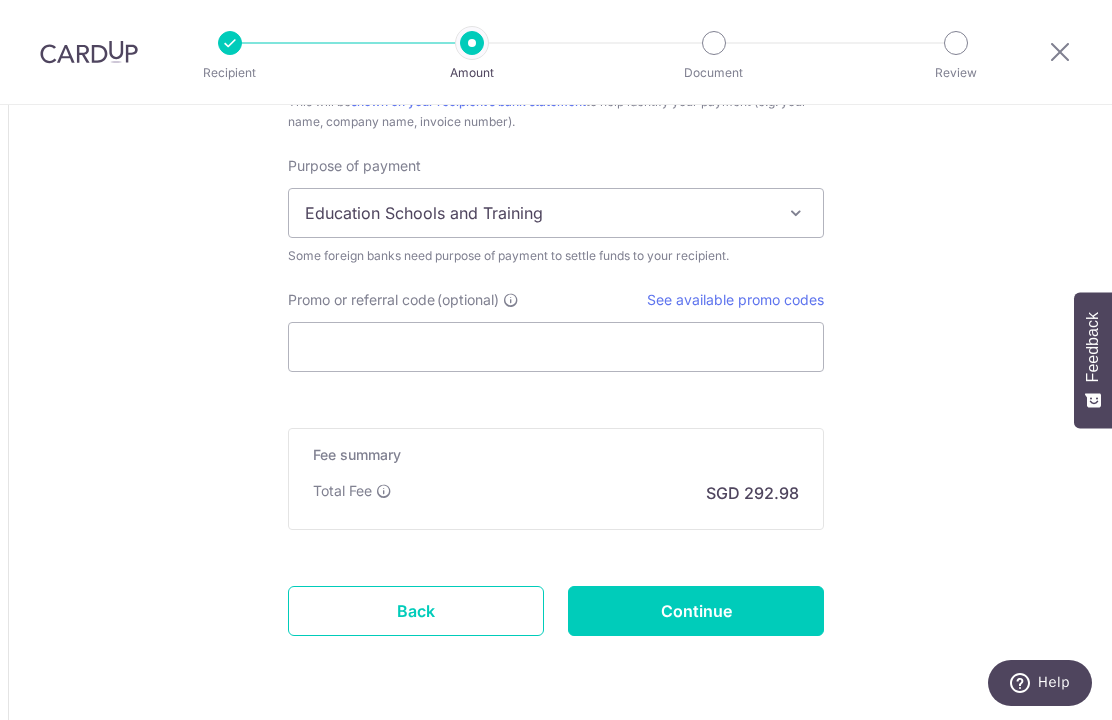 type on "CDSI326 Michelle Chen" 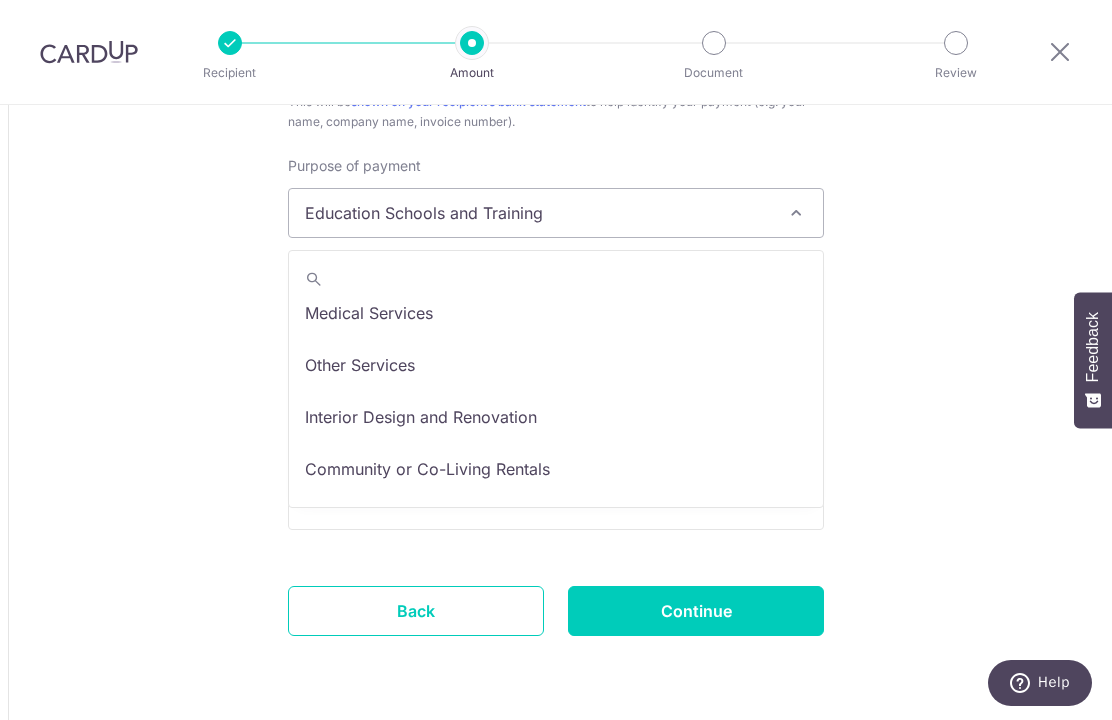 scroll, scrollTop: 126, scrollLeft: 0, axis: vertical 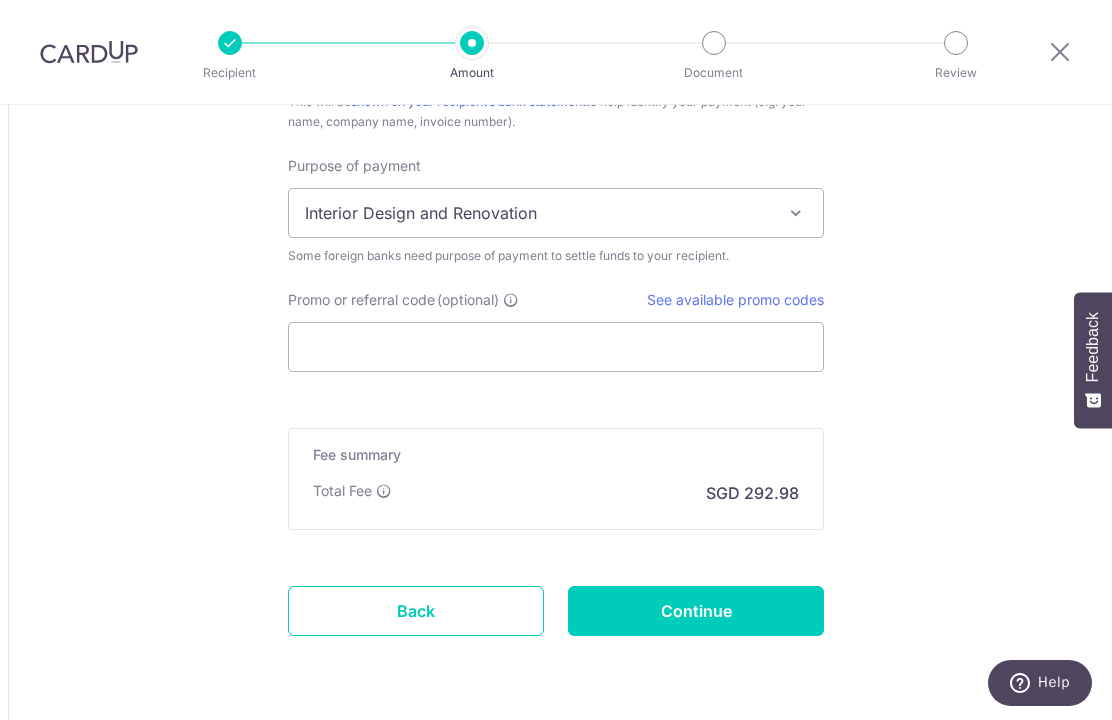 select on "Interior Design and Renovation" 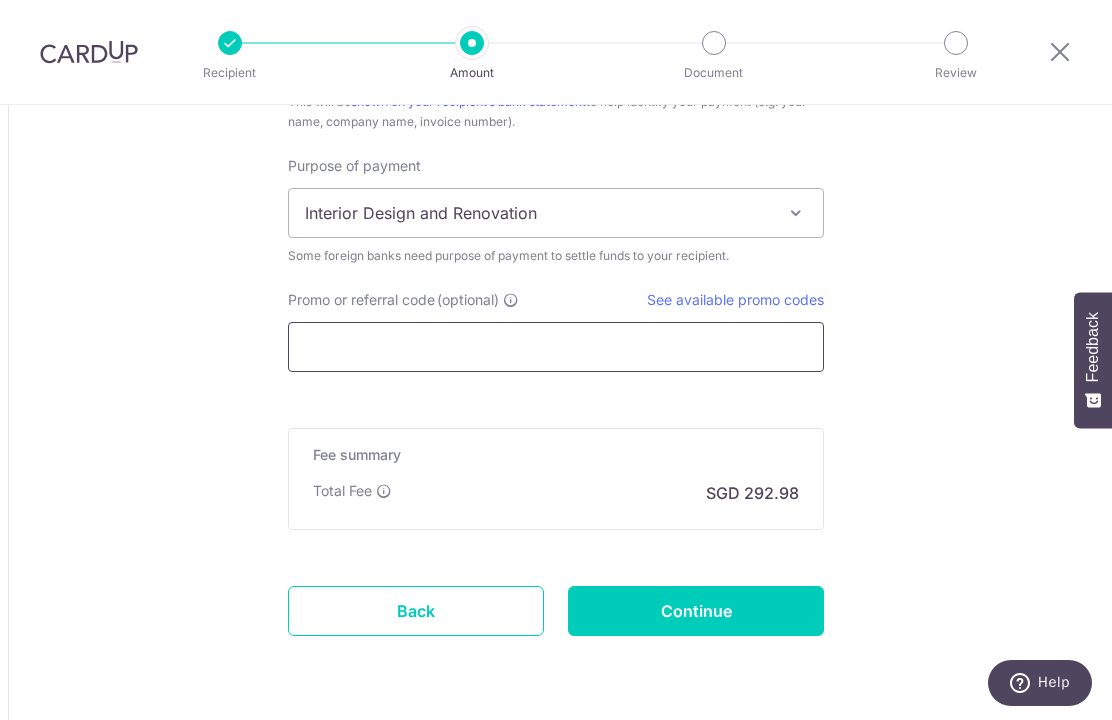 click on "Promo or referral code
(optional)" at bounding box center [556, 347] 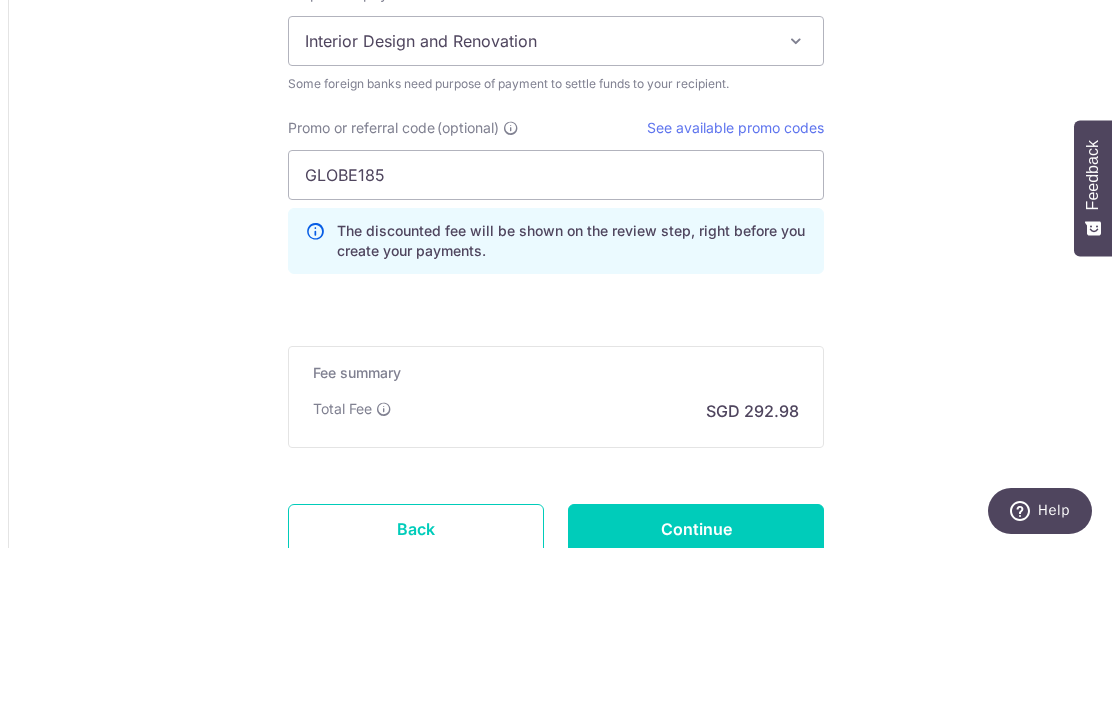 scroll, scrollTop: 69, scrollLeft: 0, axis: vertical 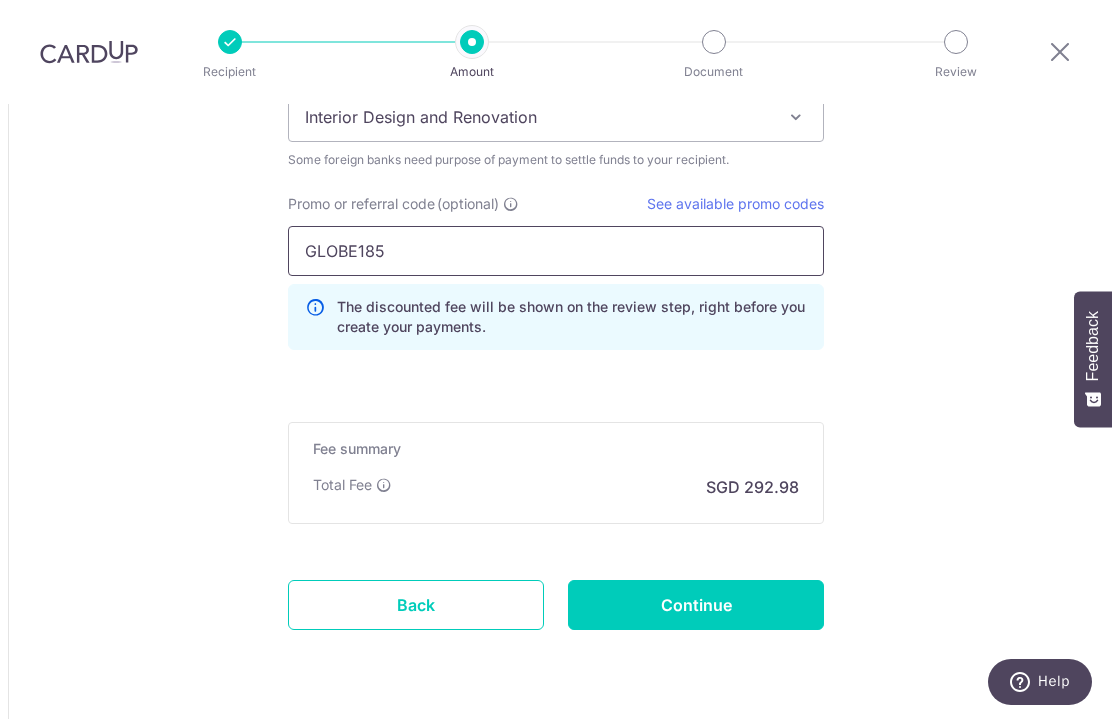 type on "GLOBE185" 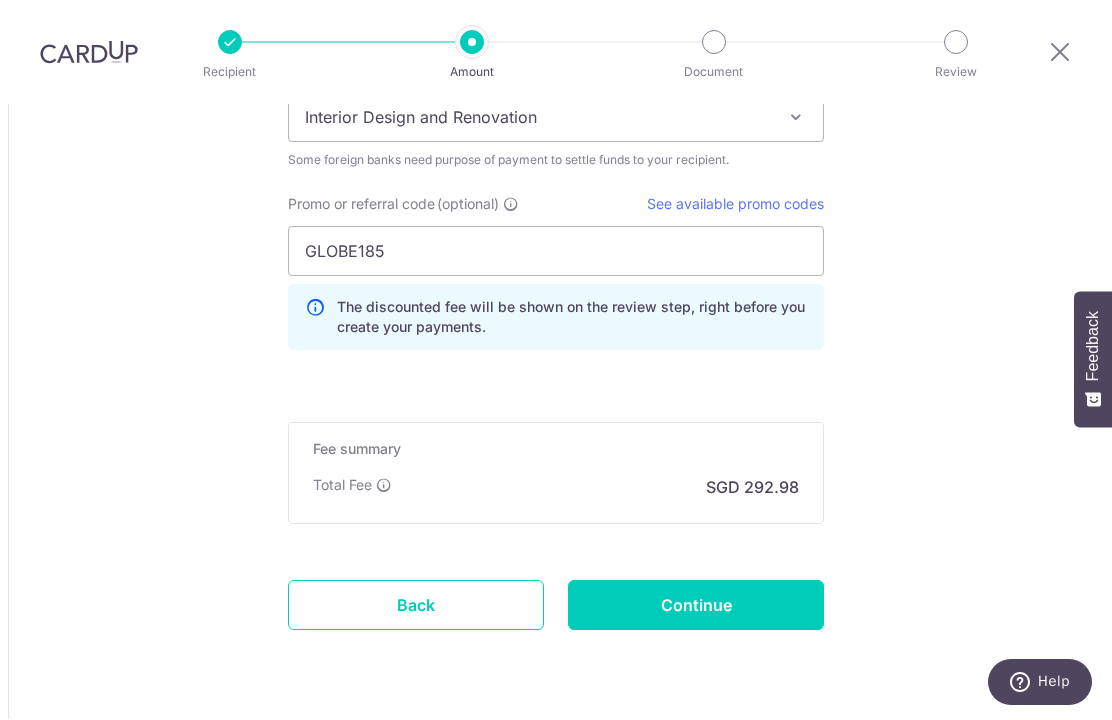 click on "Continue" at bounding box center (696, 606) 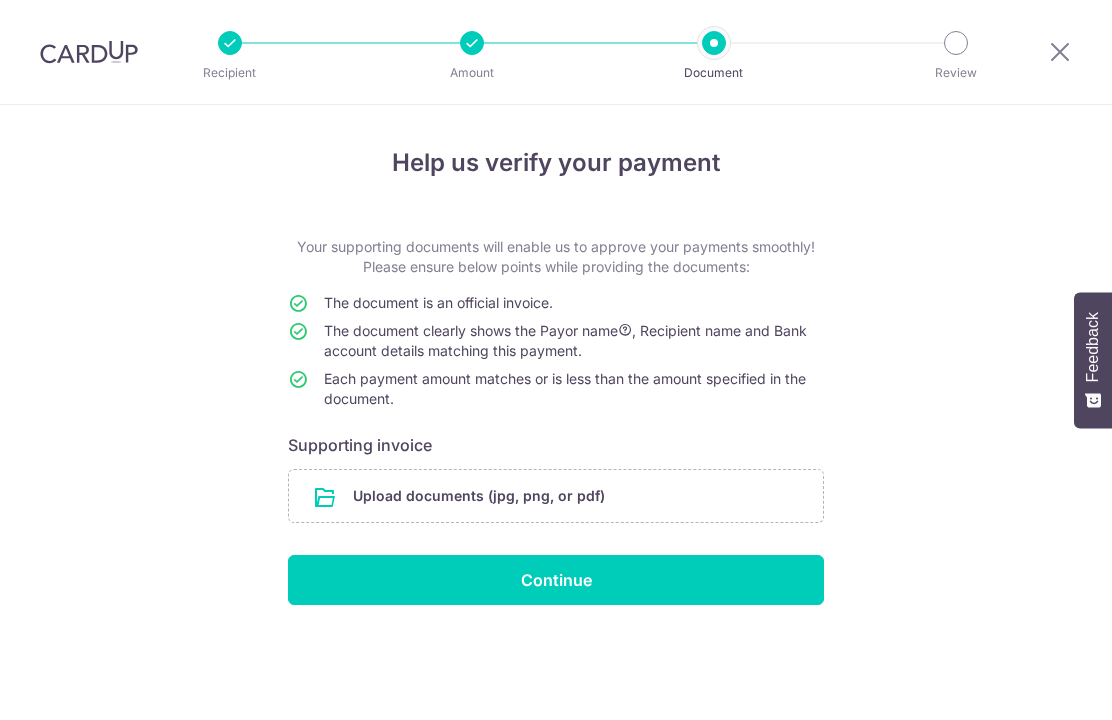 scroll, scrollTop: 0, scrollLeft: 0, axis: both 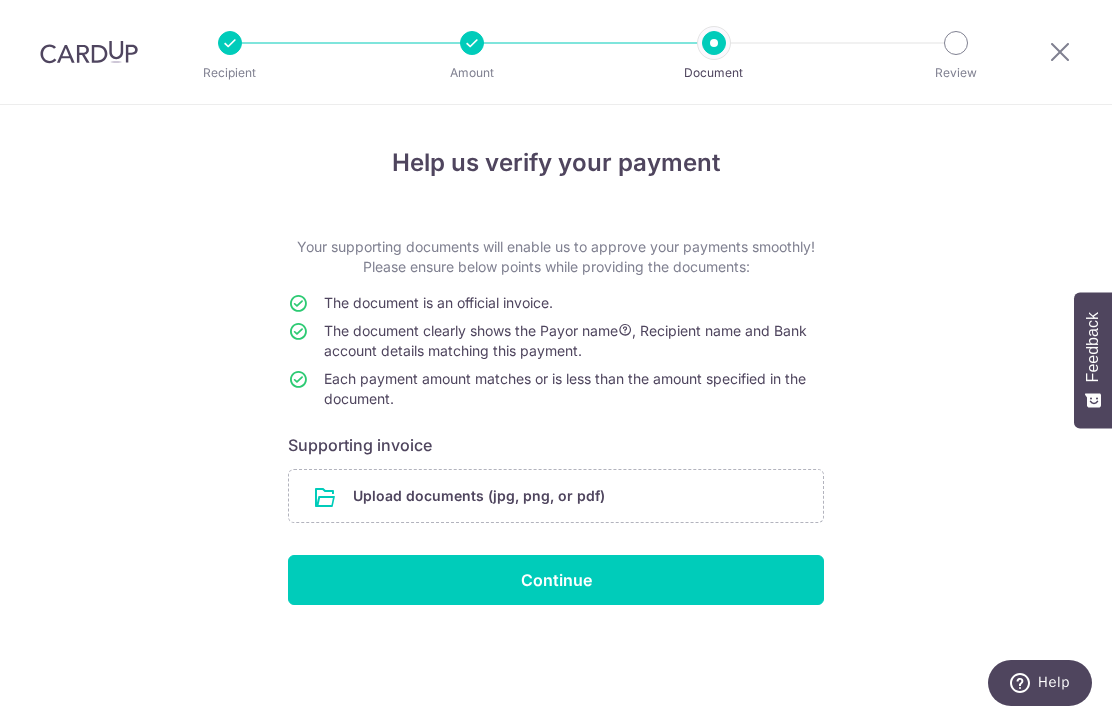 click at bounding box center [556, 496] 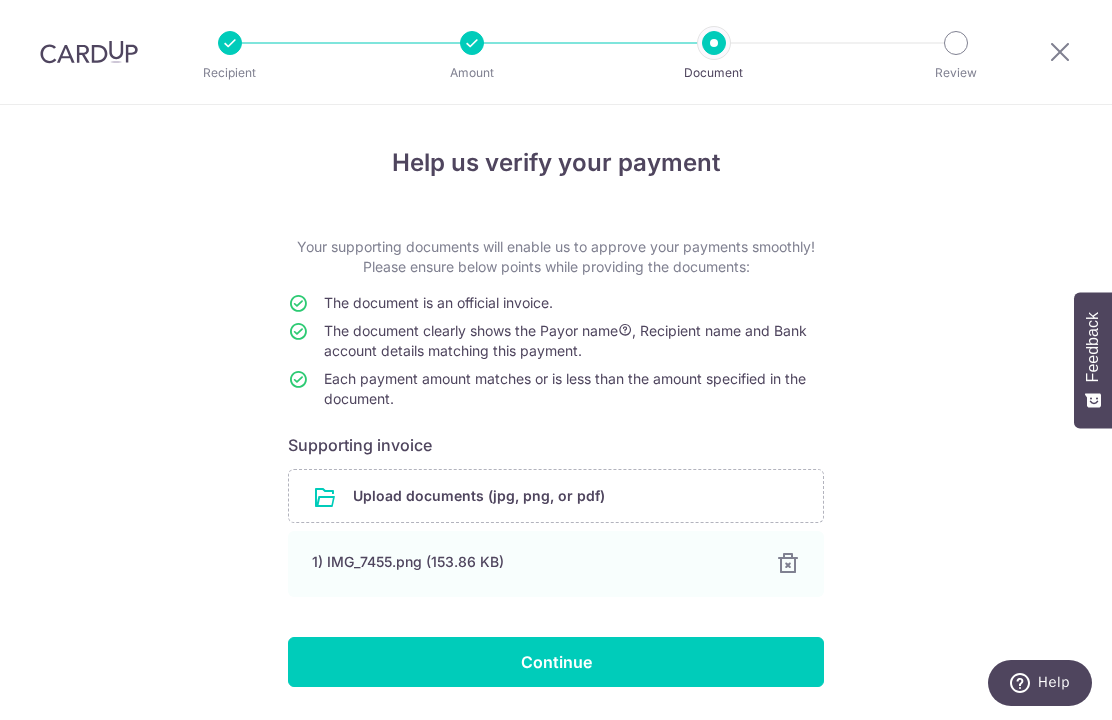 click on "Continue" at bounding box center (556, 662) 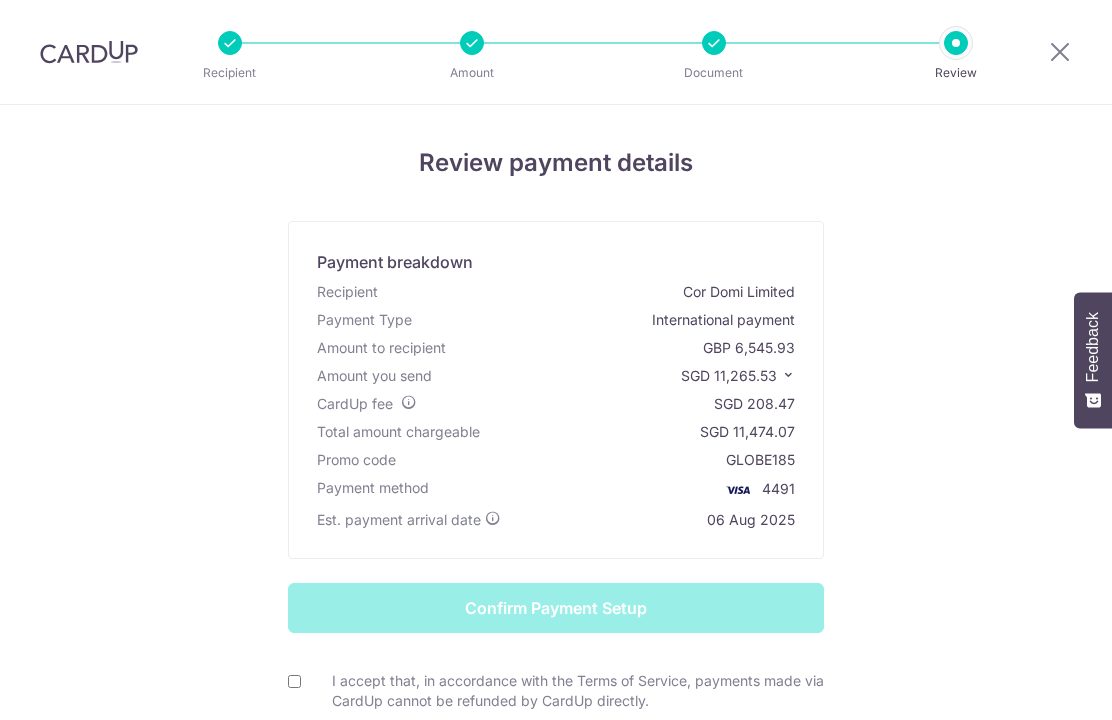 scroll, scrollTop: 0, scrollLeft: 0, axis: both 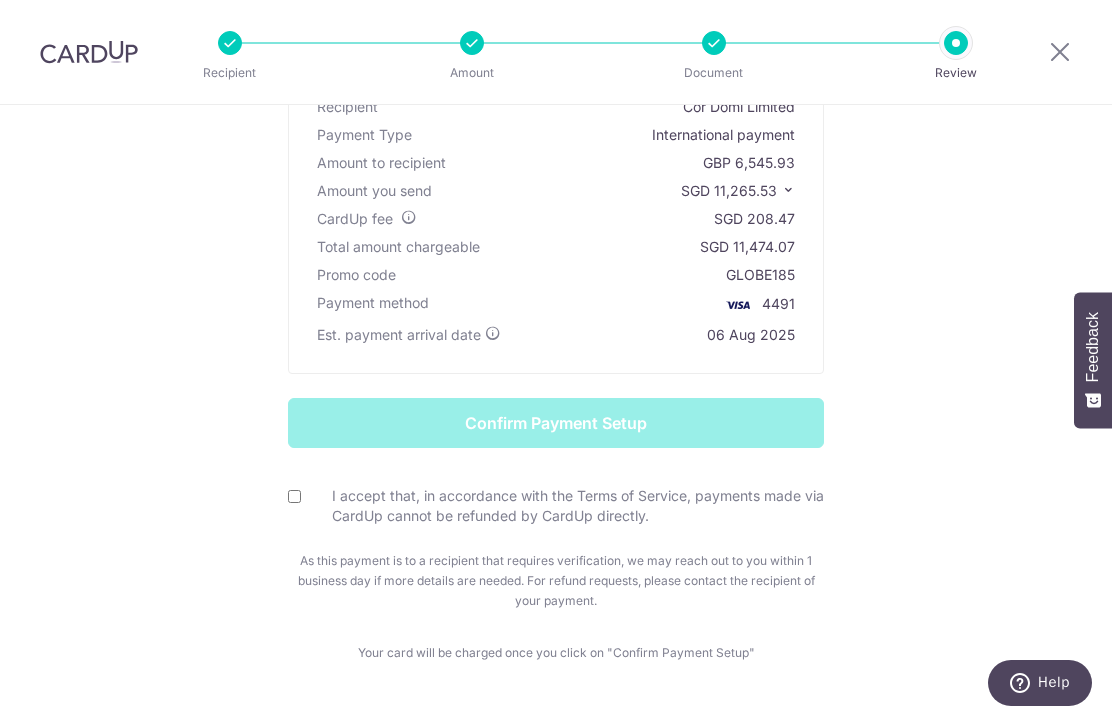 click on "I accept that, in accordance with the Terms of Service, payments made via CardUp cannot be refunded by CardUp directly." at bounding box center (294, 496) 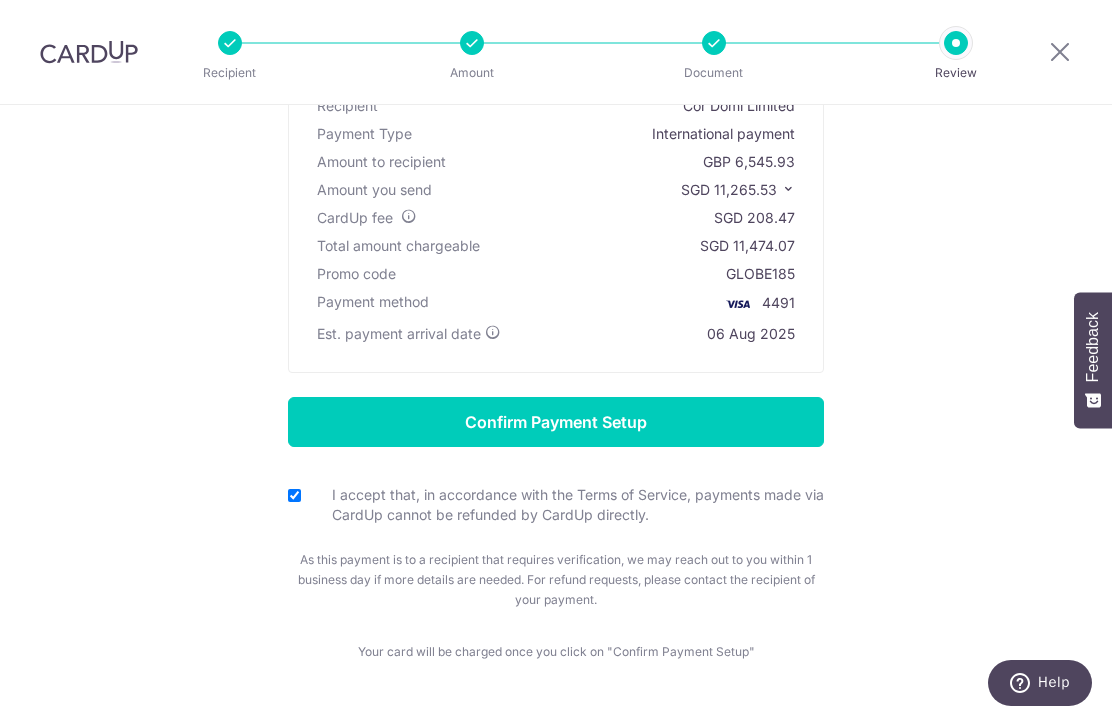 scroll, scrollTop: 185, scrollLeft: 0, axis: vertical 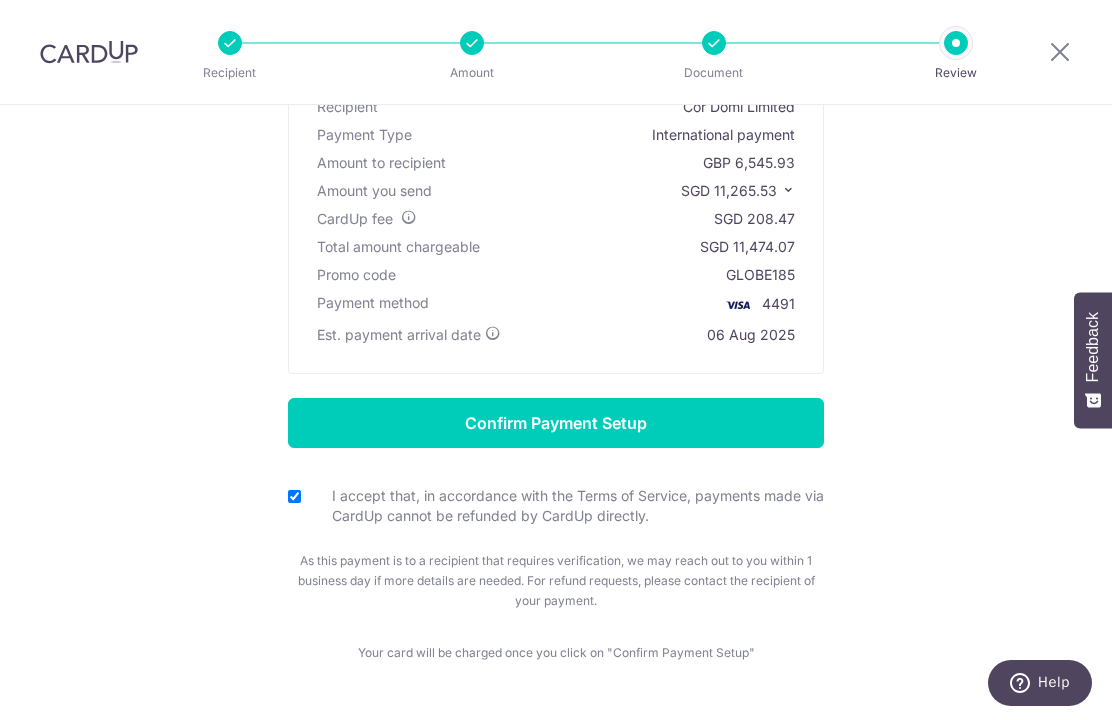 click on "Confirm Payment Setup" at bounding box center [556, 423] 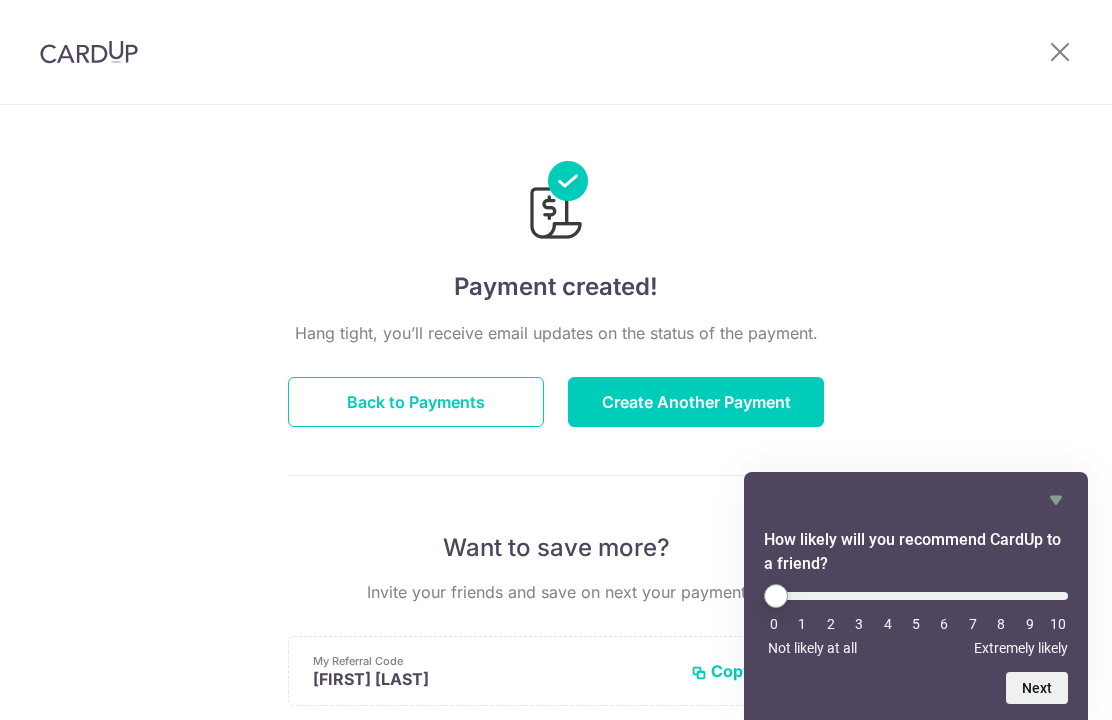 scroll, scrollTop: 0, scrollLeft: 0, axis: both 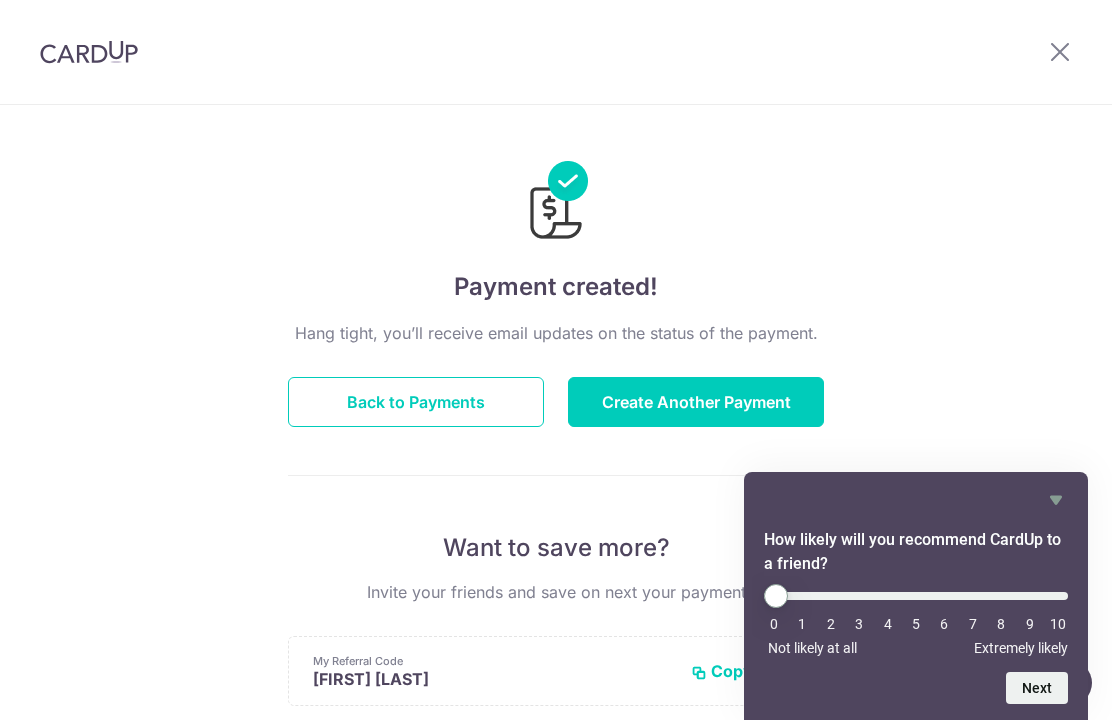 click 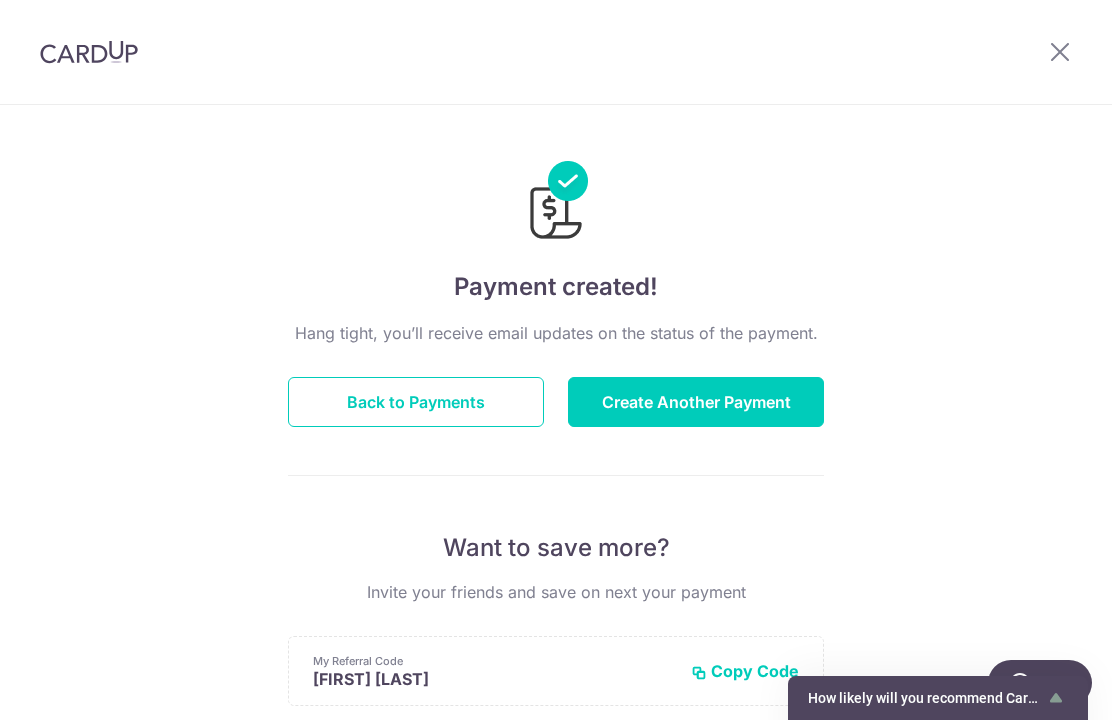 click on "Create Another Payment" at bounding box center (696, 402) 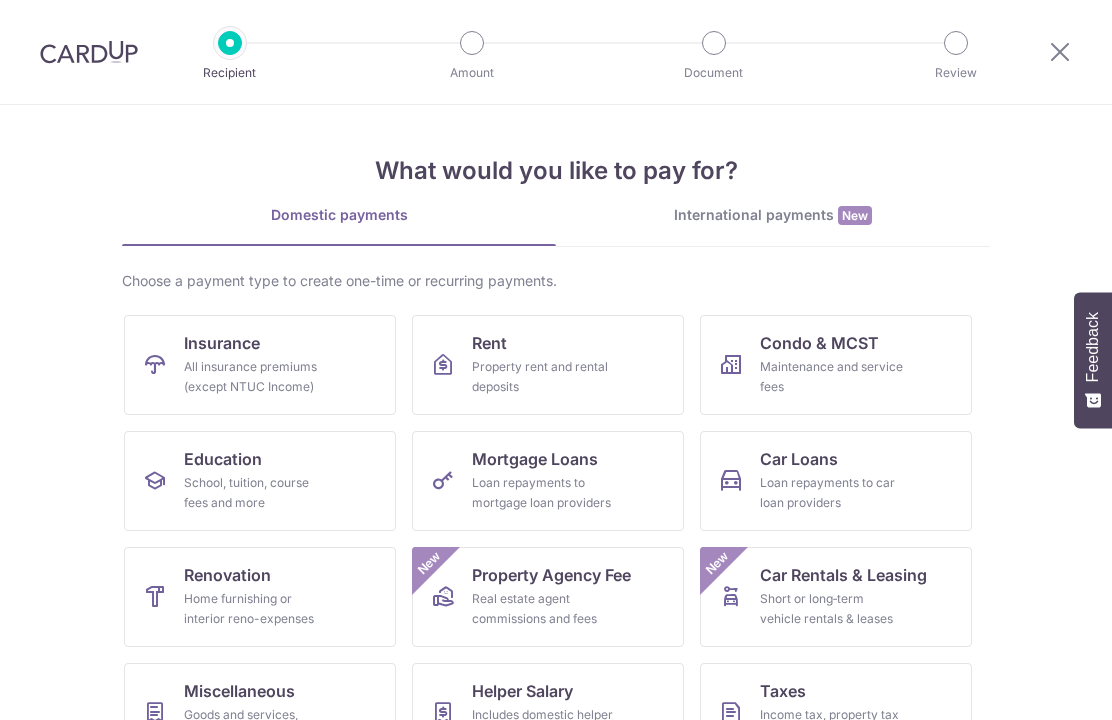 scroll, scrollTop: 0, scrollLeft: 0, axis: both 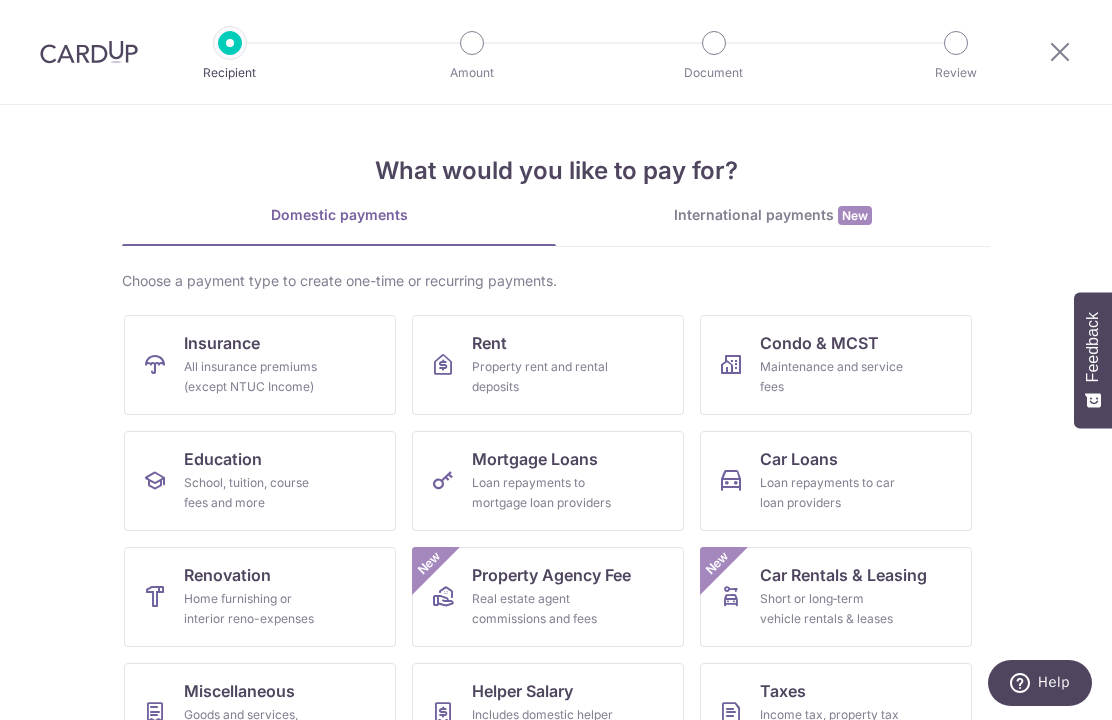 click on "International payments
New" at bounding box center [773, 225] 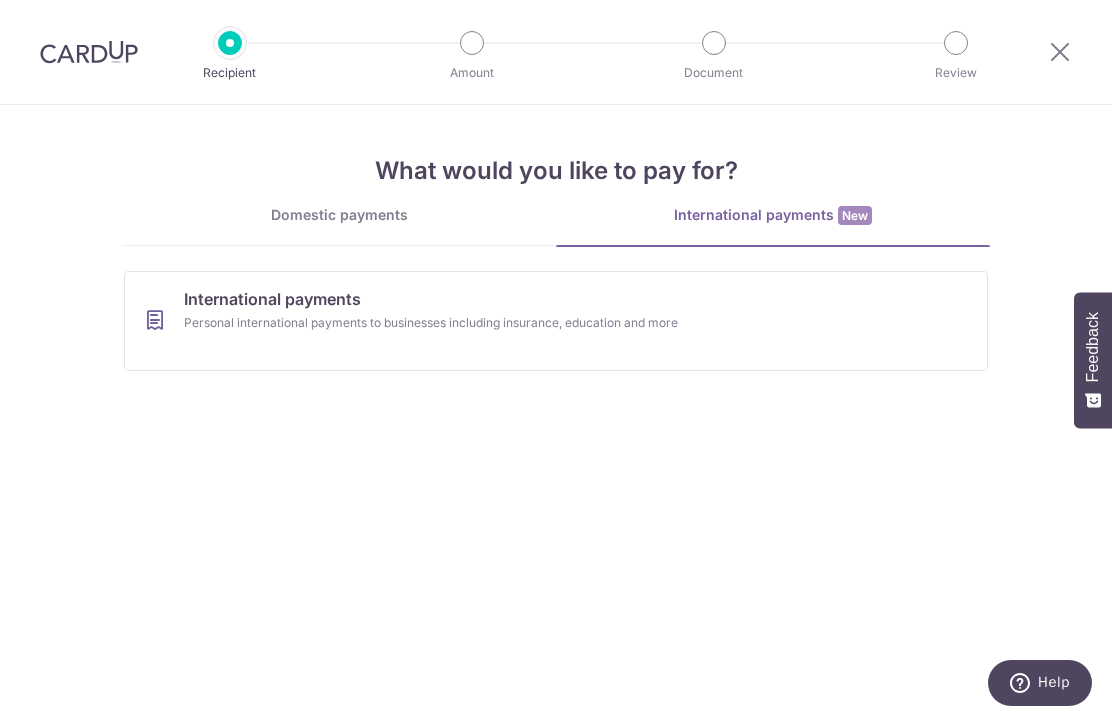 click on "Personal international payments to businesses including insurance, education and more" at bounding box center [529, 323] 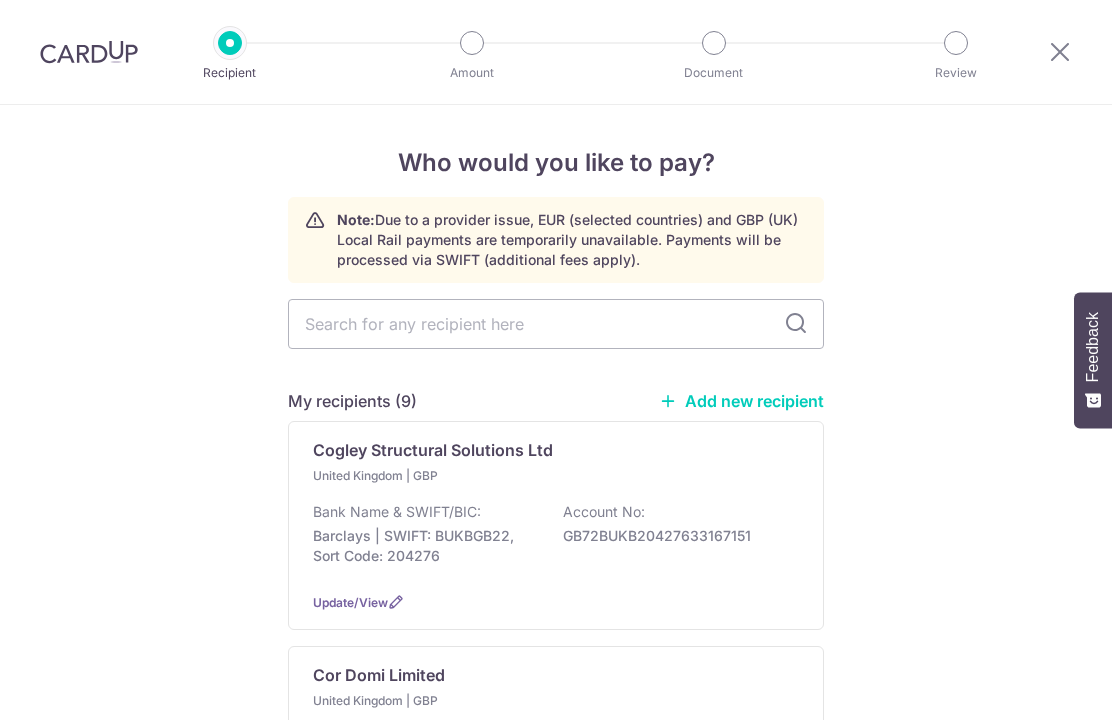 scroll, scrollTop: 0, scrollLeft: 0, axis: both 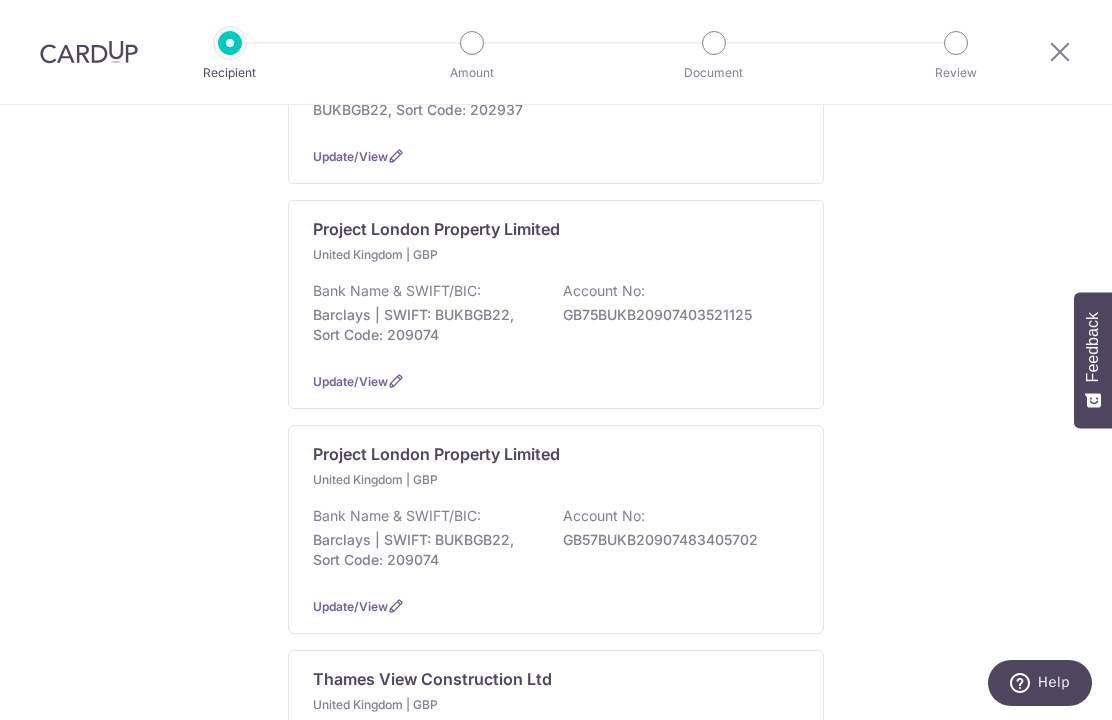 click on "Bank Name & SWIFT/BIC:
Barclays | SWIFT: BUKBGB22, Sort Code: 209074
Account No:
GB75BUKB20907403521125" at bounding box center [556, 318] 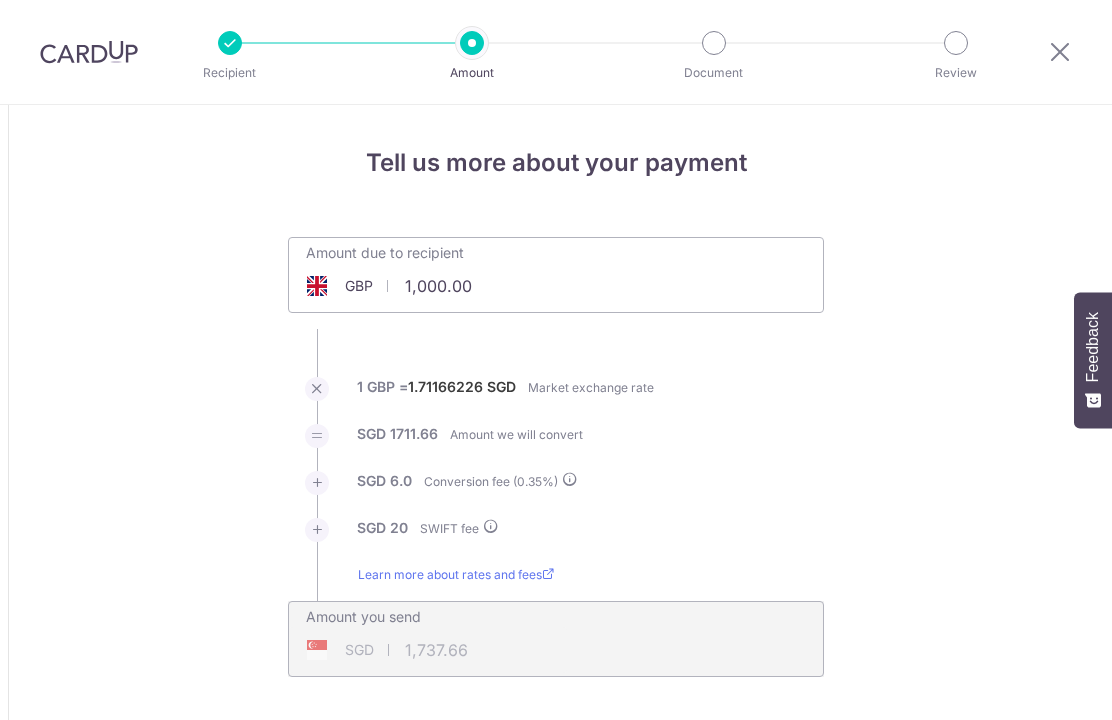 scroll, scrollTop: 0, scrollLeft: 0, axis: both 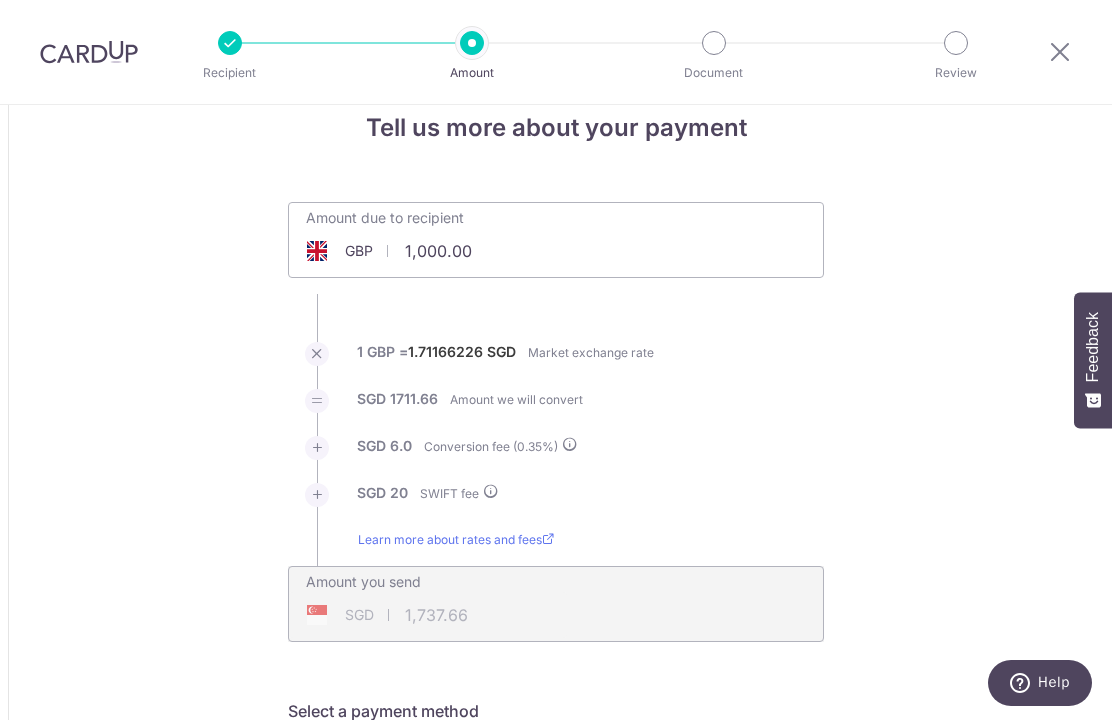click on "1,000.00" at bounding box center [443, 251] 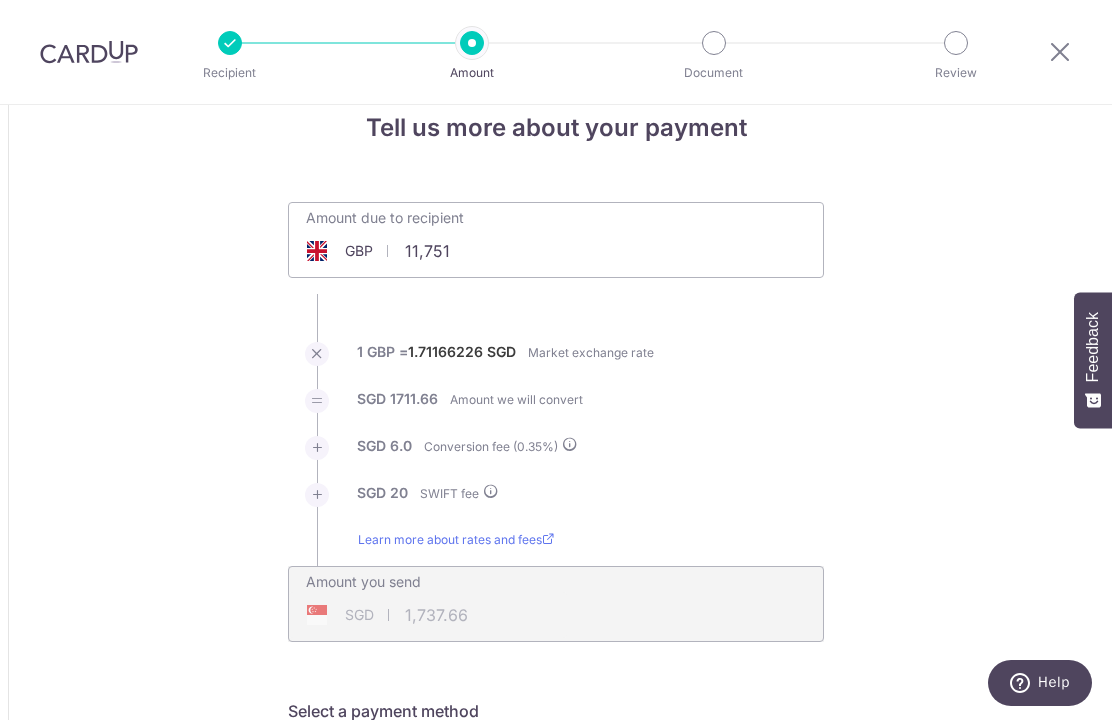 type on "11,751.00" 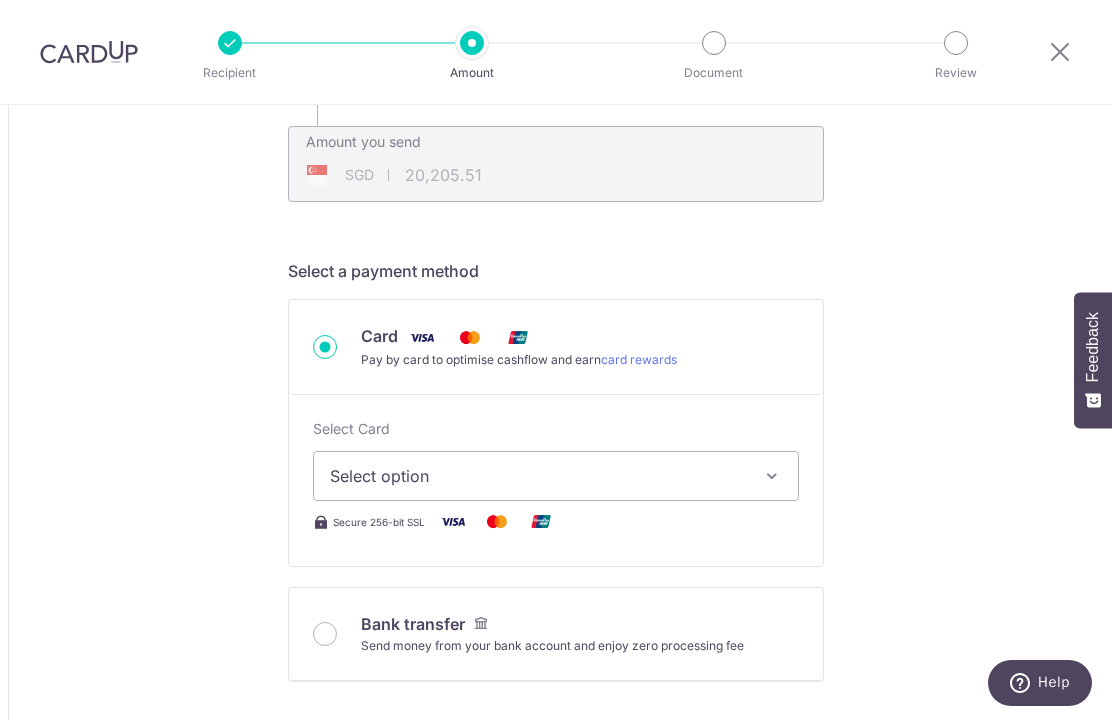 scroll, scrollTop: 483, scrollLeft: 0, axis: vertical 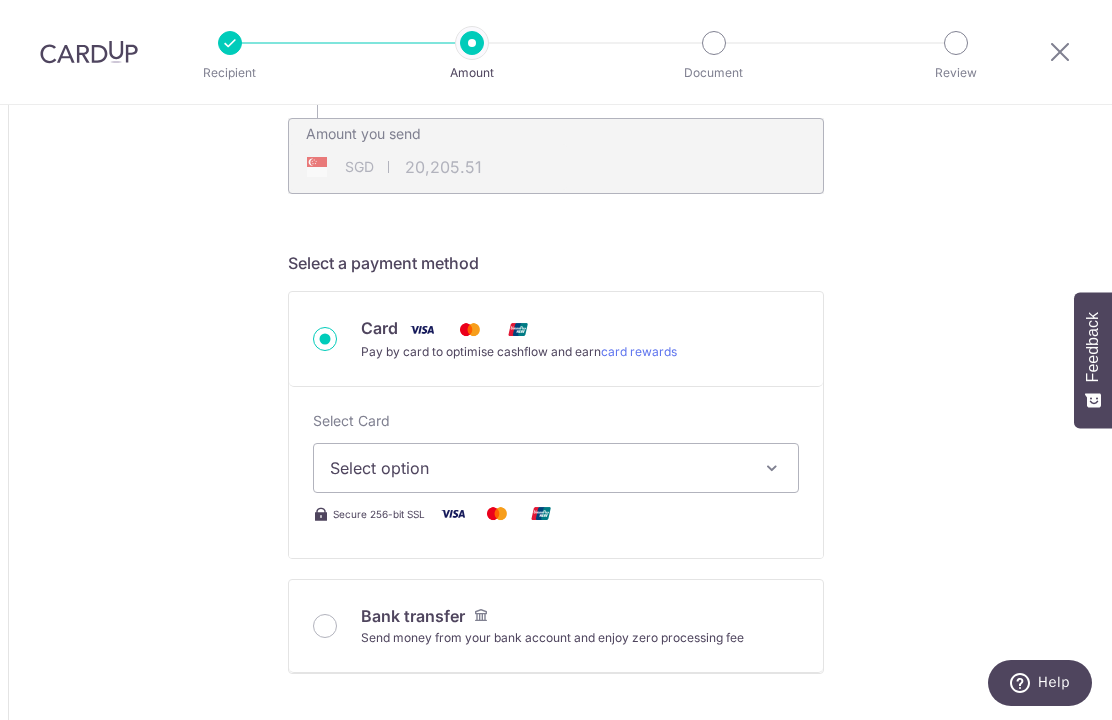 click at bounding box center (772, 468) 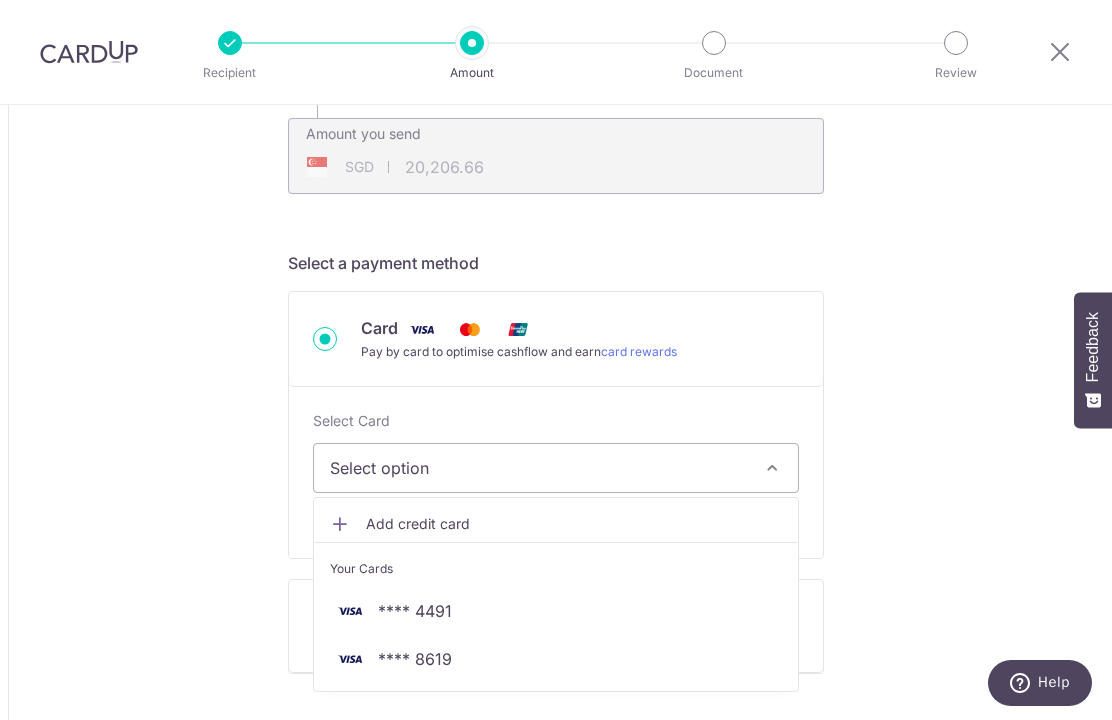 click at bounding box center [556, 360] 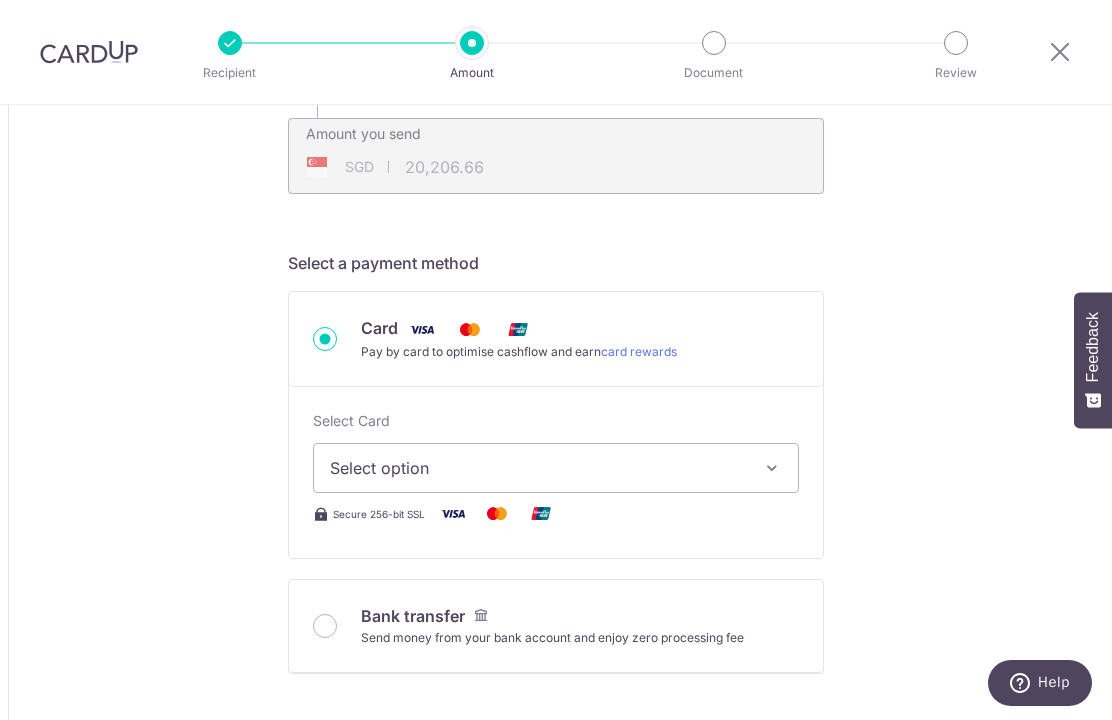 click on "Select option" at bounding box center [556, 468] 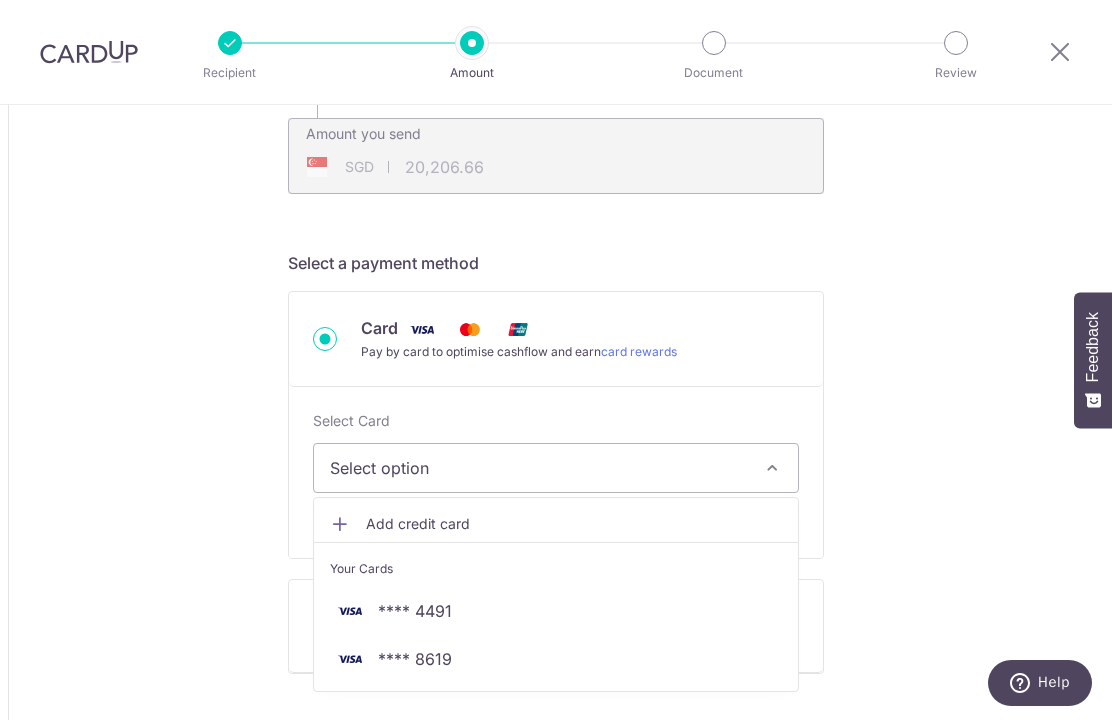 click on "**** 4491" at bounding box center [556, 611] 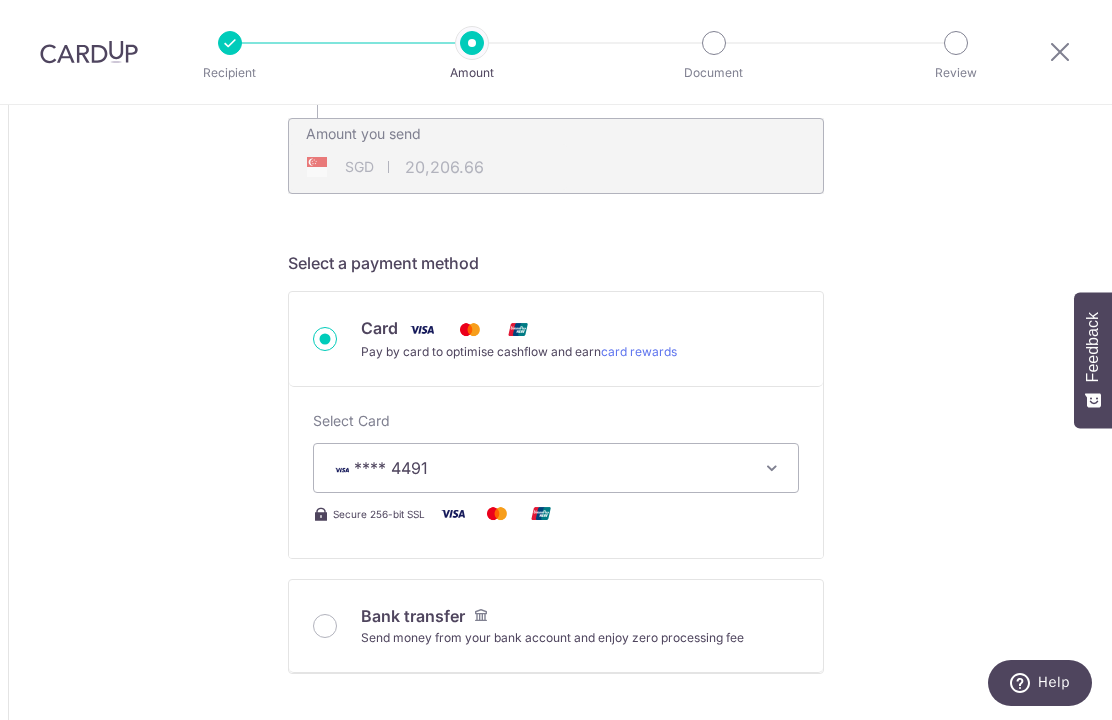 type on "11,751.00" 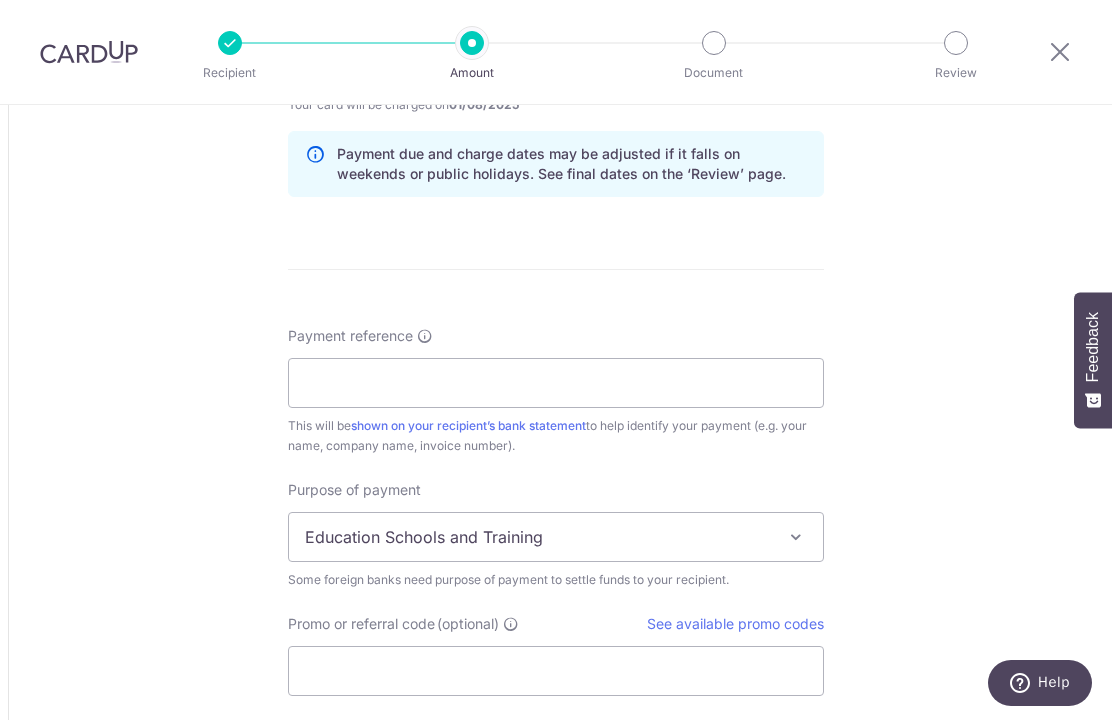 scroll, scrollTop: 1403, scrollLeft: 0, axis: vertical 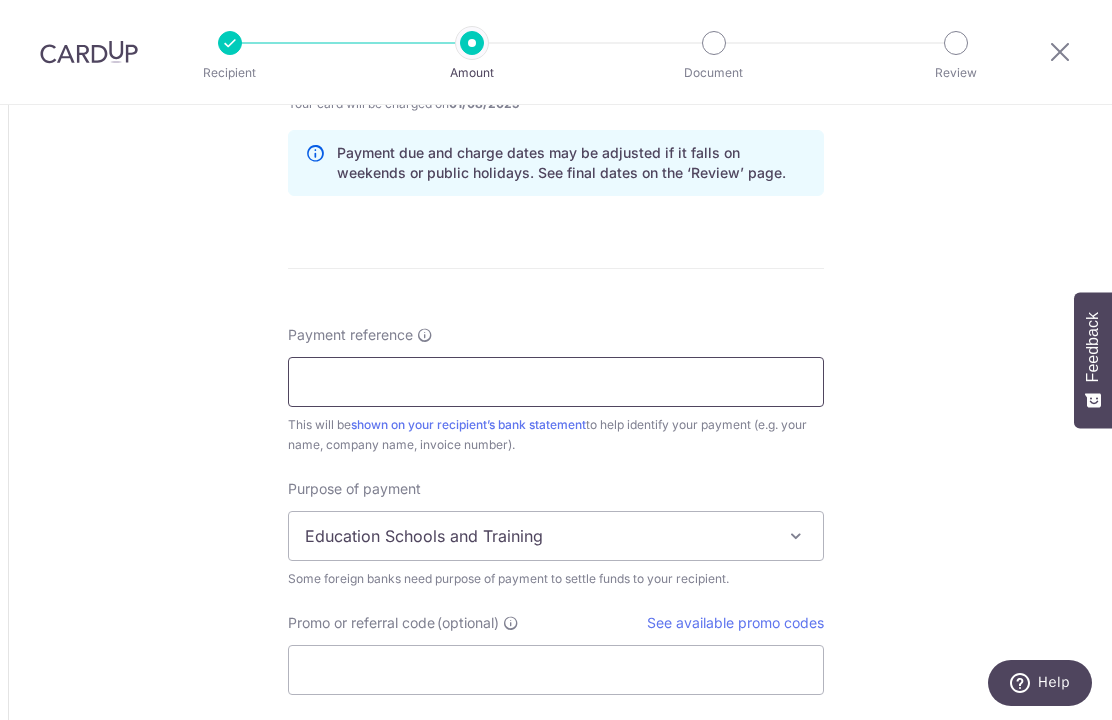 click on "Payment reference" at bounding box center (556, 382) 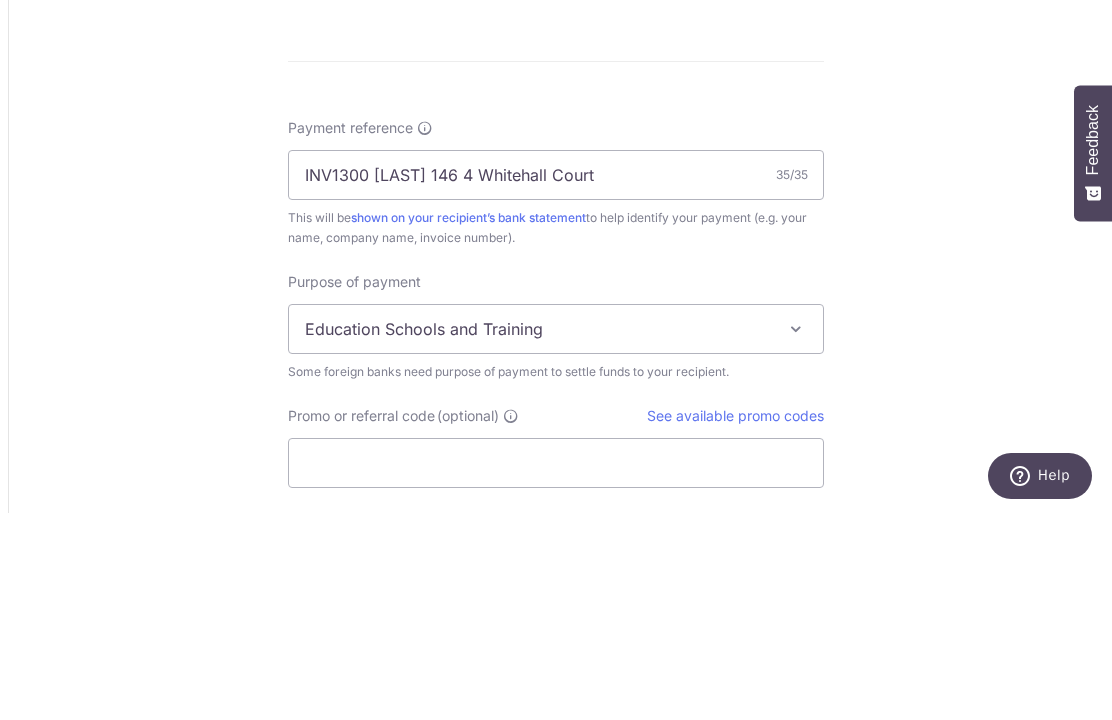 scroll, scrollTop: 69, scrollLeft: 0, axis: vertical 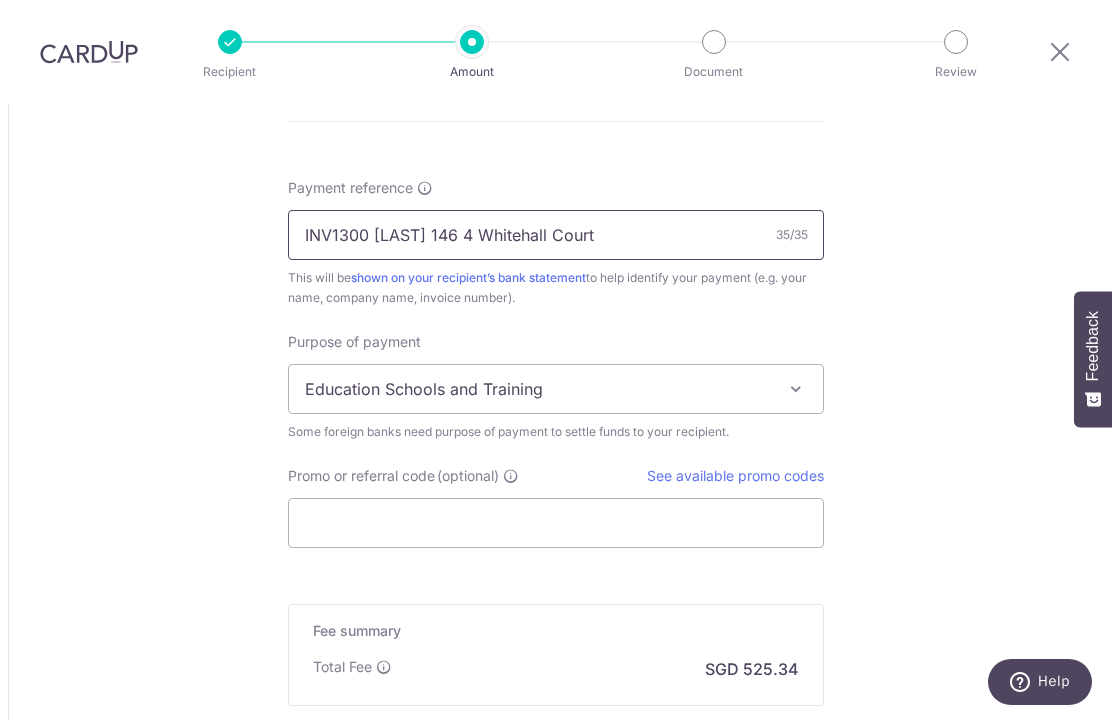 type on "INV1300 [LAST] 146 4 [STREET]" 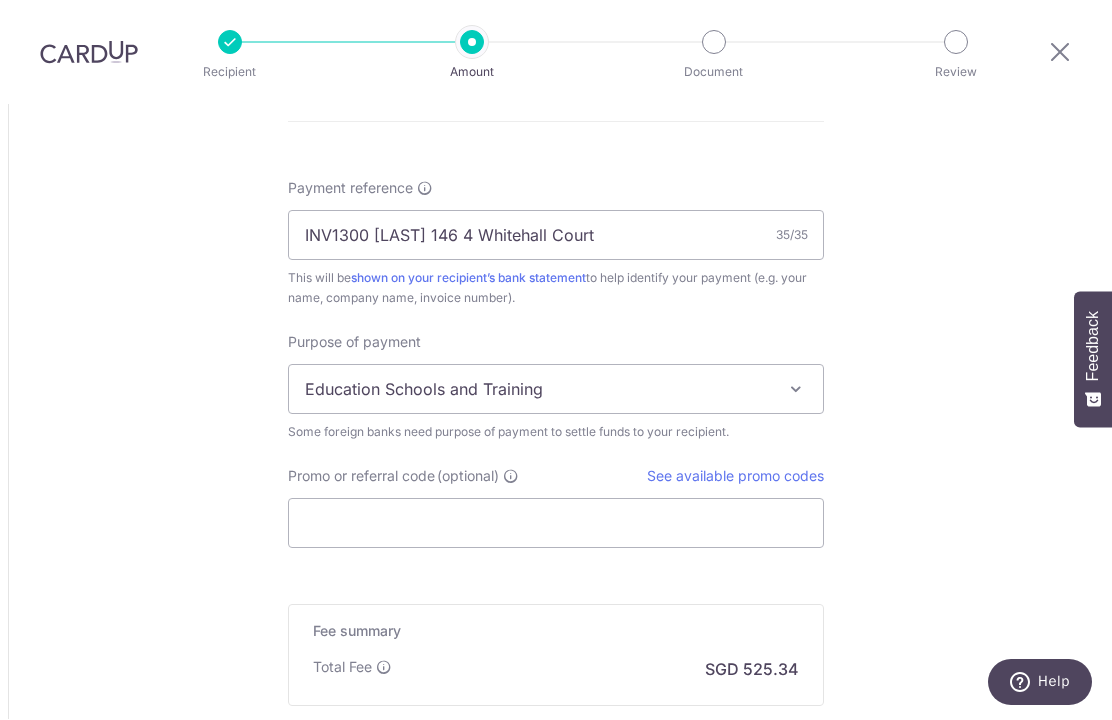 click at bounding box center (796, 390) 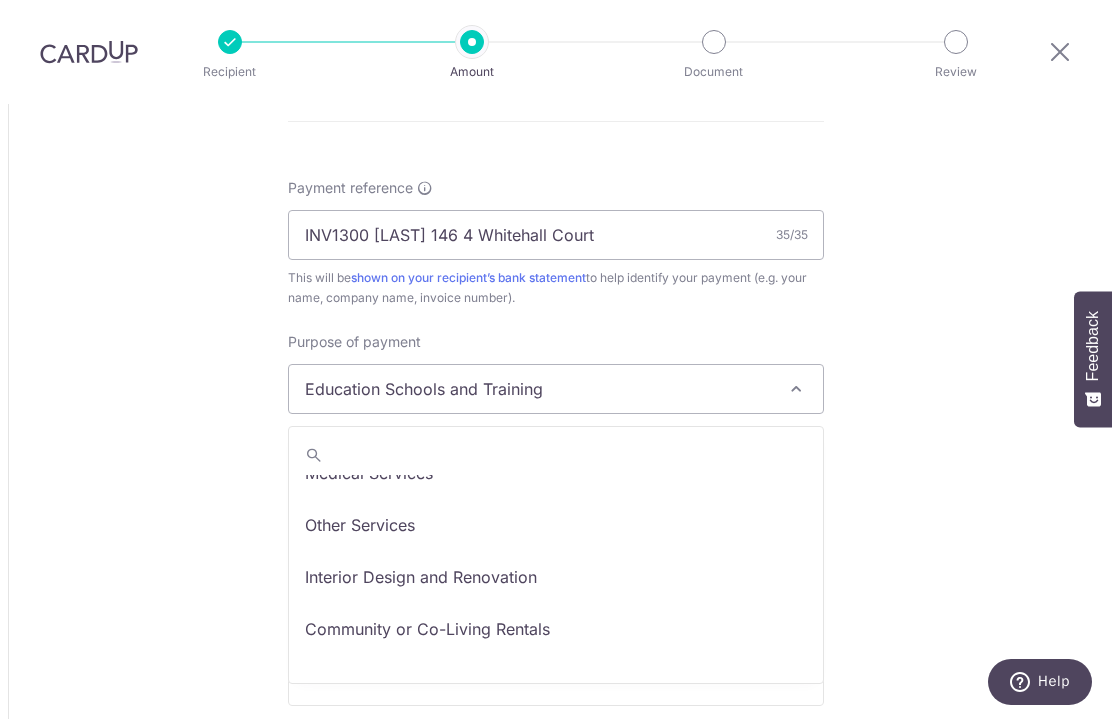 scroll, scrollTop: 143, scrollLeft: 0, axis: vertical 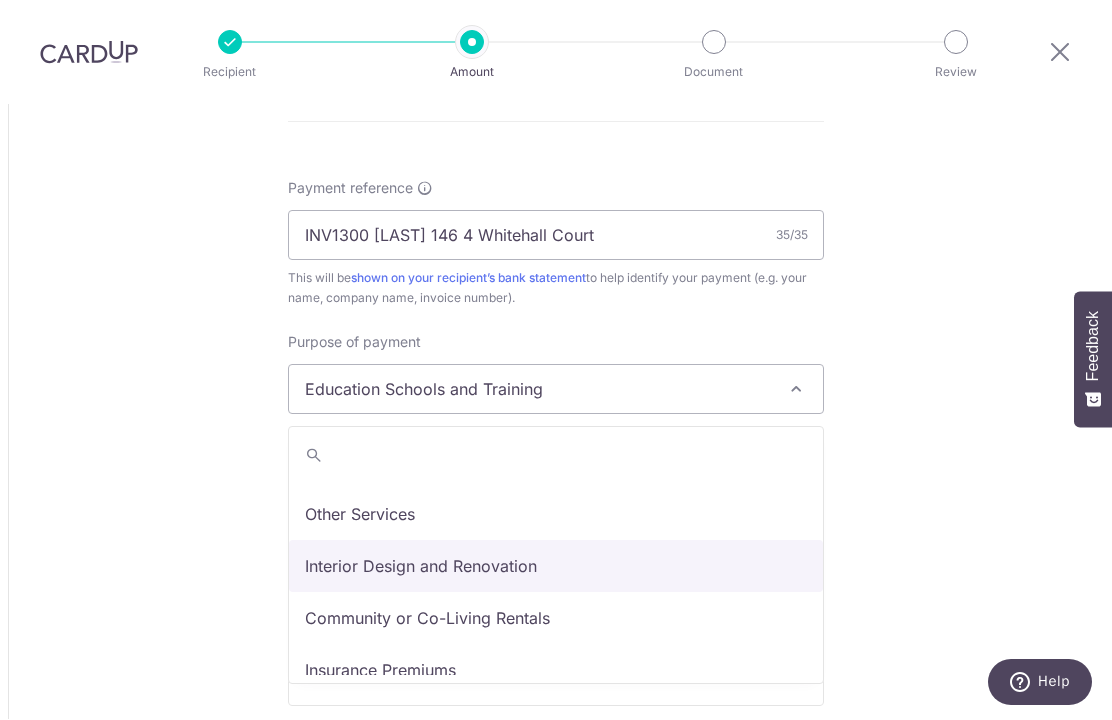select on "Interior Design and Renovation" 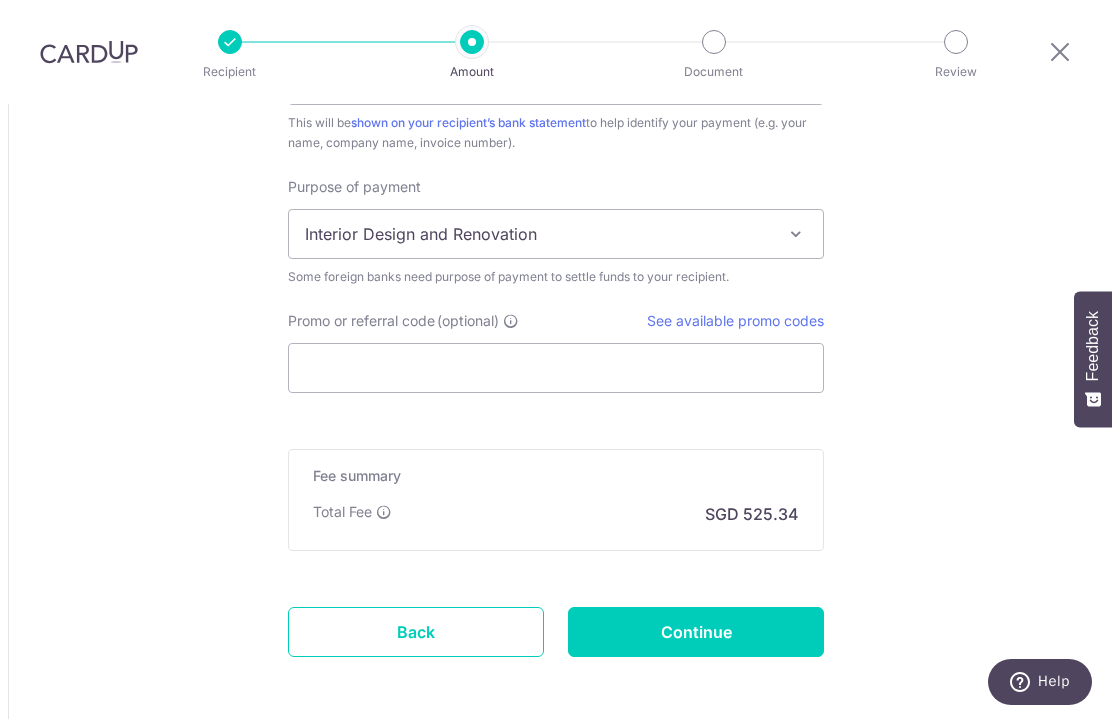 scroll, scrollTop: 1705, scrollLeft: 0, axis: vertical 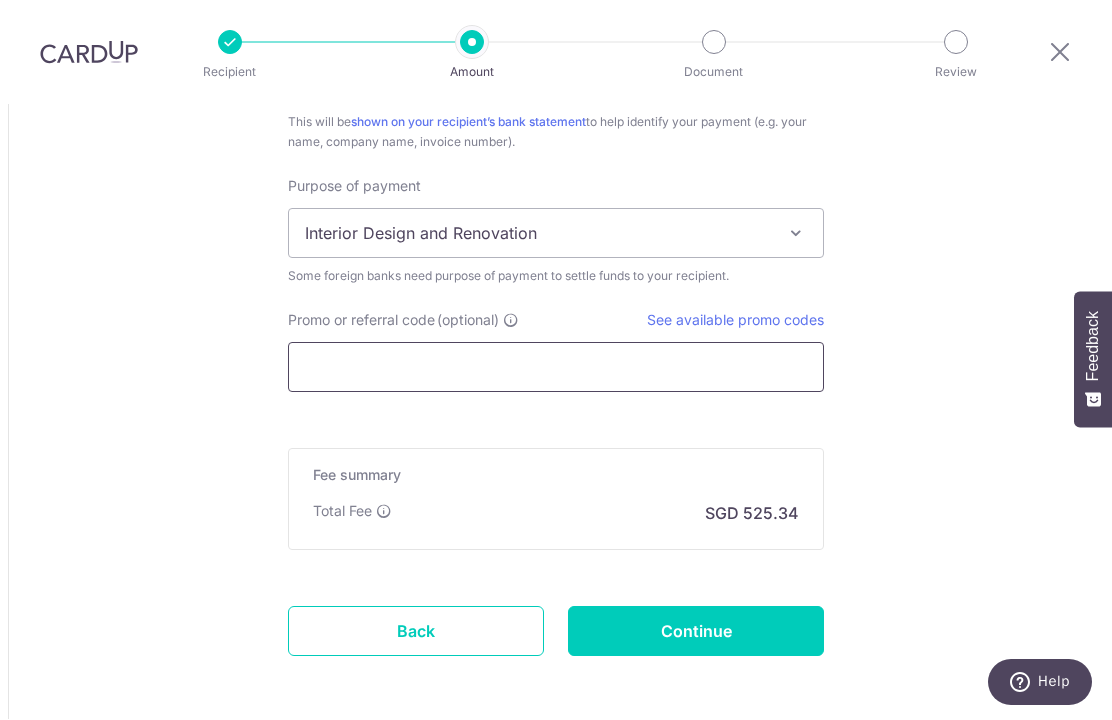 click on "Promo or referral code
(optional)" at bounding box center (556, 368) 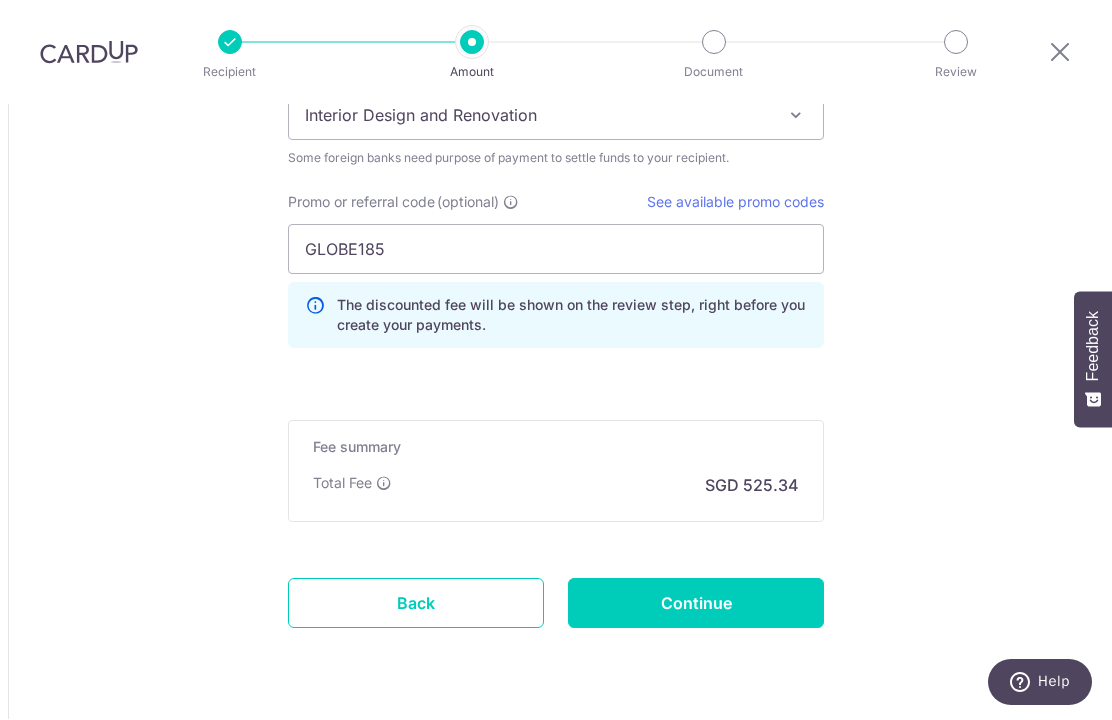scroll, scrollTop: 1821, scrollLeft: 0, axis: vertical 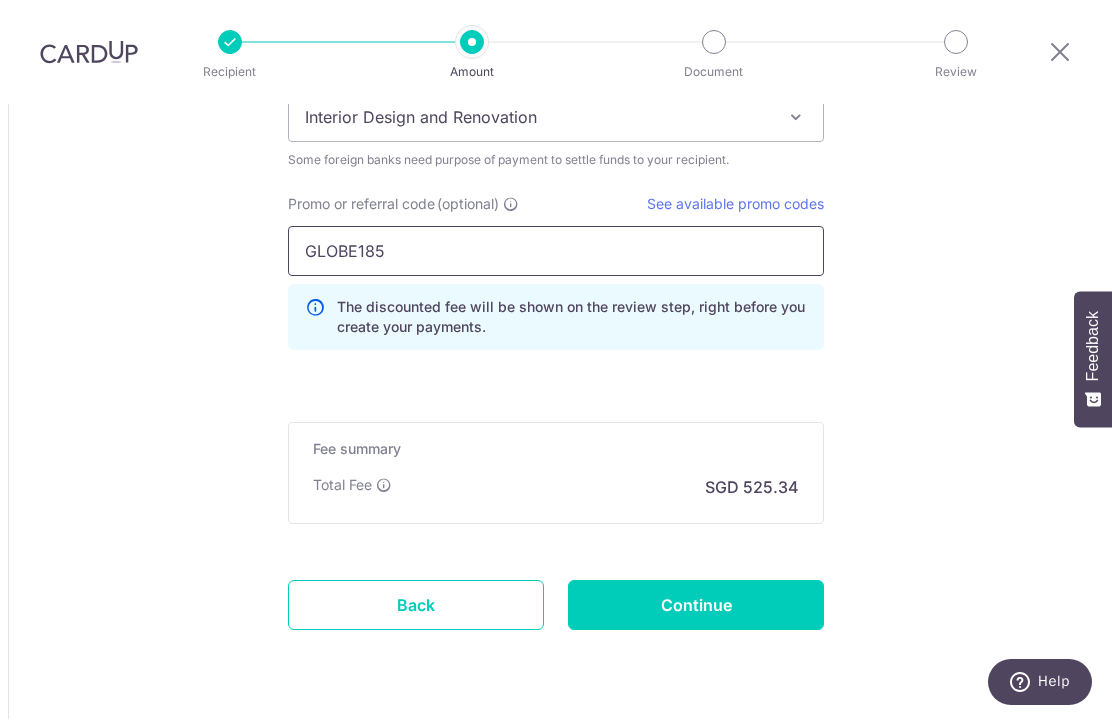 type on "GLOBE185" 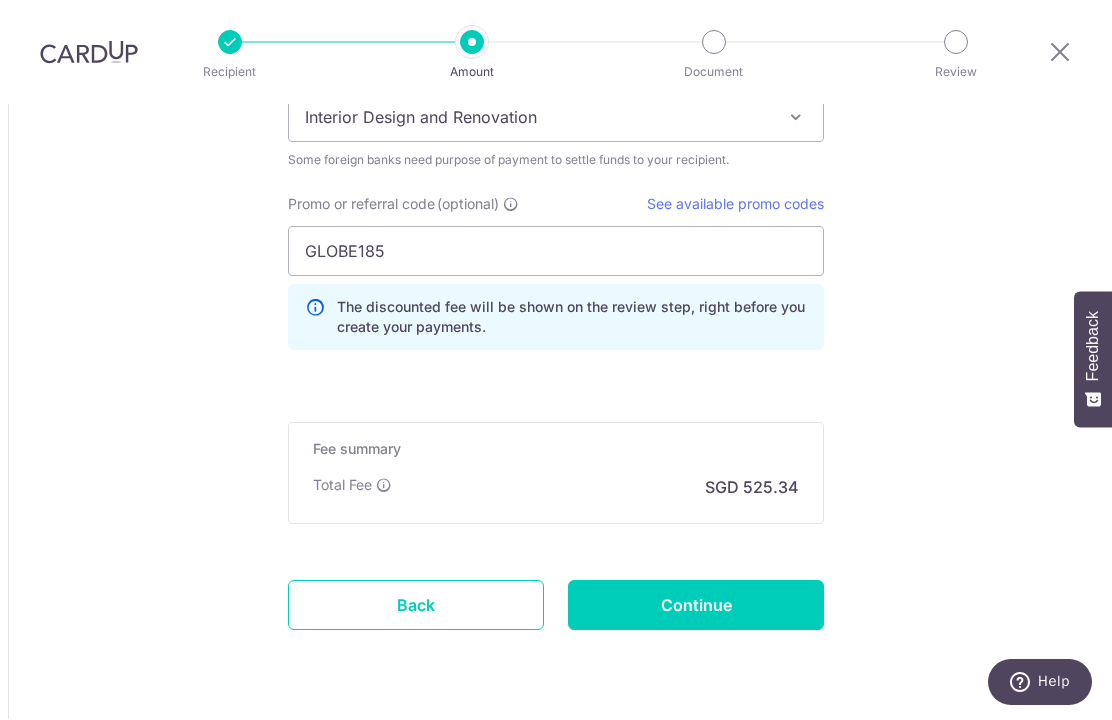 click on "Continue" at bounding box center (696, 606) 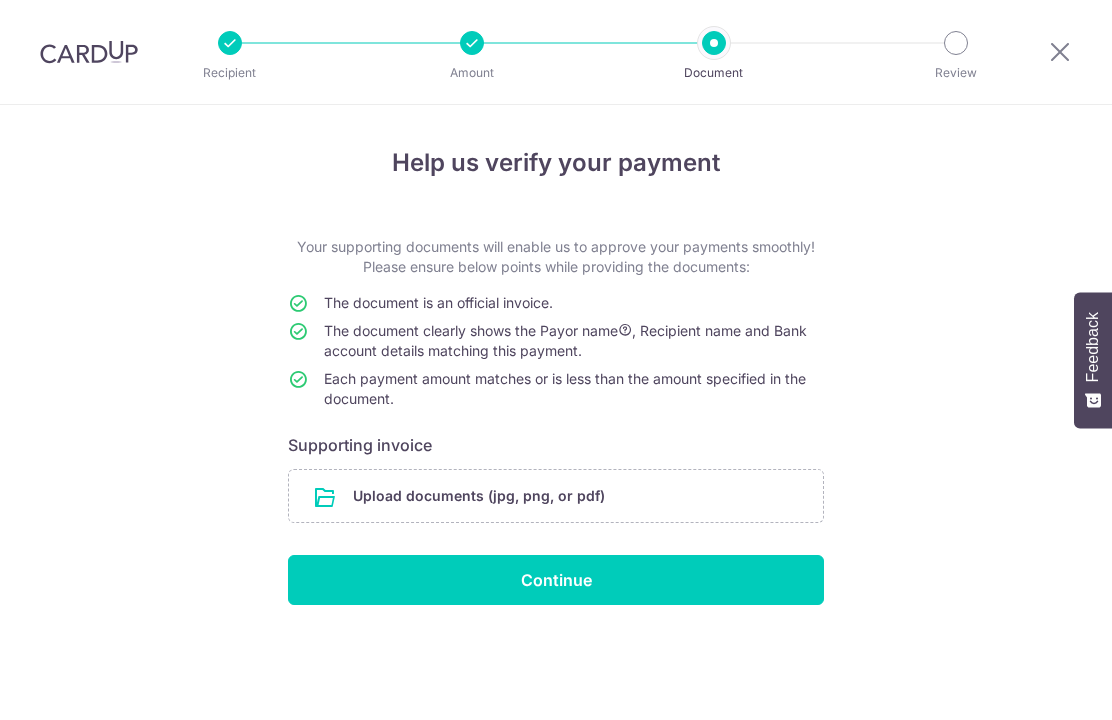 scroll, scrollTop: 0, scrollLeft: 0, axis: both 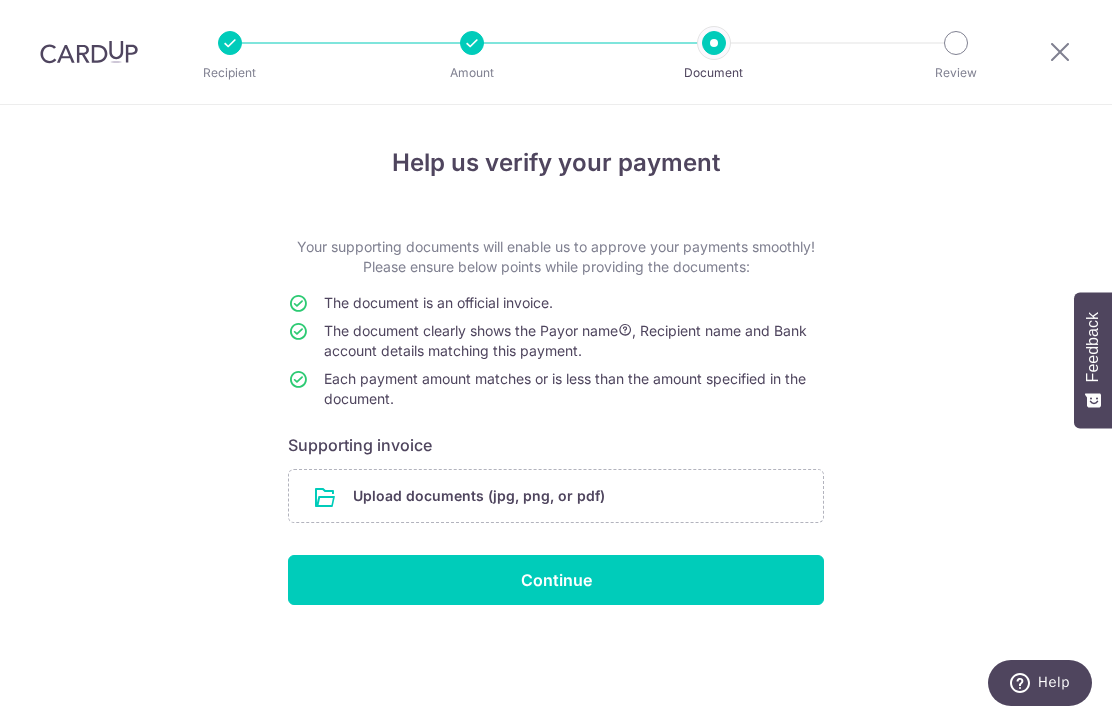click at bounding box center (556, 496) 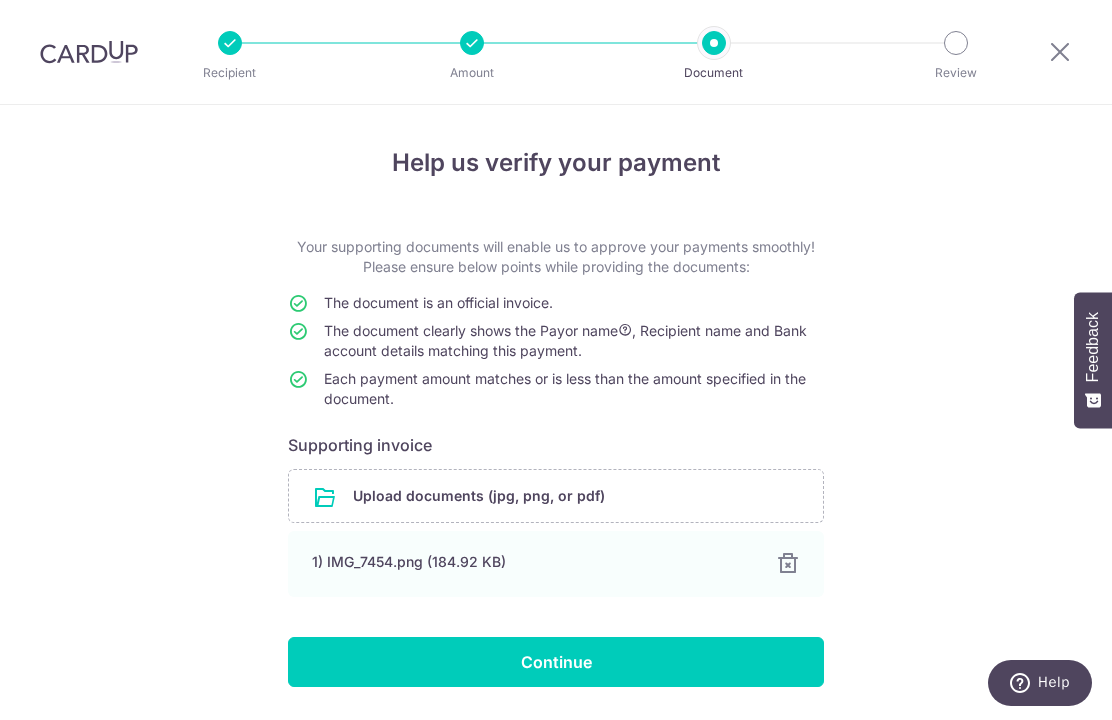 click on "Continue" at bounding box center (556, 662) 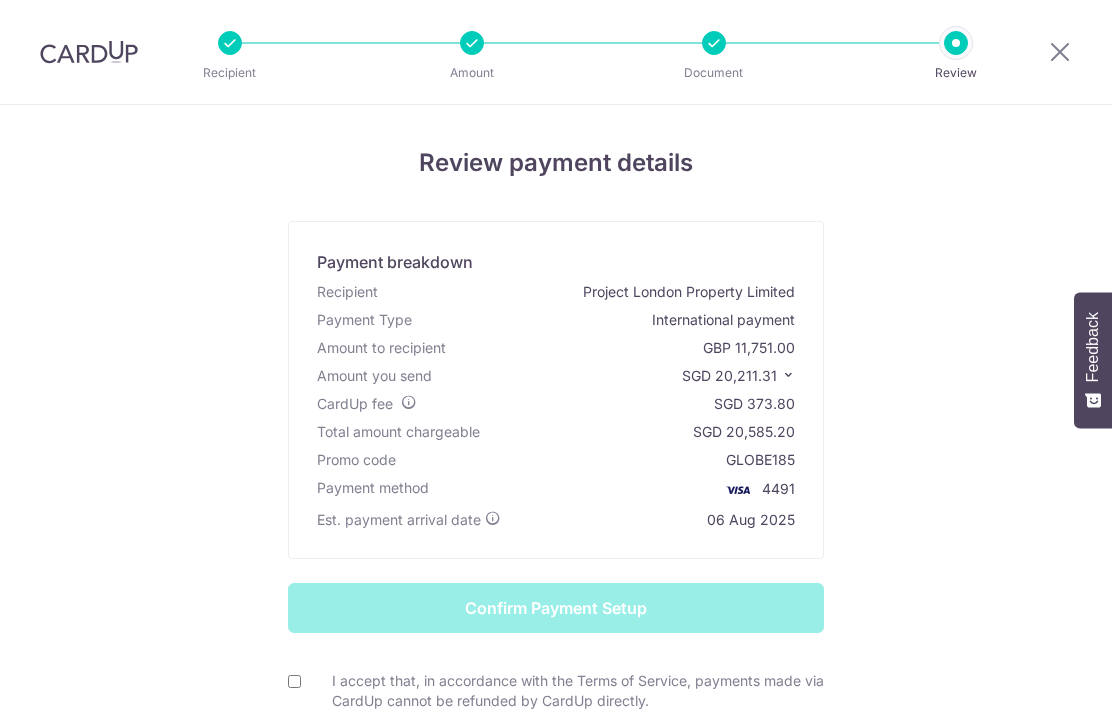scroll, scrollTop: 0, scrollLeft: 0, axis: both 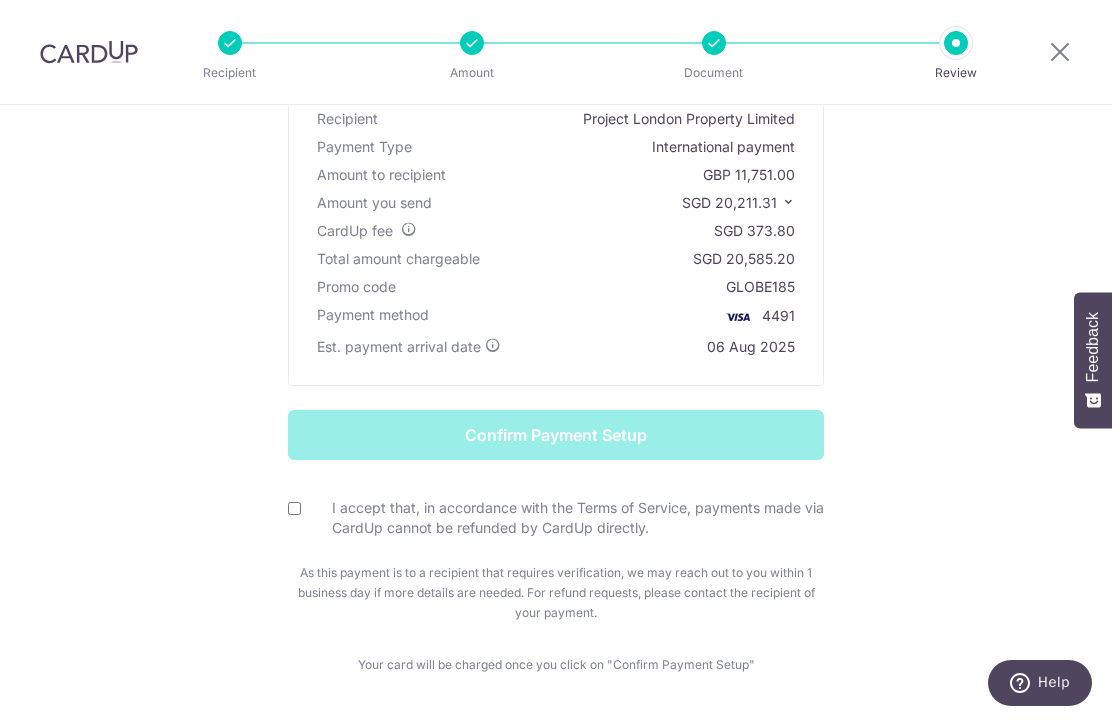 click on "I accept that, in accordance with the Terms of Service, payments made via CardUp cannot be refunded by CardUp directly." at bounding box center (294, 508) 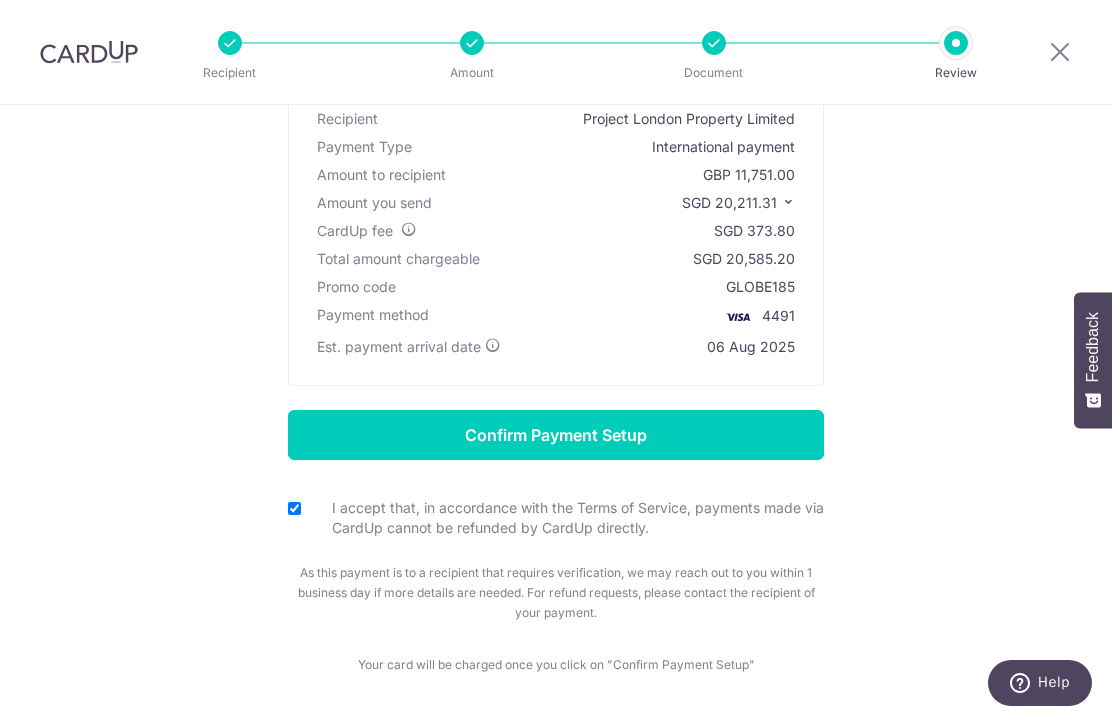 click on "Confirm Payment Setup" at bounding box center (556, 435) 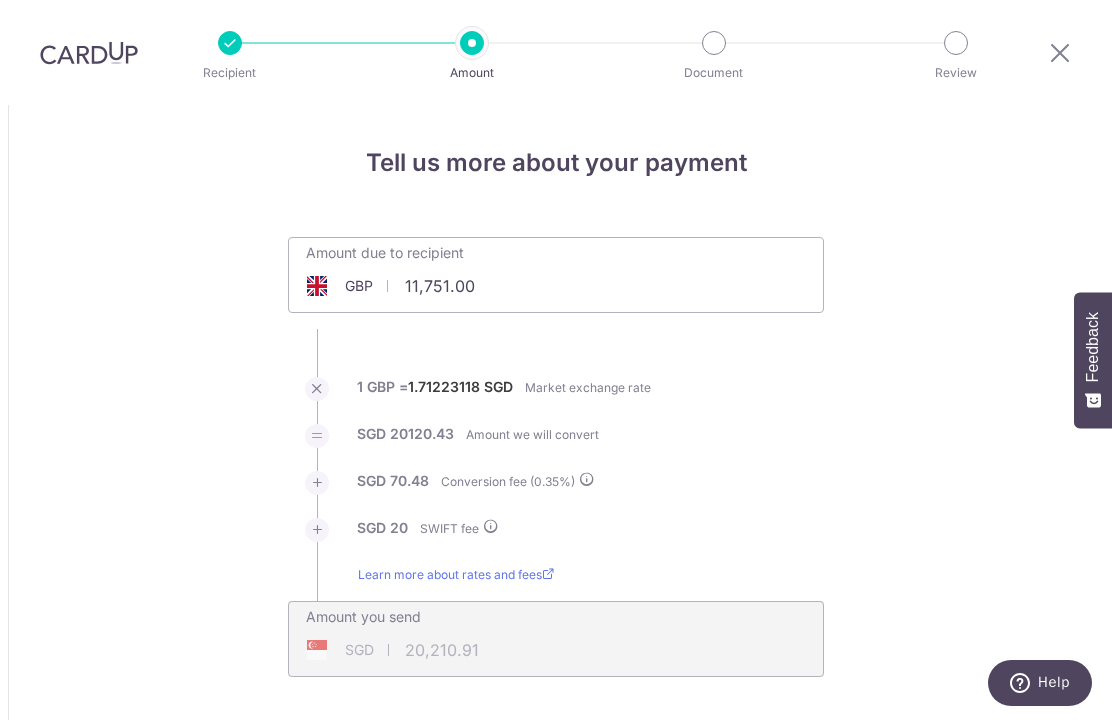 scroll, scrollTop: 69, scrollLeft: 0, axis: vertical 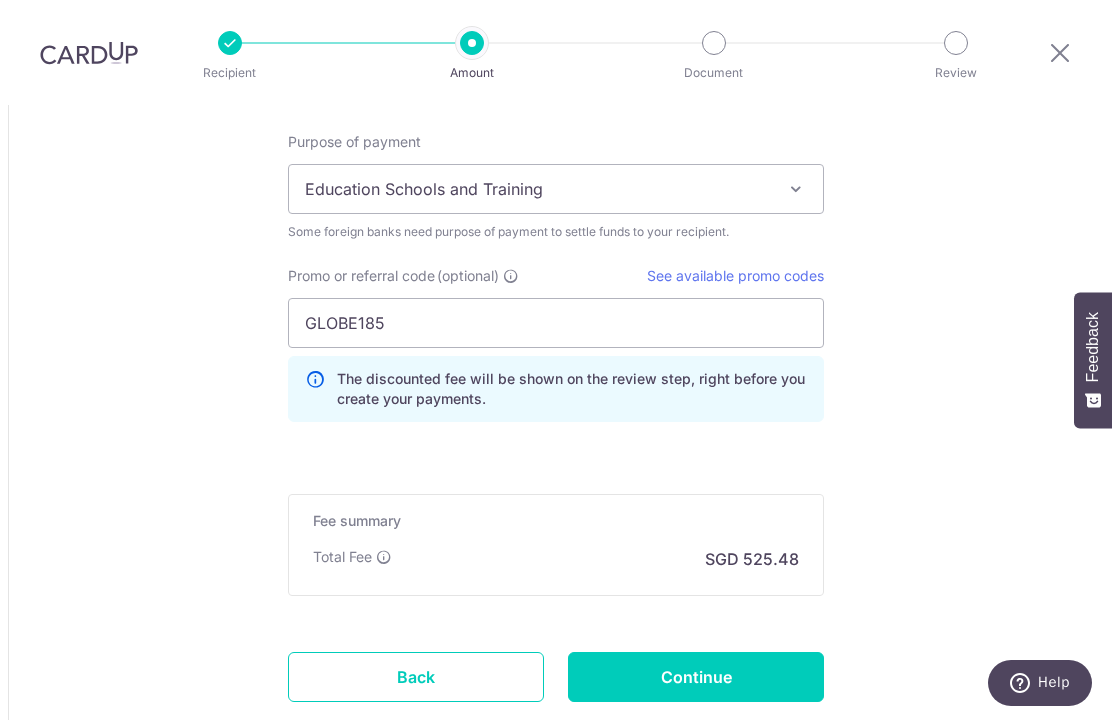 click at bounding box center (796, 189) 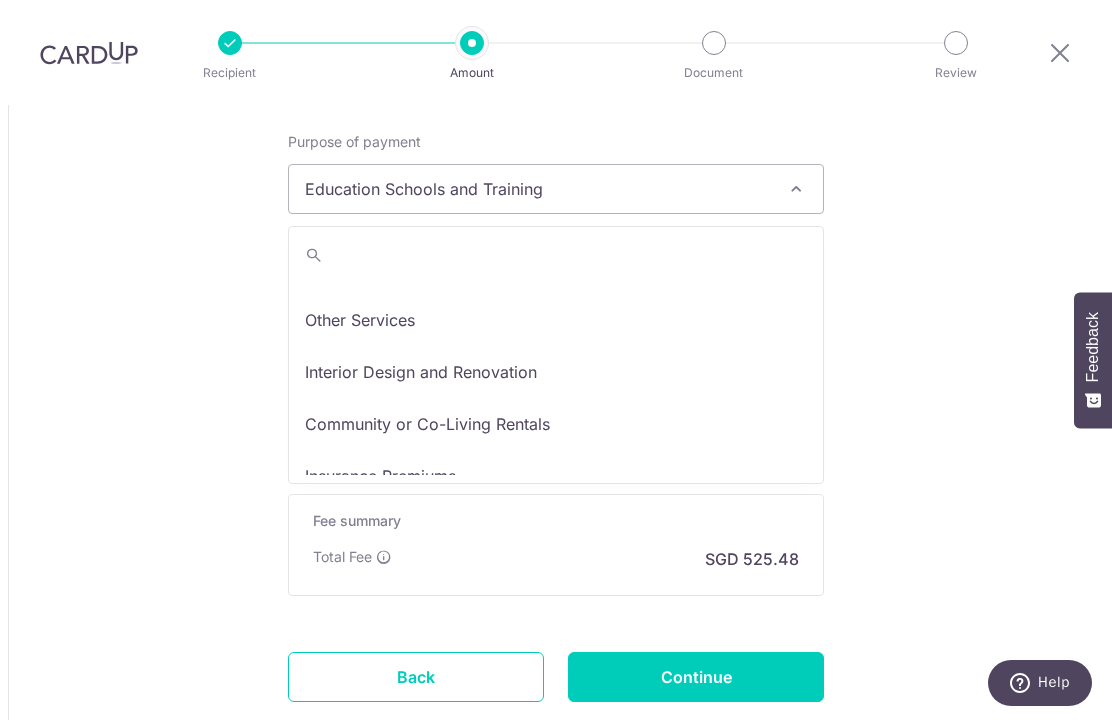 scroll, scrollTop: 135, scrollLeft: 0, axis: vertical 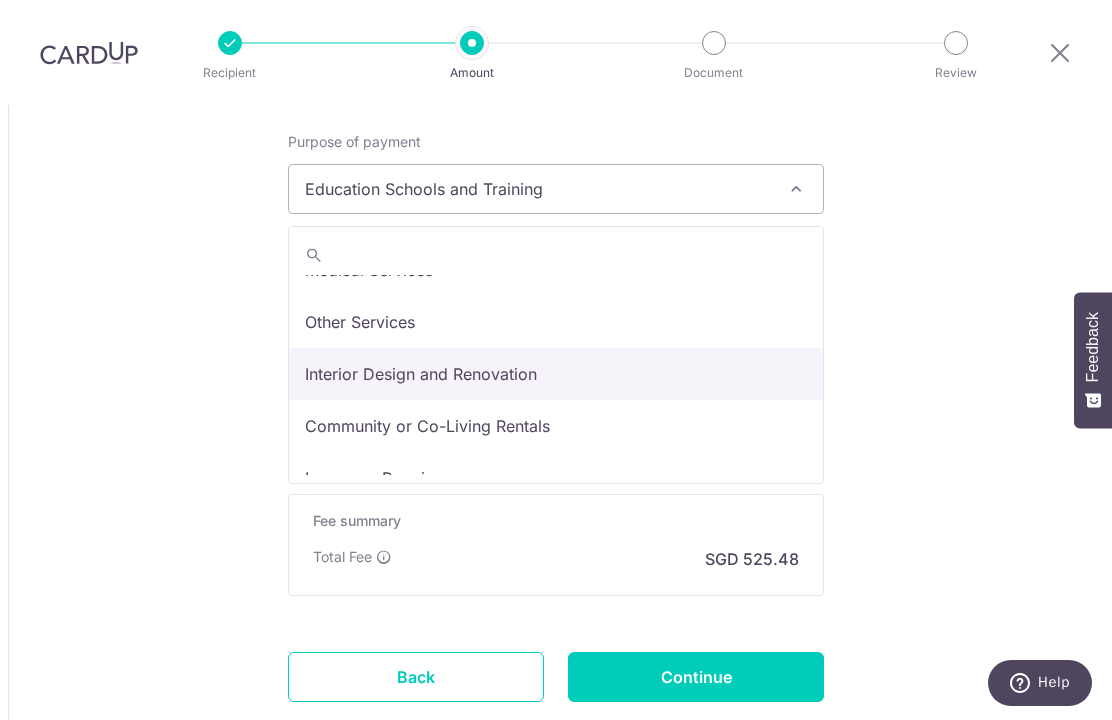 select on "Interior Design and Renovation" 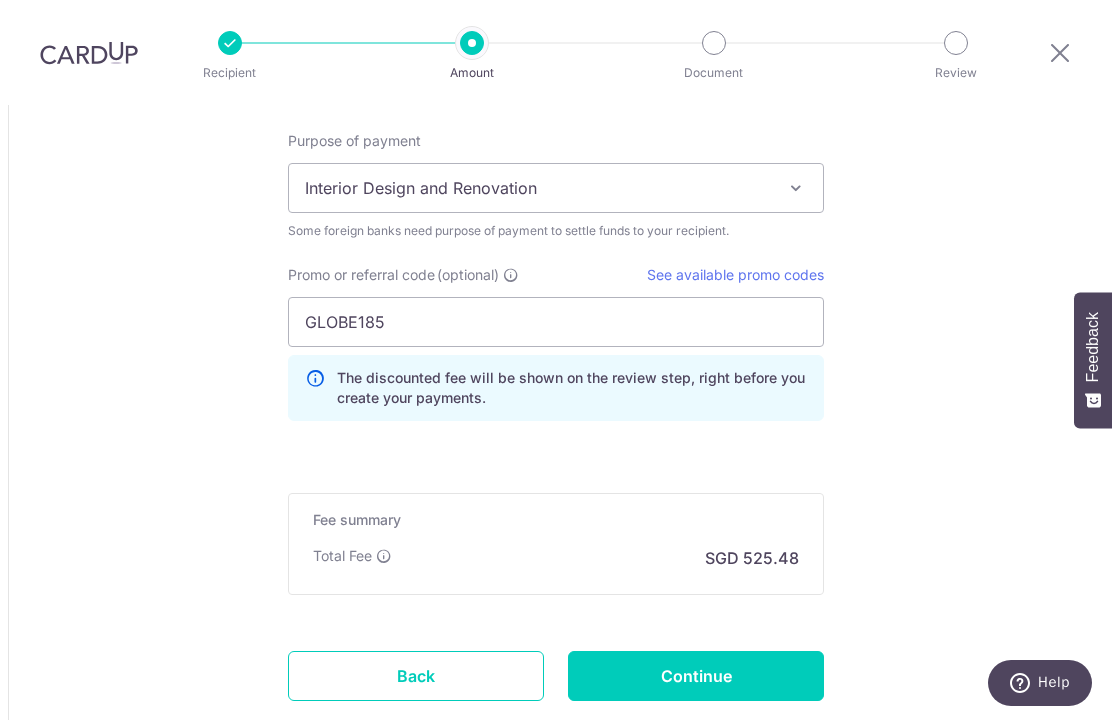 scroll, scrollTop: 1834, scrollLeft: 0, axis: vertical 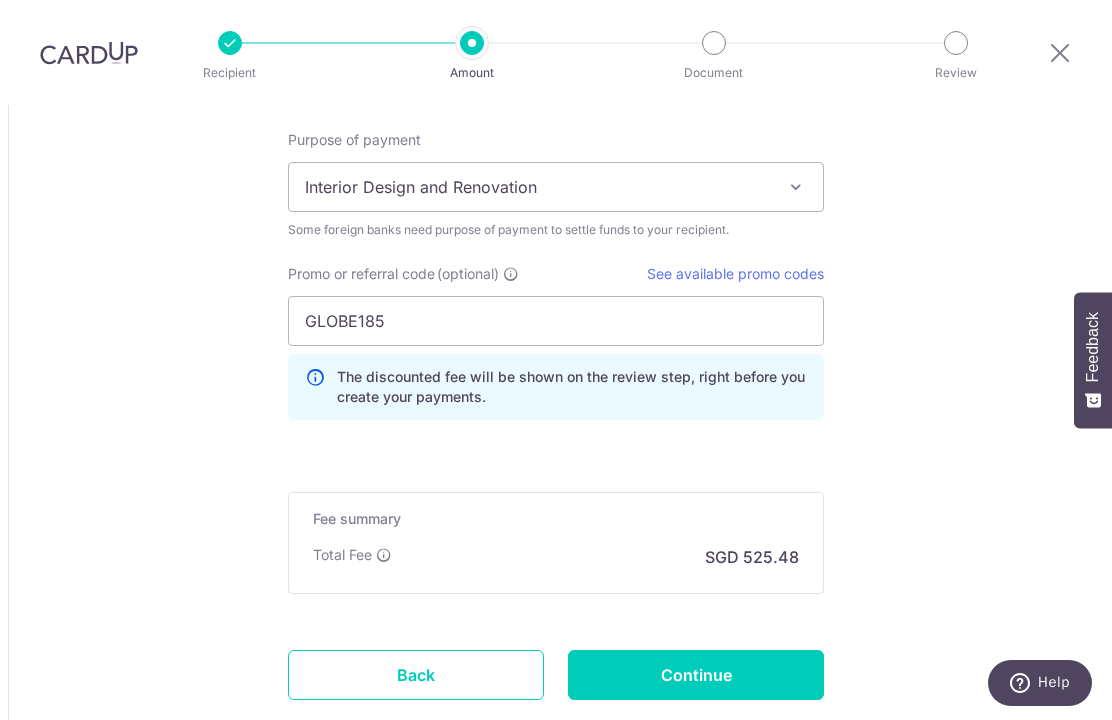 click on "Continue" at bounding box center [696, 675] 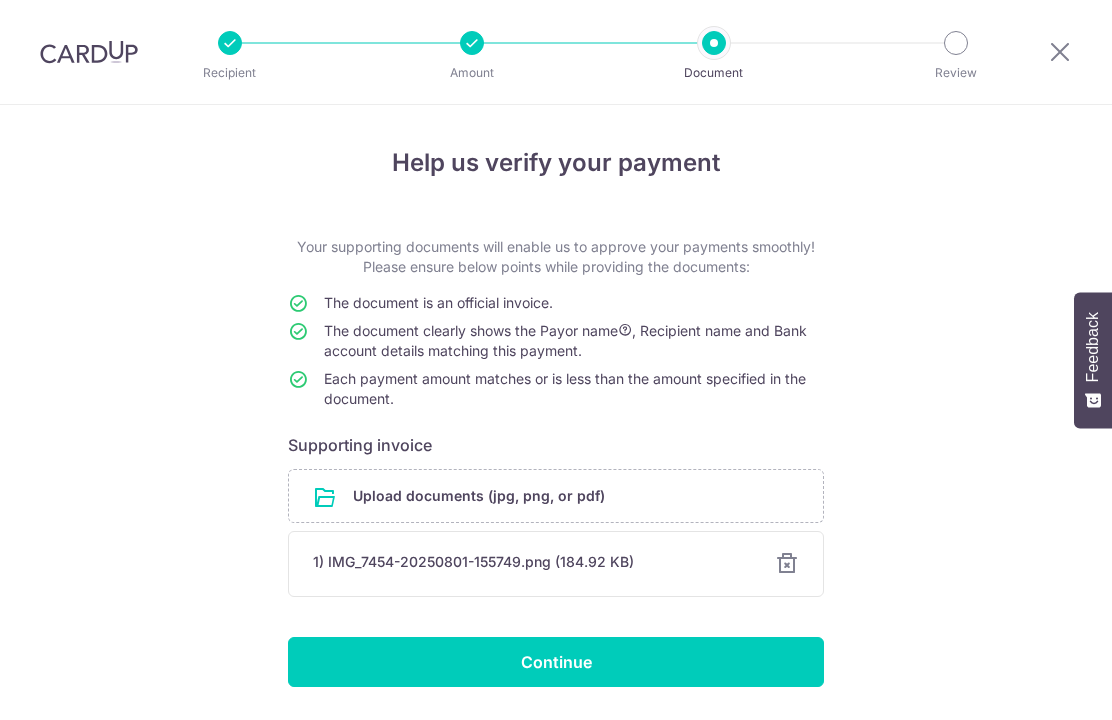scroll, scrollTop: 0, scrollLeft: 0, axis: both 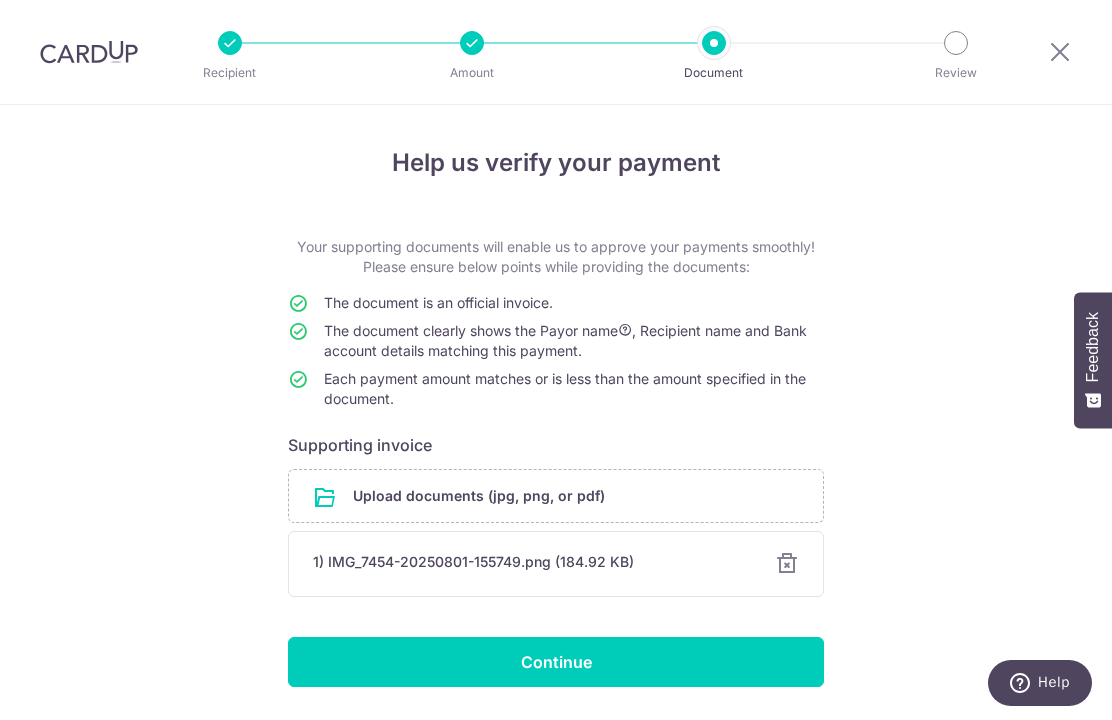 click on "Continue" at bounding box center [556, 662] 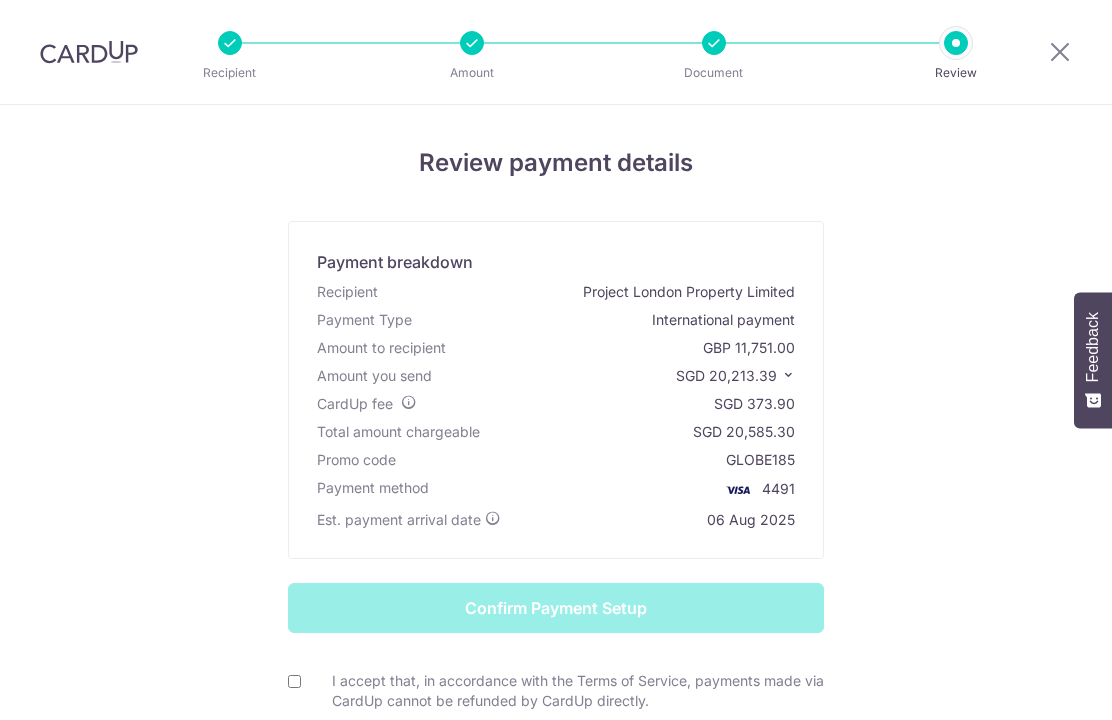 scroll, scrollTop: 0, scrollLeft: 0, axis: both 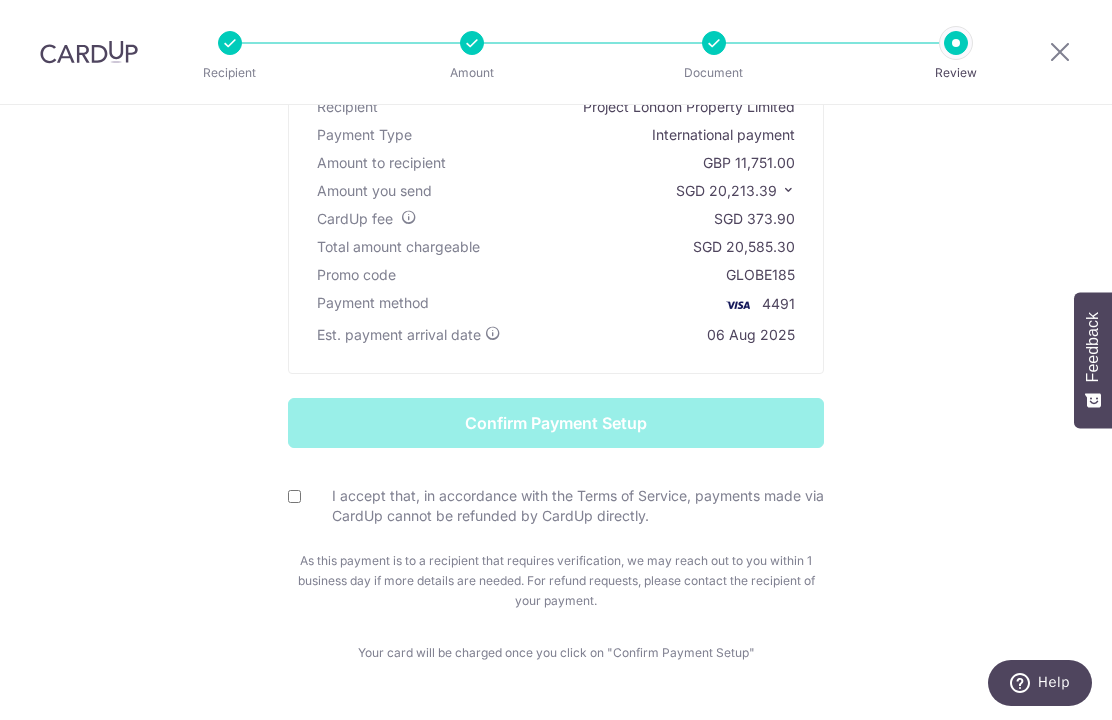 click on "I accept that, in accordance with the Terms of Service, payments made via CardUp cannot be refunded by CardUp directly." at bounding box center (556, 506) 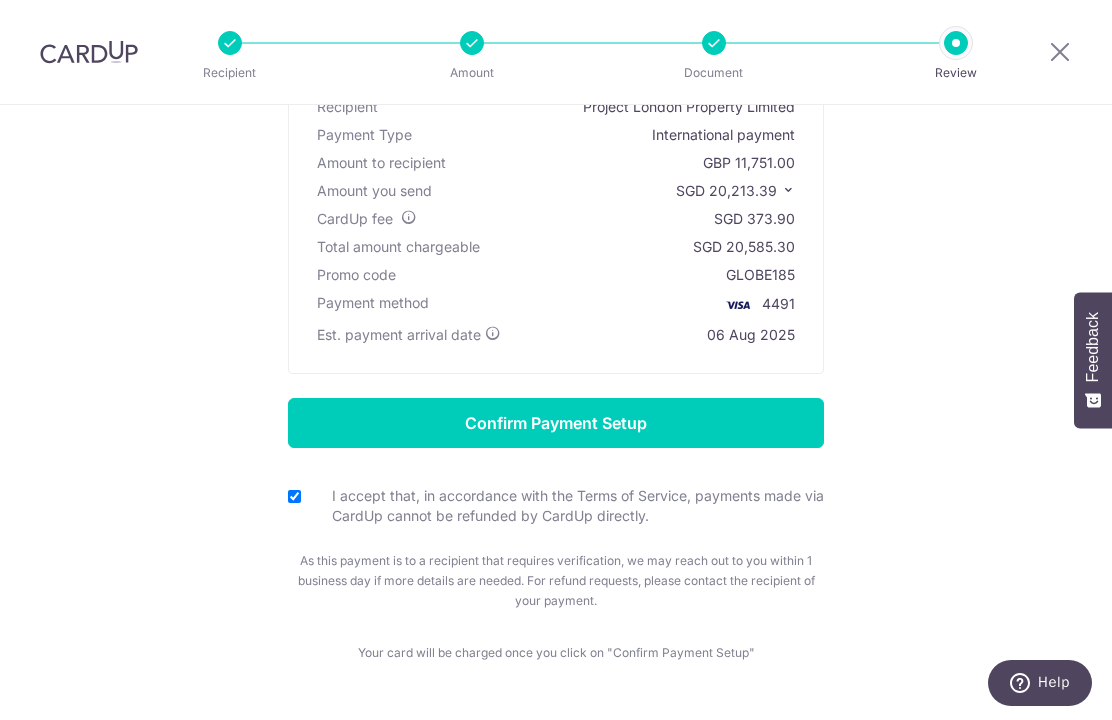 click on "Confirm Payment Setup" at bounding box center [556, 423] 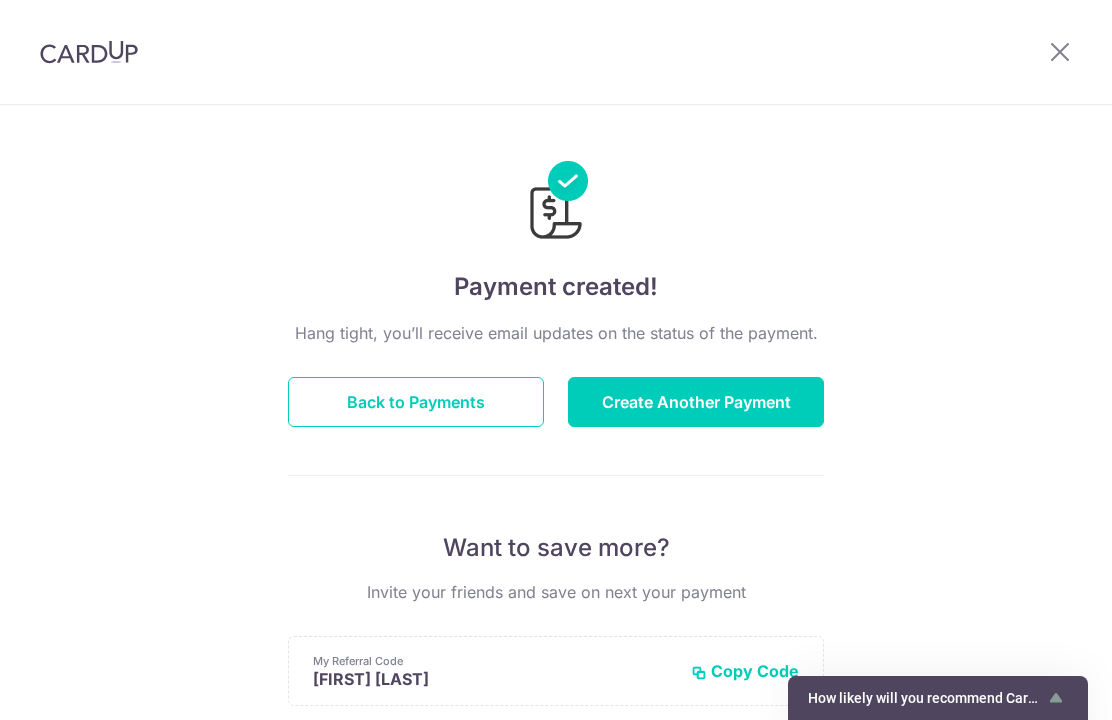 scroll, scrollTop: 0, scrollLeft: 0, axis: both 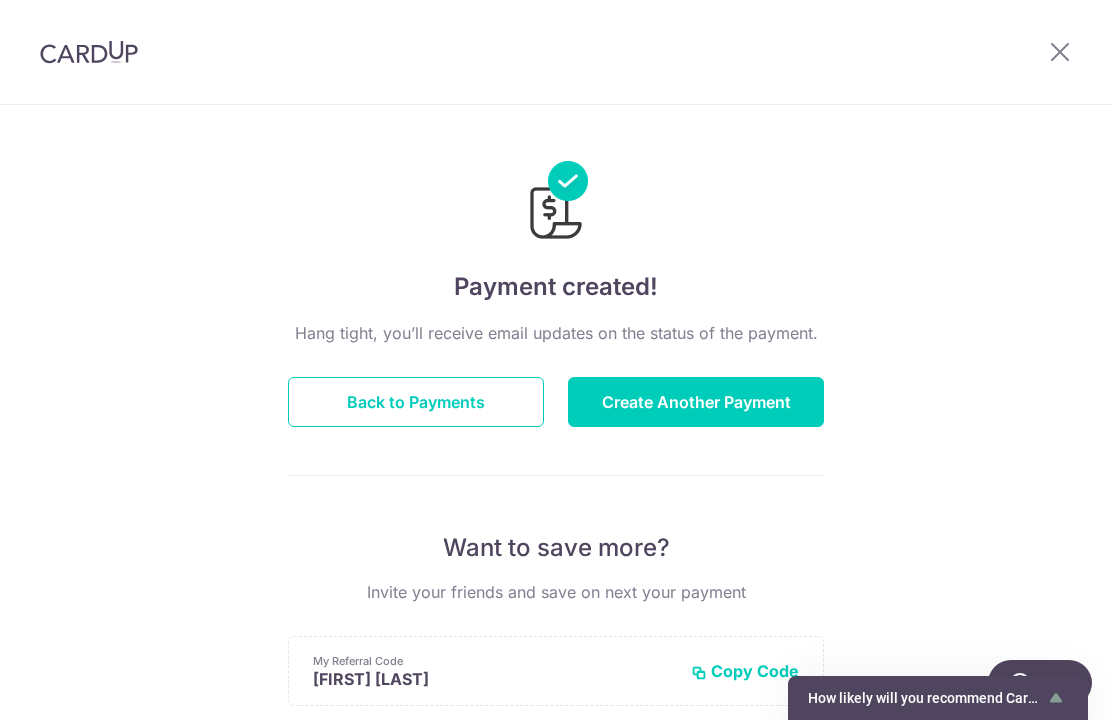 click on "Back to Payments" at bounding box center [416, 402] 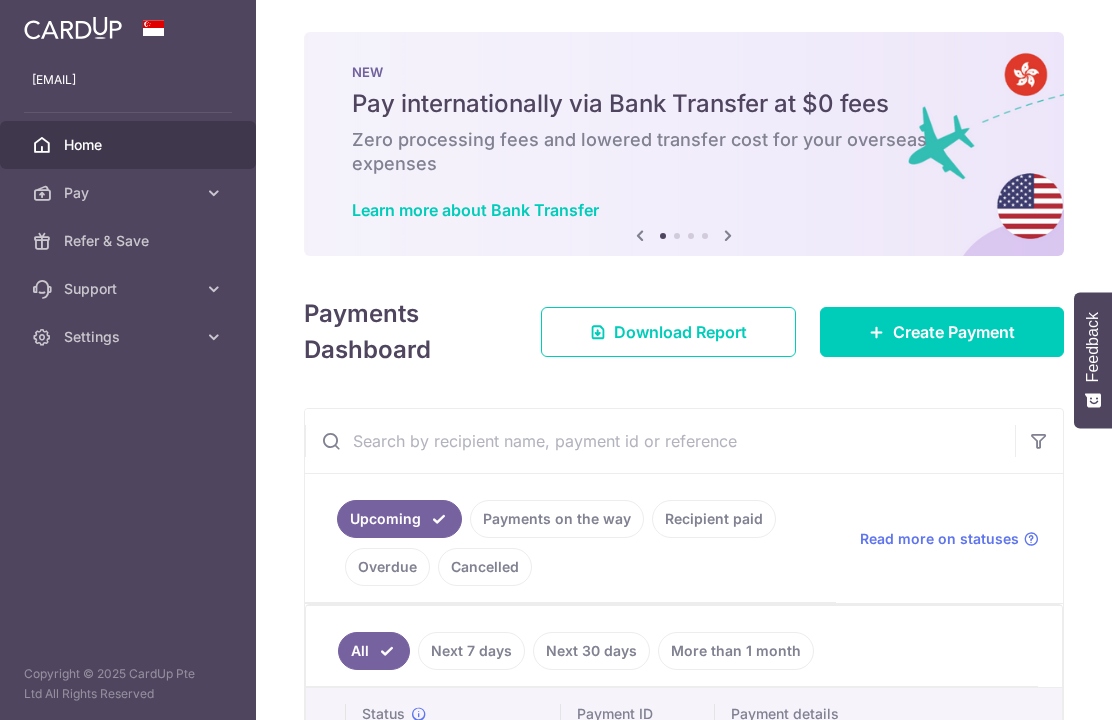 scroll, scrollTop: 0, scrollLeft: 0, axis: both 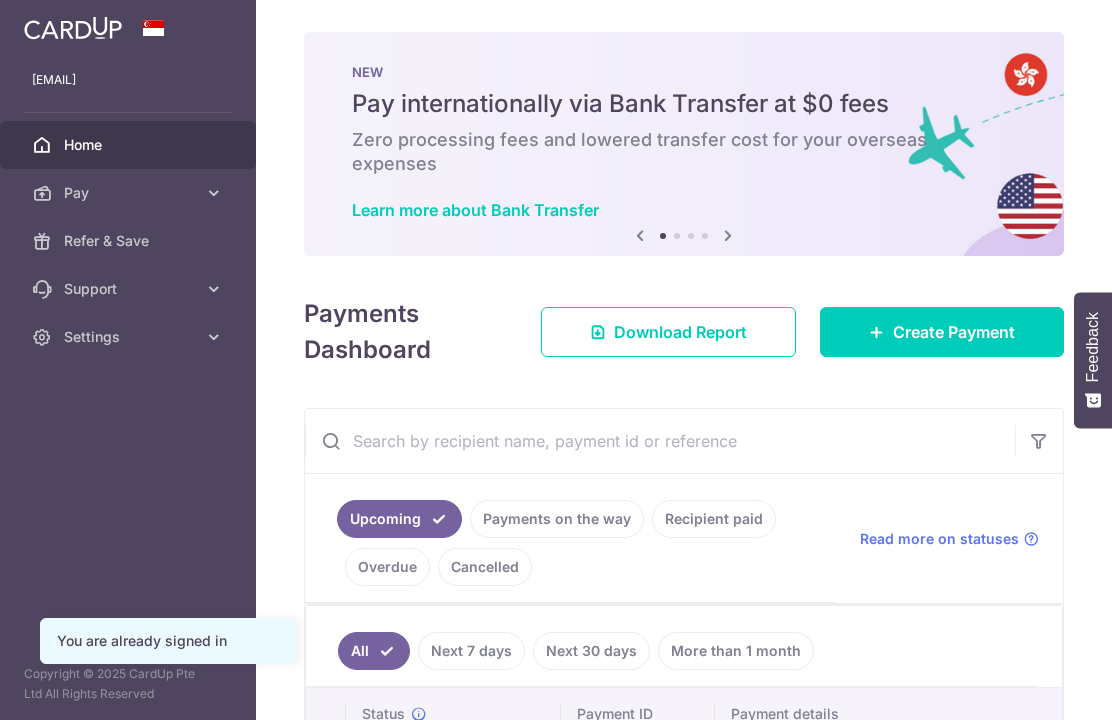 click on "Create Payment" at bounding box center (954, 332) 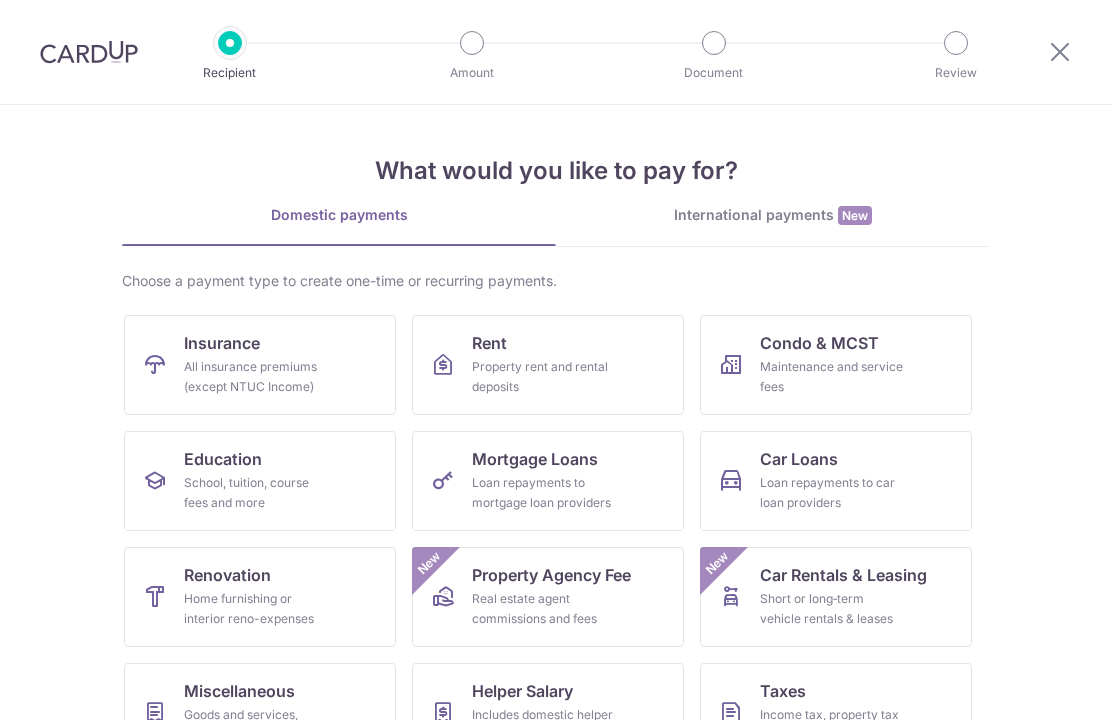 scroll, scrollTop: 0, scrollLeft: 0, axis: both 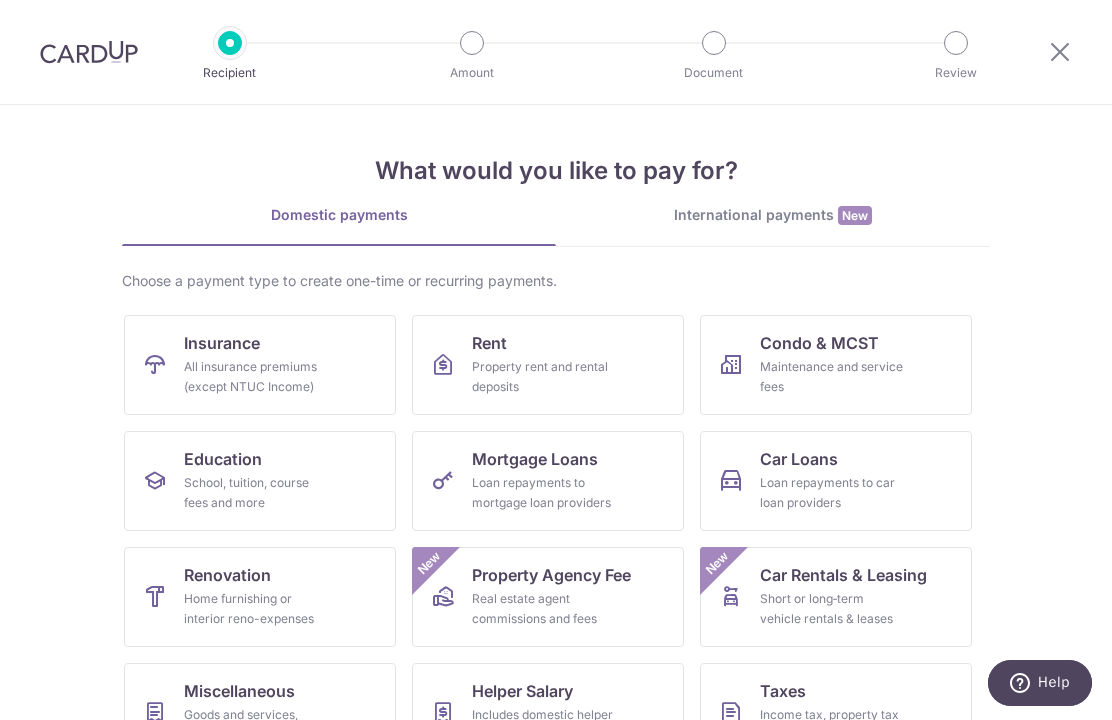 click on "International payments
New" at bounding box center (773, 215) 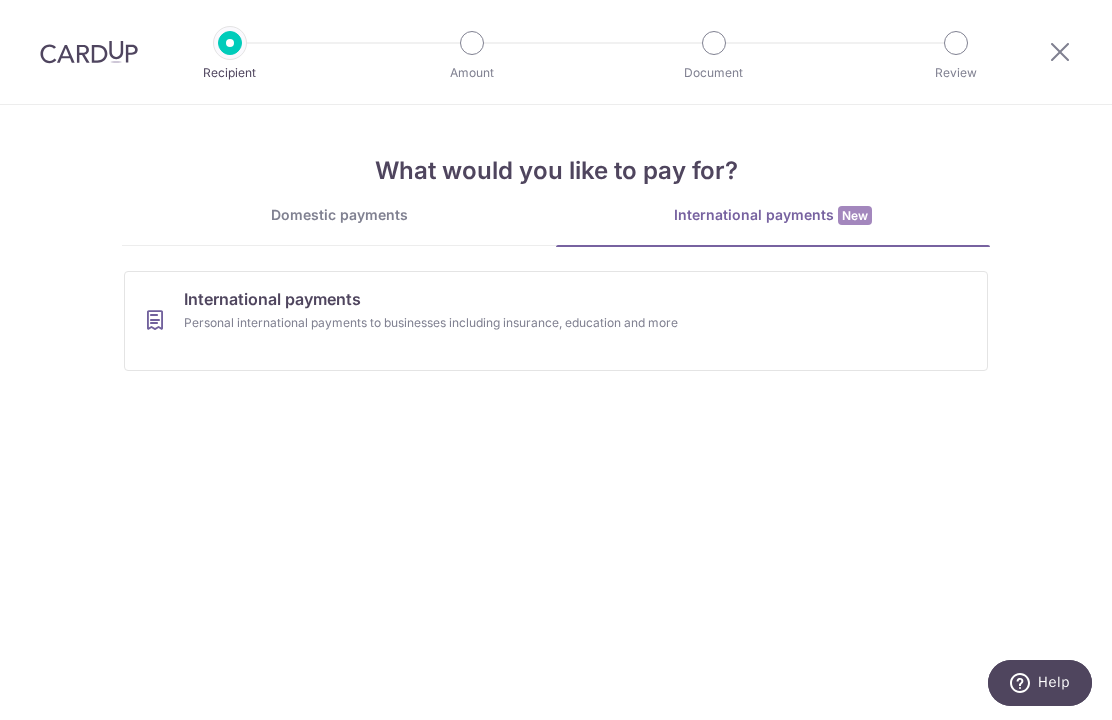 click on "International payments Personal international payments to businesses including insurance, education and more" at bounding box center (556, 321) 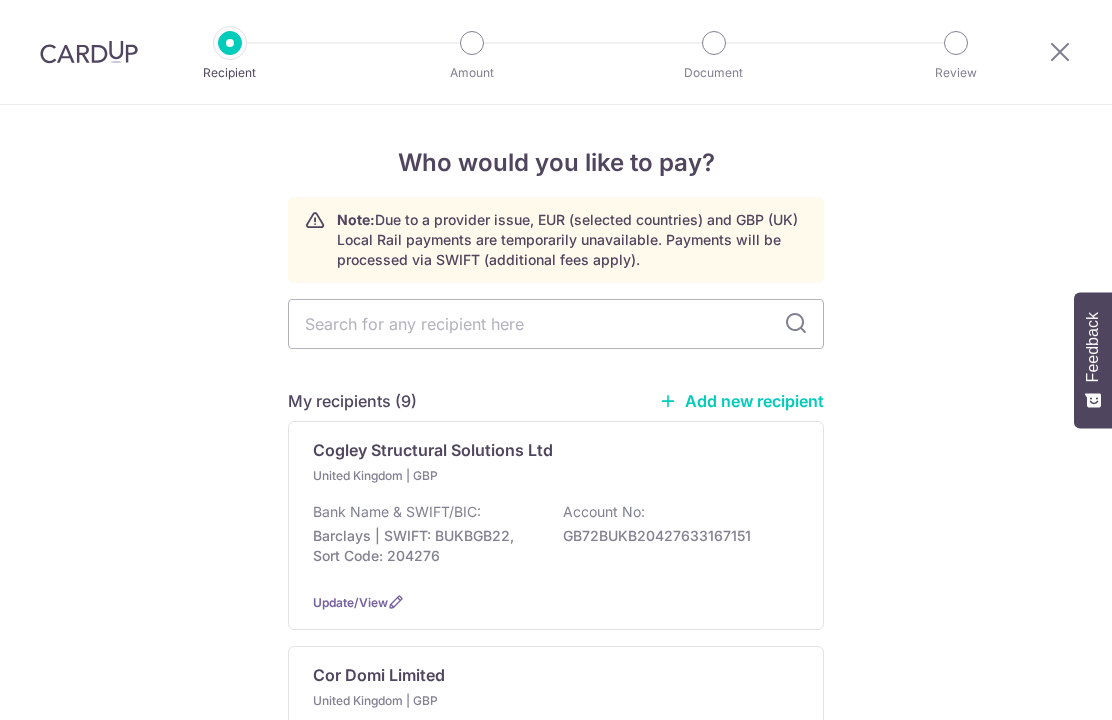 scroll, scrollTop: 0, scrollLeft: 0, axis: both 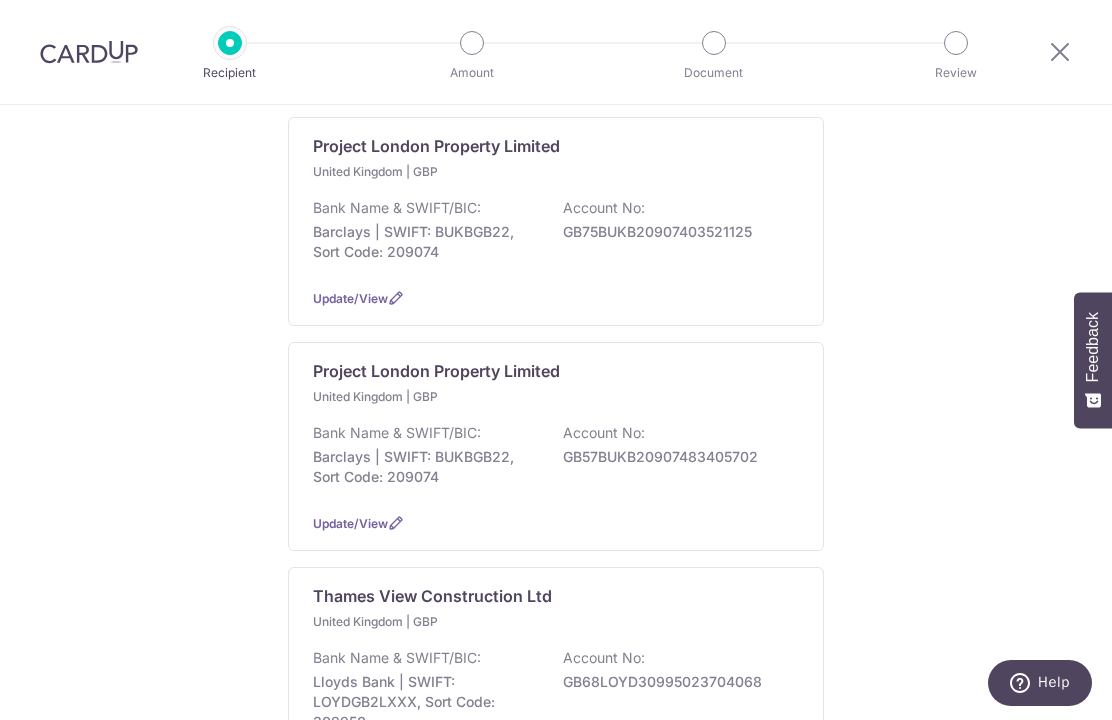 click on "Bank Name & SWIFT/BIC:
Barclays | SWIFT: BUKBGB22, Sort Code: 209074
Account No:
GB75BUKB20907403521125" at bounding box center [556, 235] 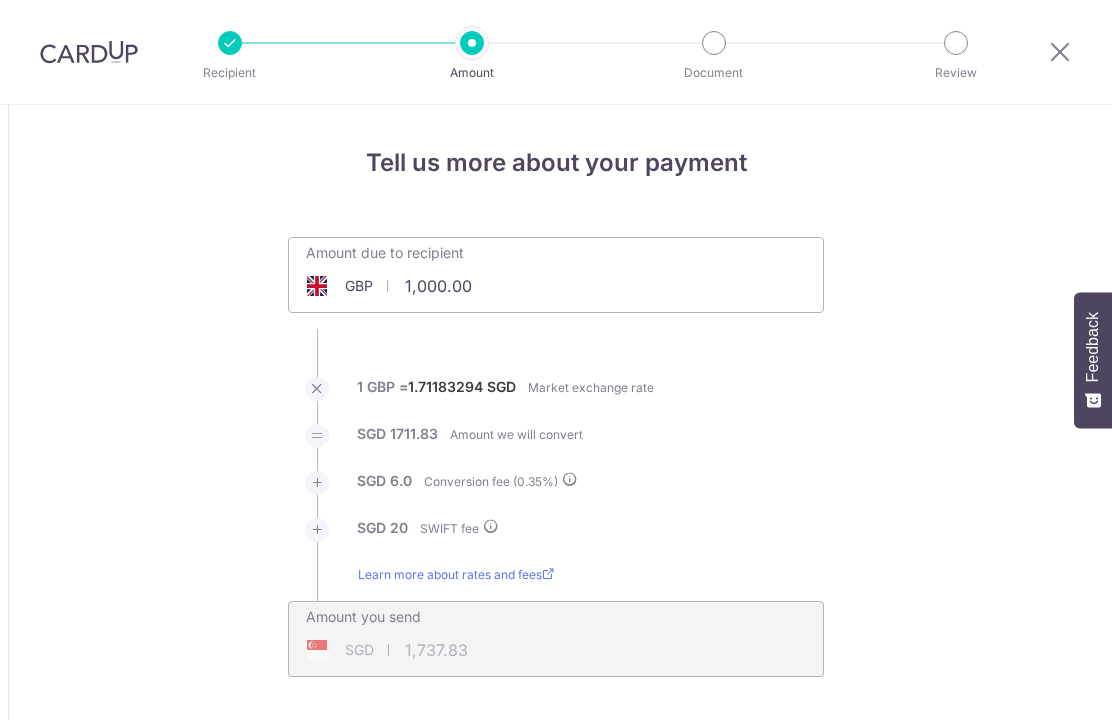 scroll, scrollTop: 0, scrollLeft: 0, axis: both 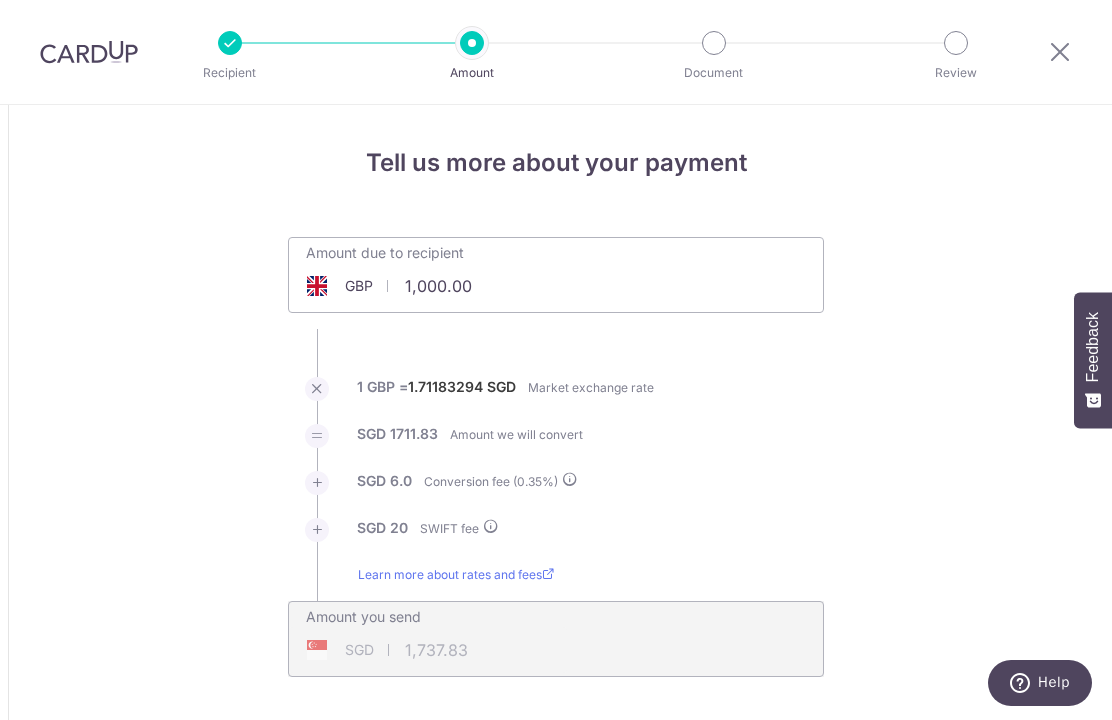 click on "Amount due to recipient
GBP
1,000.00
1000" at bounding box center [556, 261] 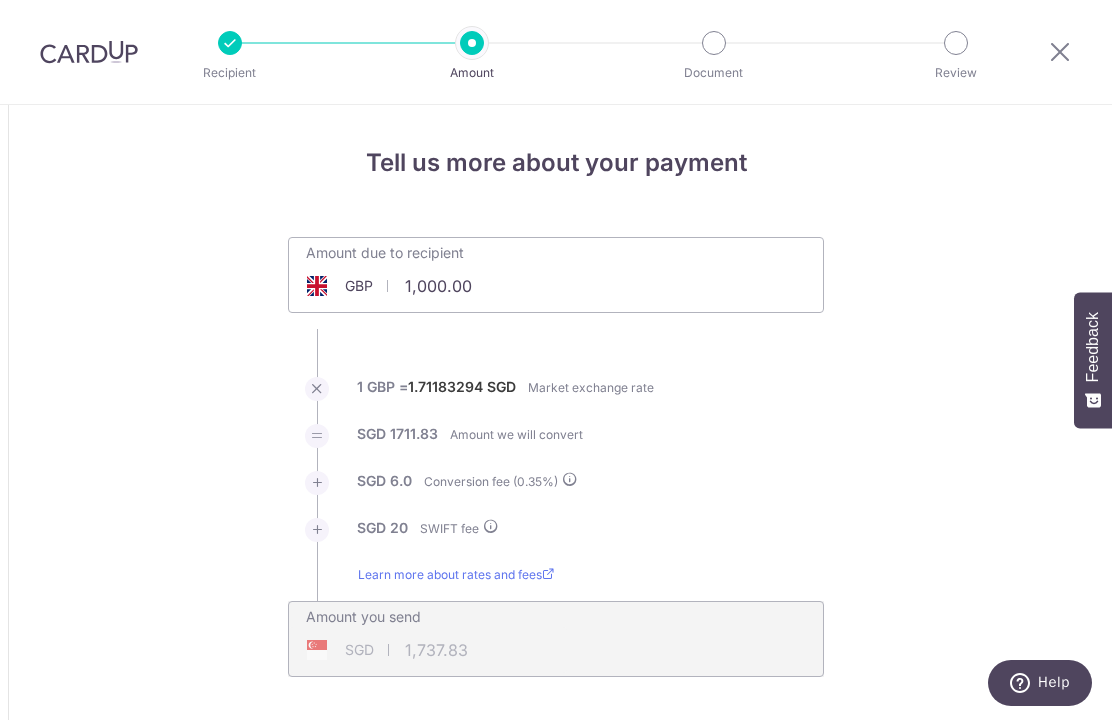 click on "1,000.00" at bounding box center (443, 286) 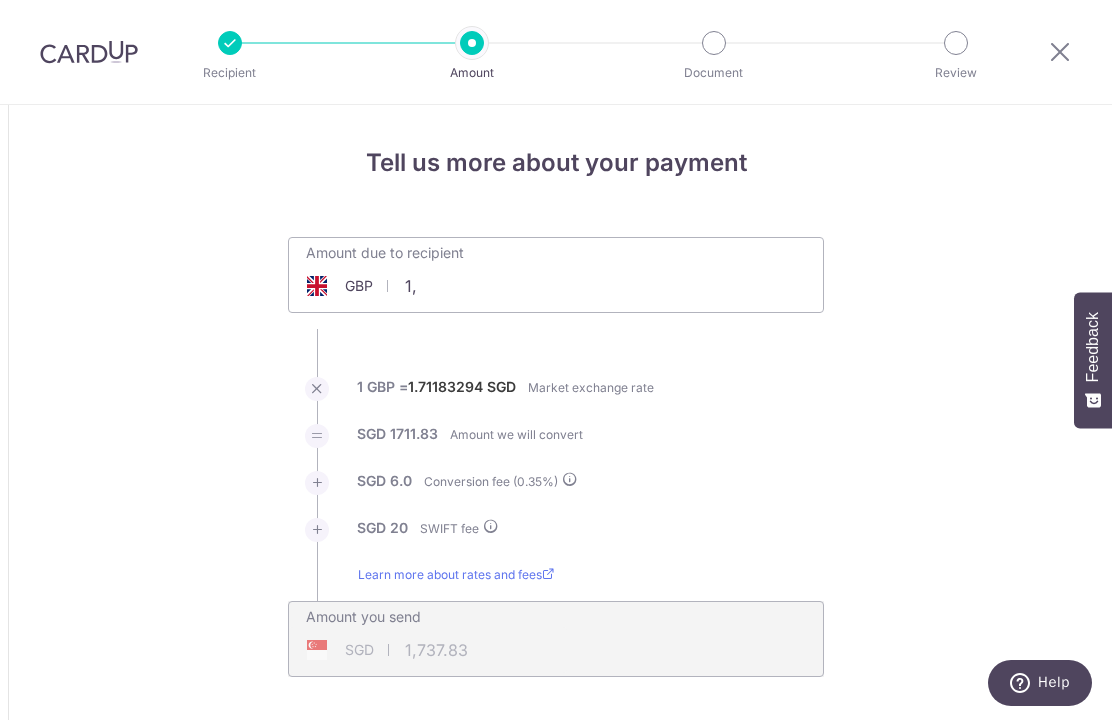 type on "1" 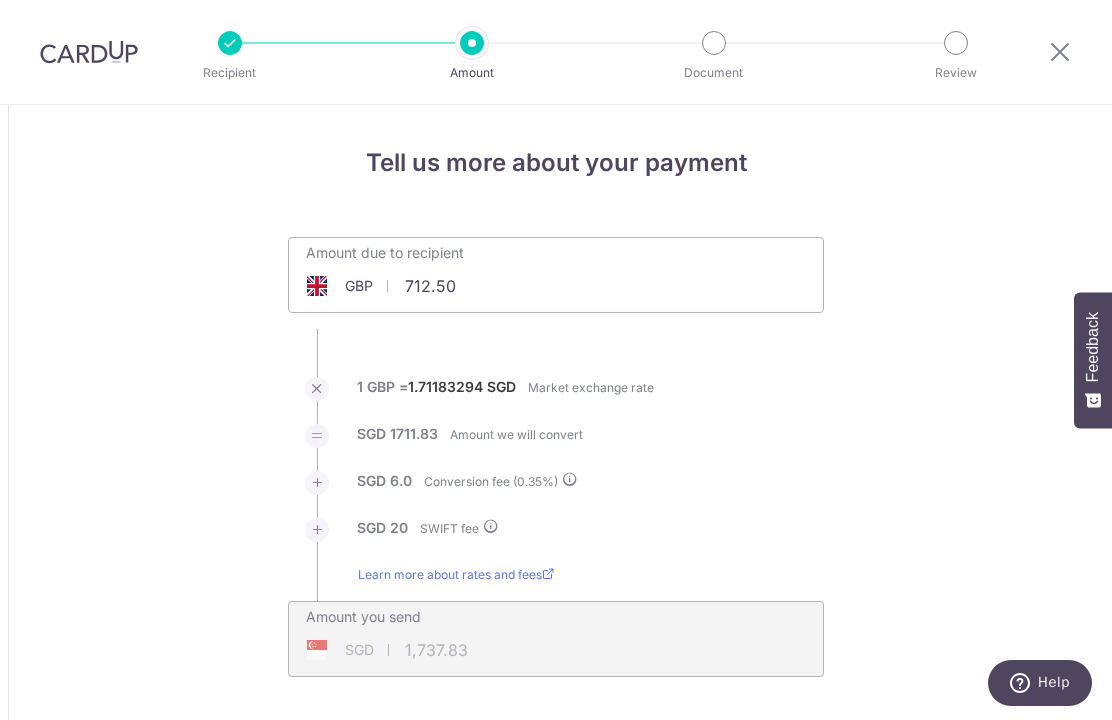 type on "712.50" 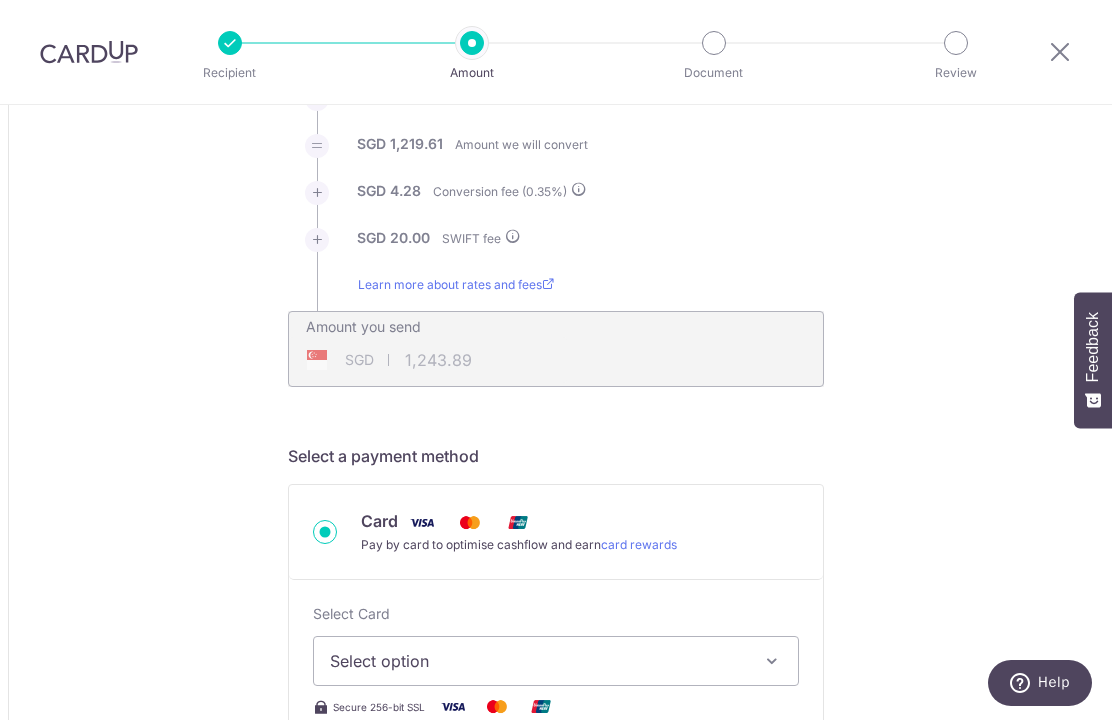 scroll, scrollTop: 290, scrollLeft: 0, axis: vertical 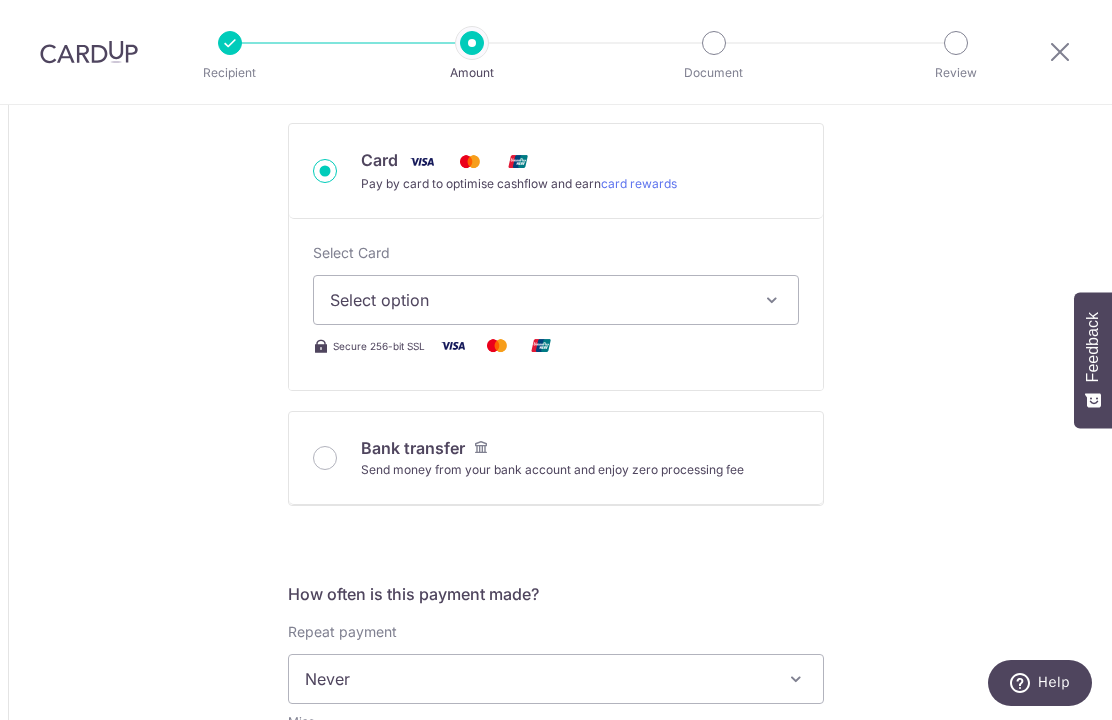 click at bounding box center [772, 300] 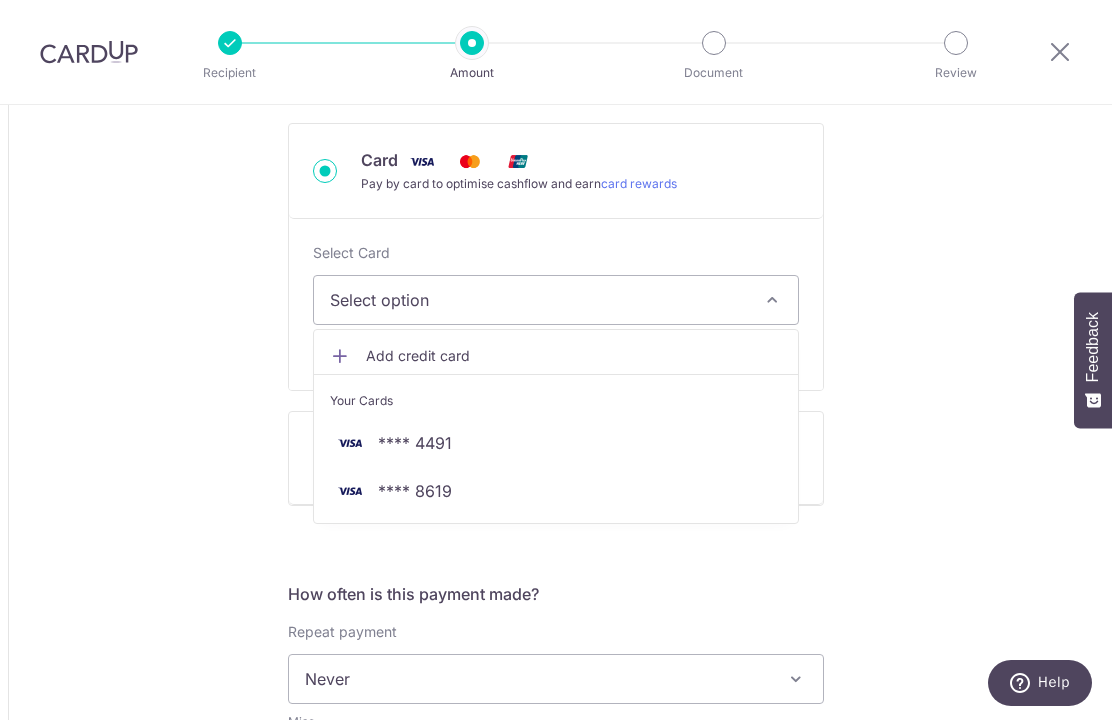 click on "**** 4491" at bounding box center [556, 443] 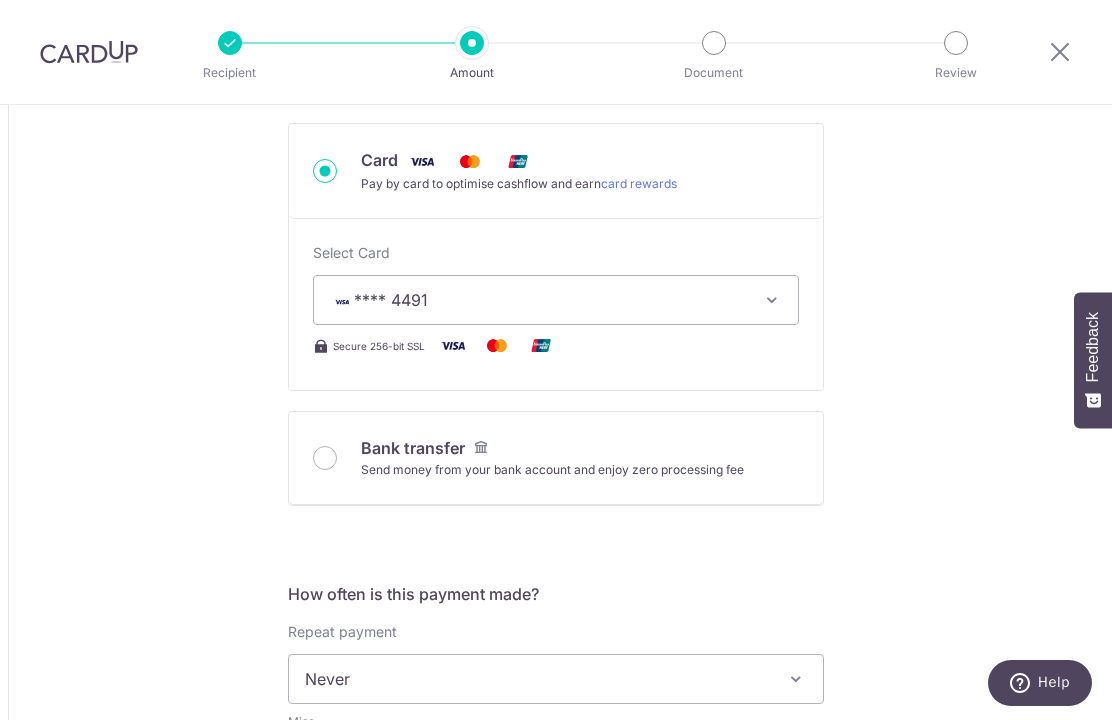 type on "712.50" 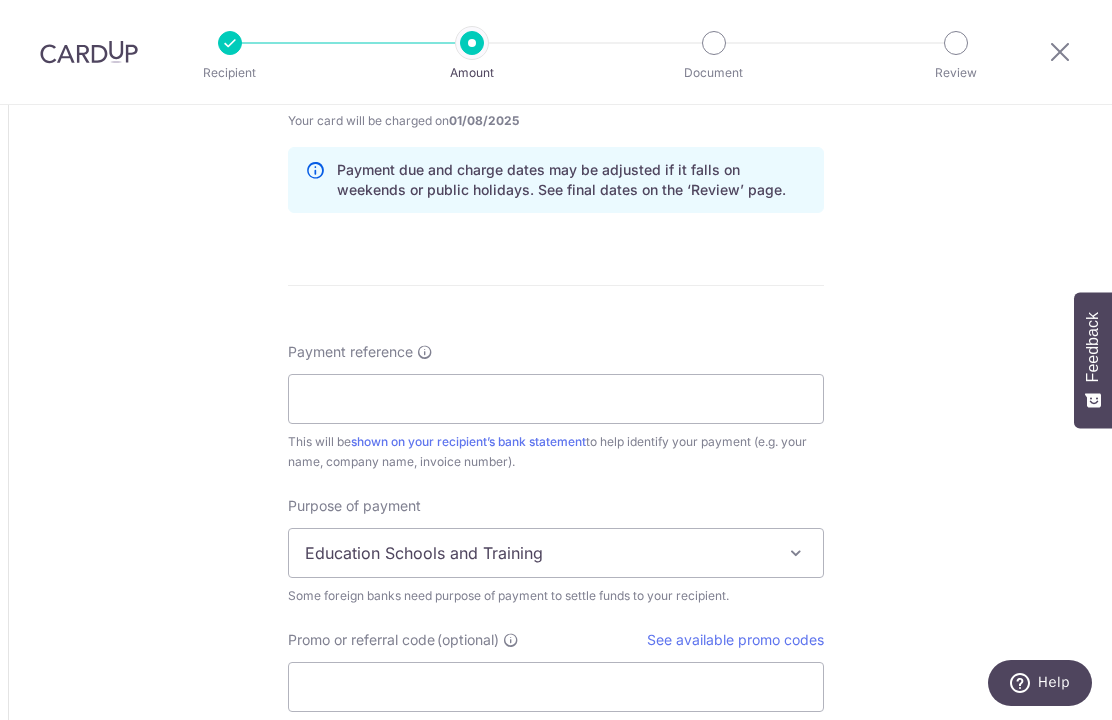 scroll, scrollTop: 1405, scrollLeft: 0, axis: vertical 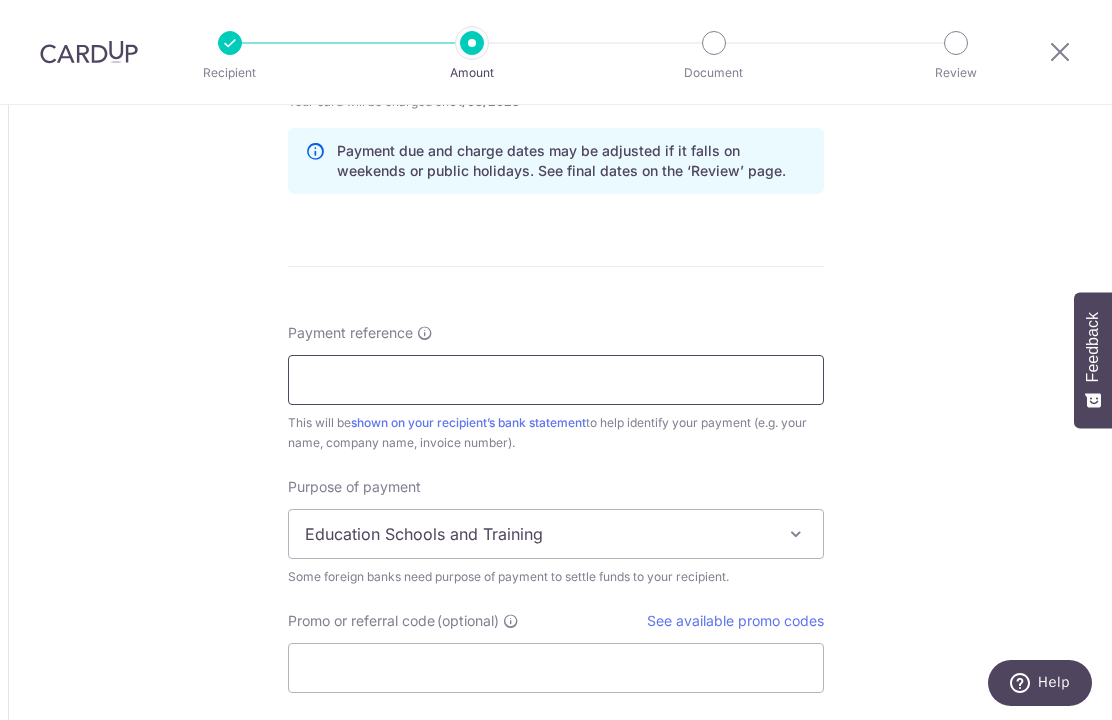 click on "Payment reference" at bounding box center [556, 380] 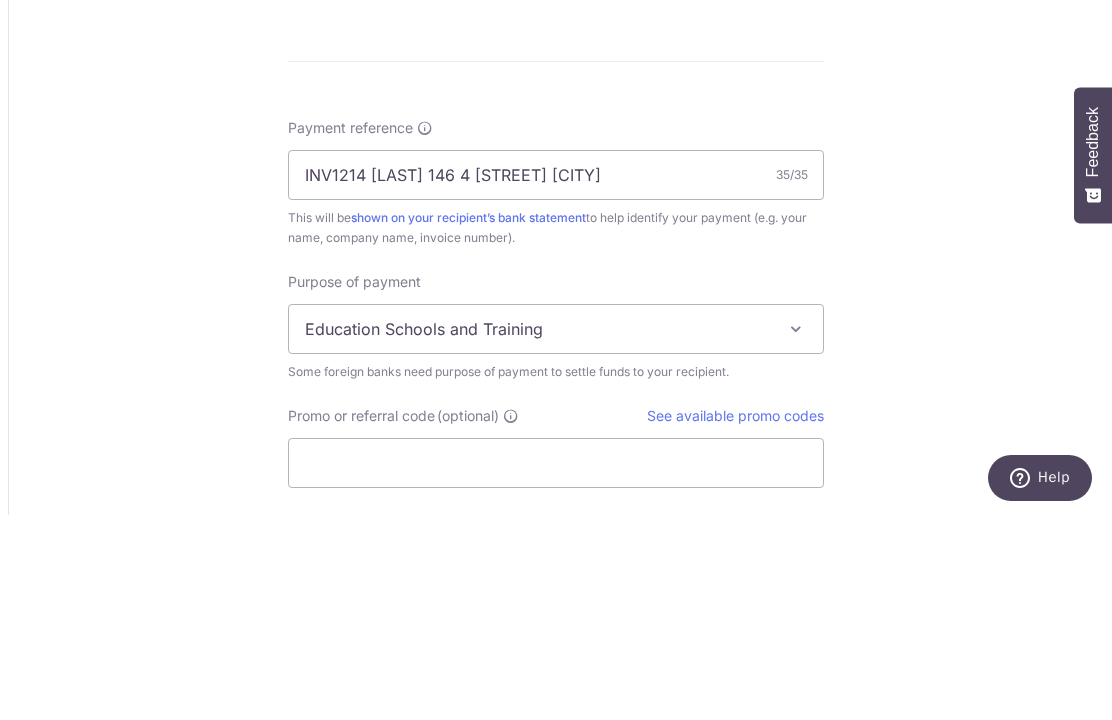 scroll, scrollTop: 69, scrollLeft: 0, axis: vertical 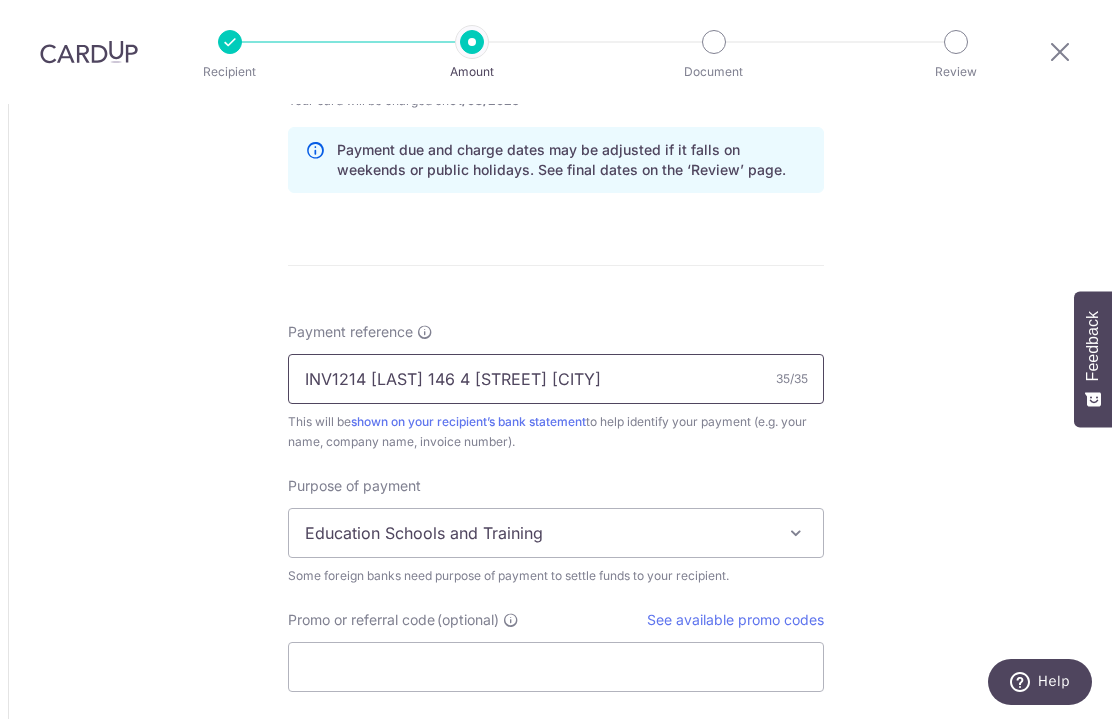 type on "INV1214 [FIRST] [LAST] [NUMBER] [NUMBER] [STREET]" 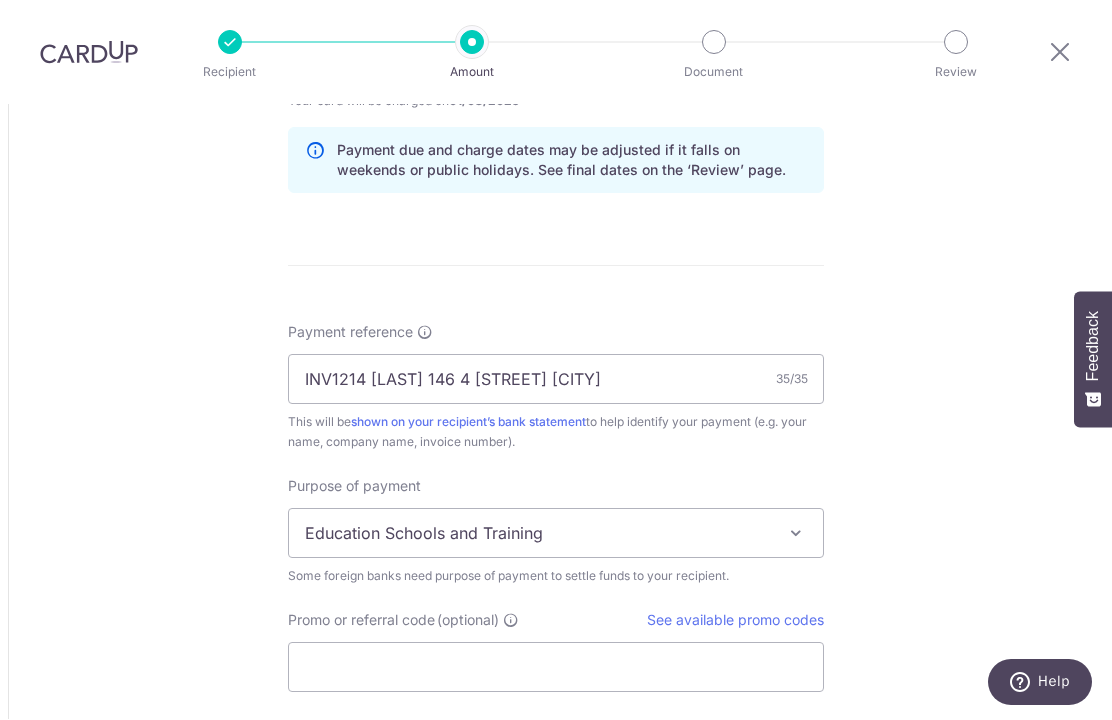 click at bounding box center [796, 534] 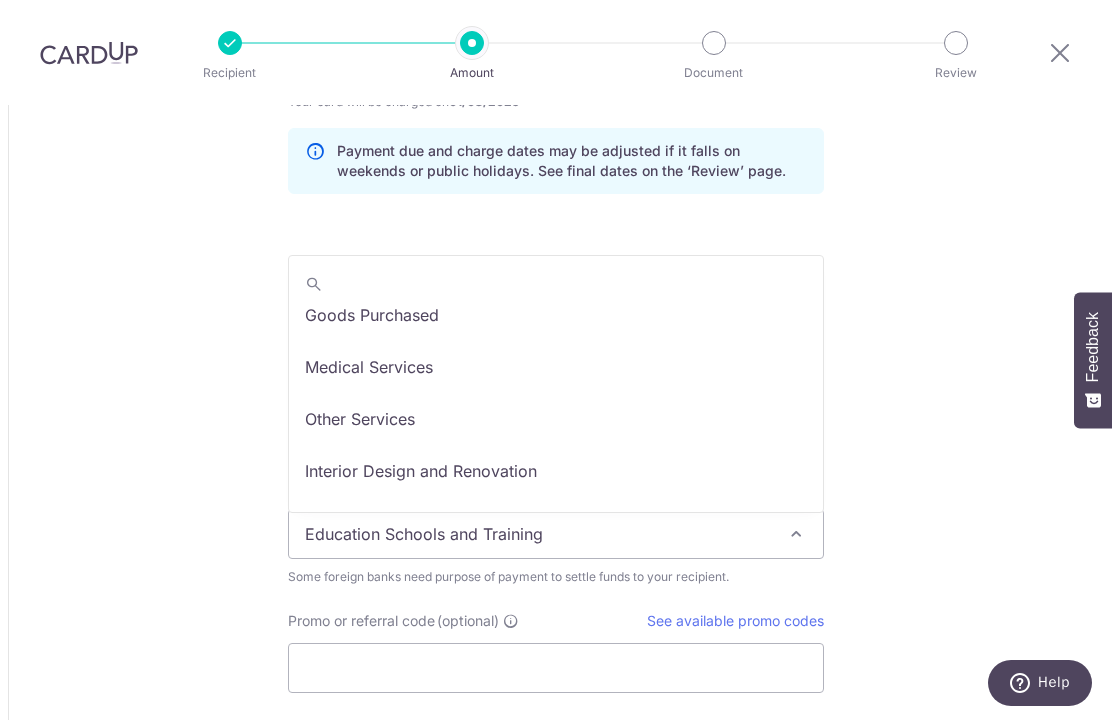 scroll, scrollTop: 104, scrollLeft: 0, axis: vertical 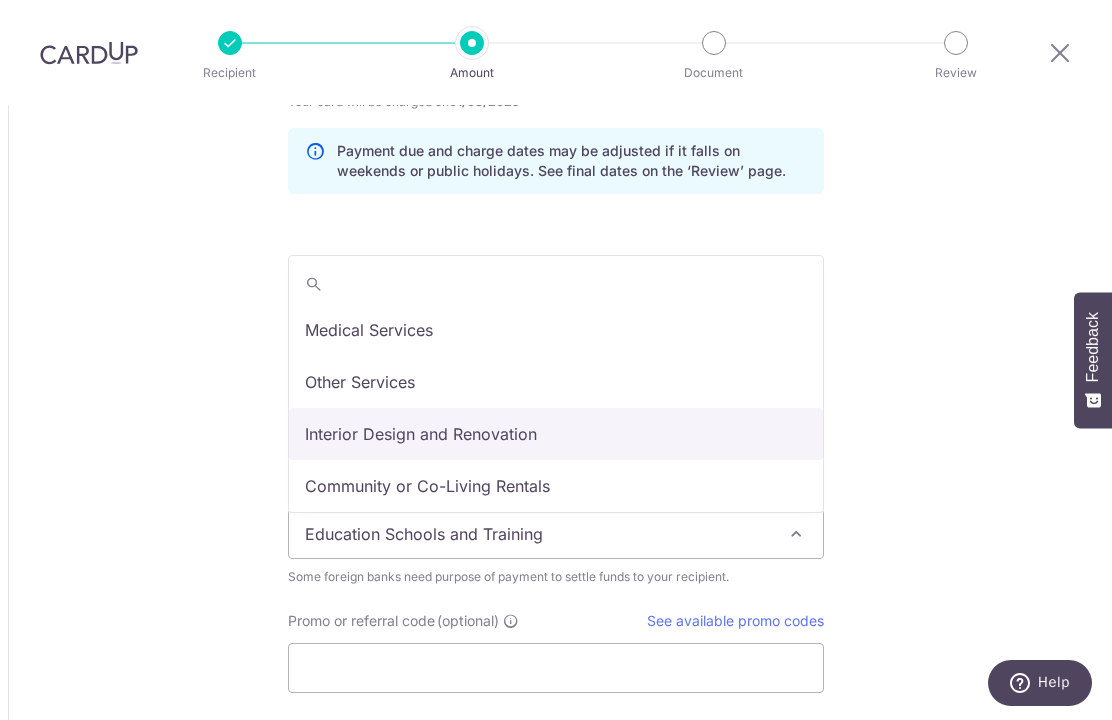 select on "Interior Design and Renovation" 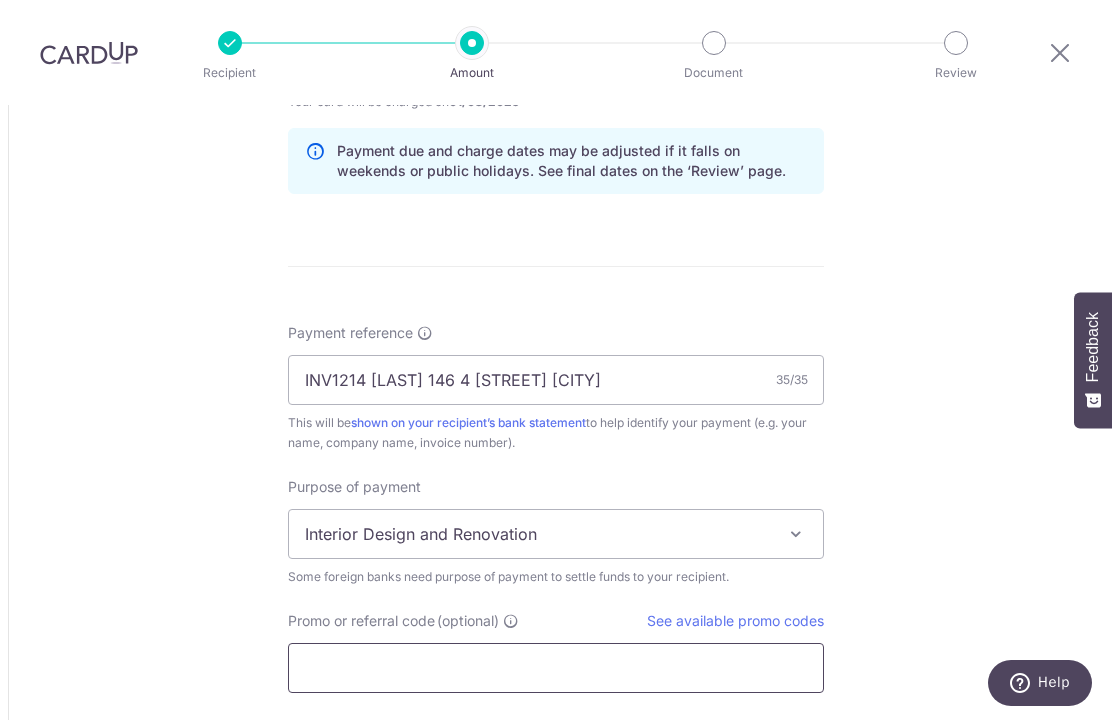 click on "Promo or referral code
(optional)" at bounding box center (556, 668) 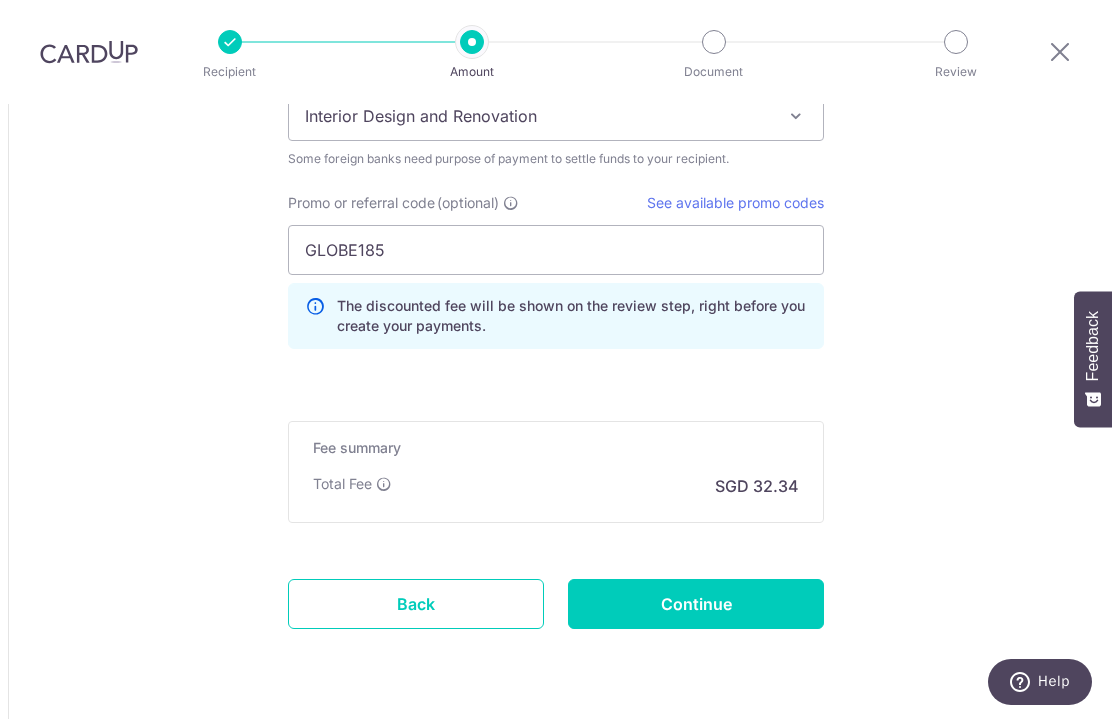 scroll, scrollTop: 1821, scrollLeft: 0, axis: vertical 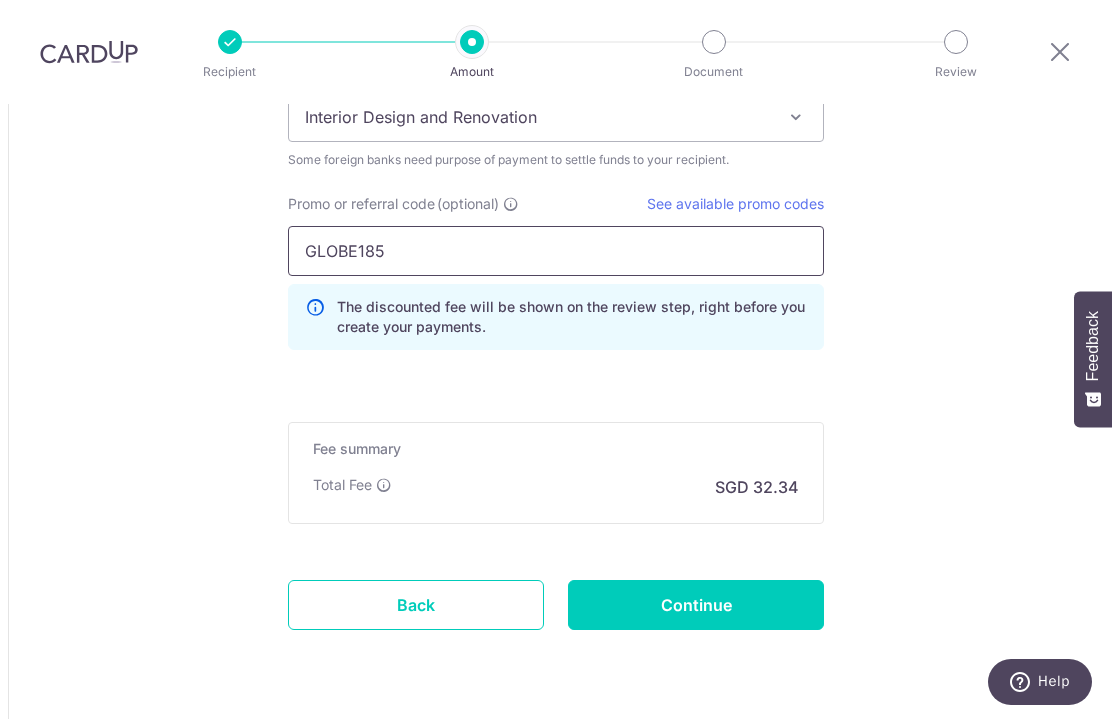 type on "GLOBE185" 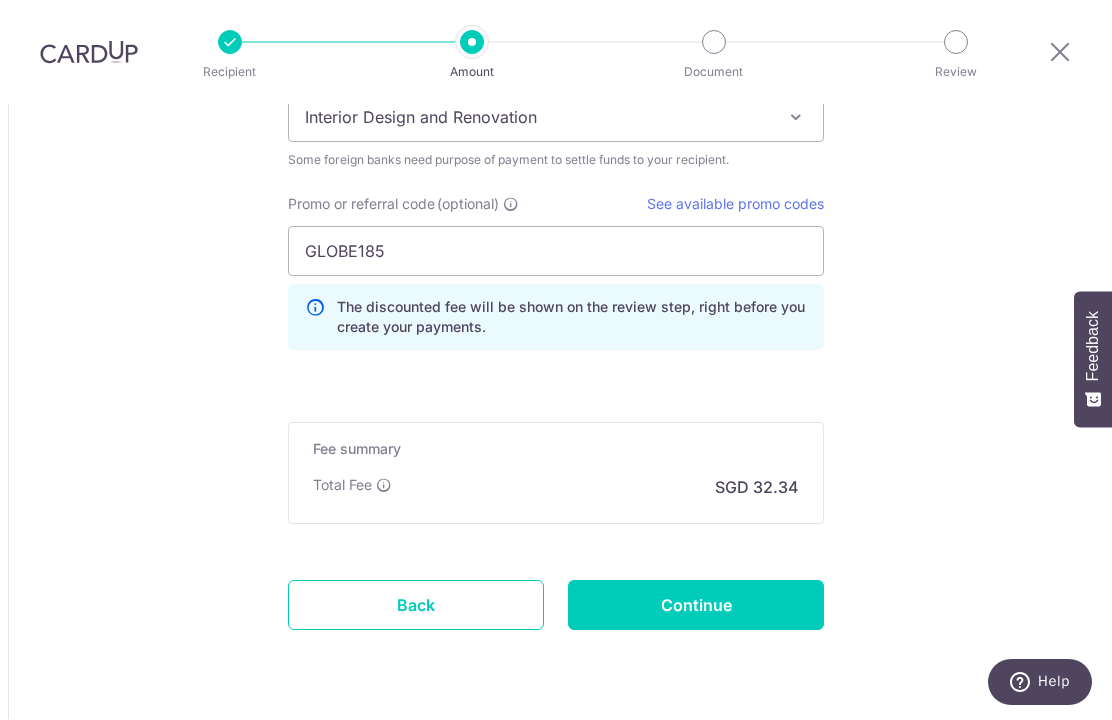 click on "Continue" at bounding box center (696, 606) 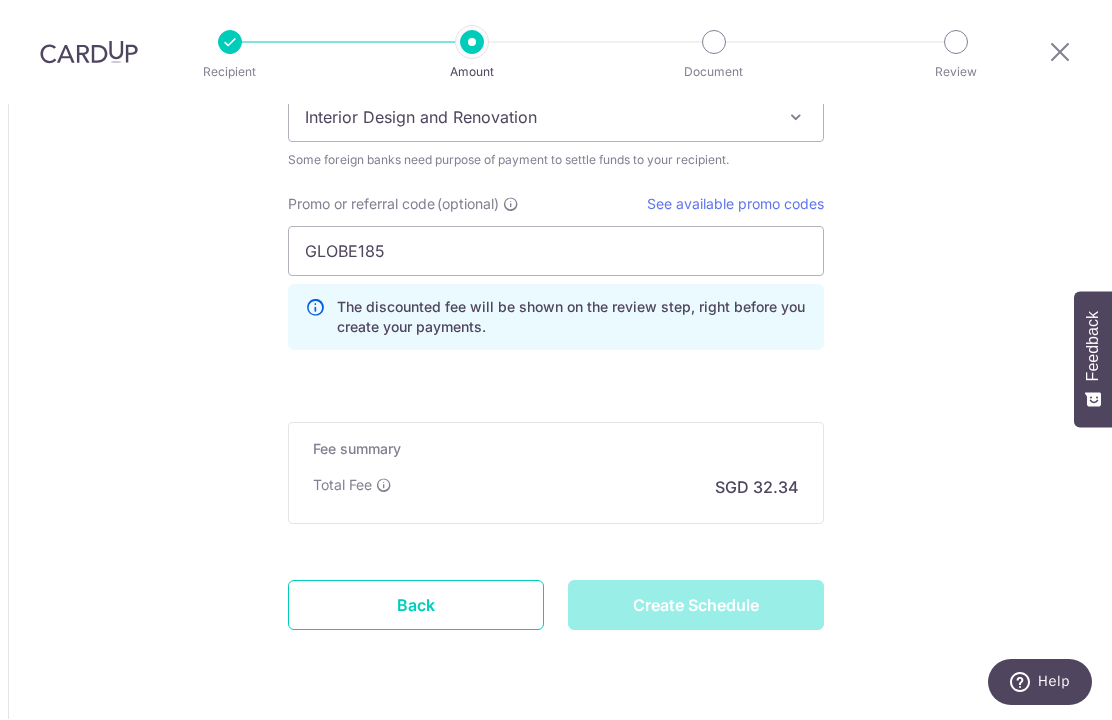 type on "Create Schedule" 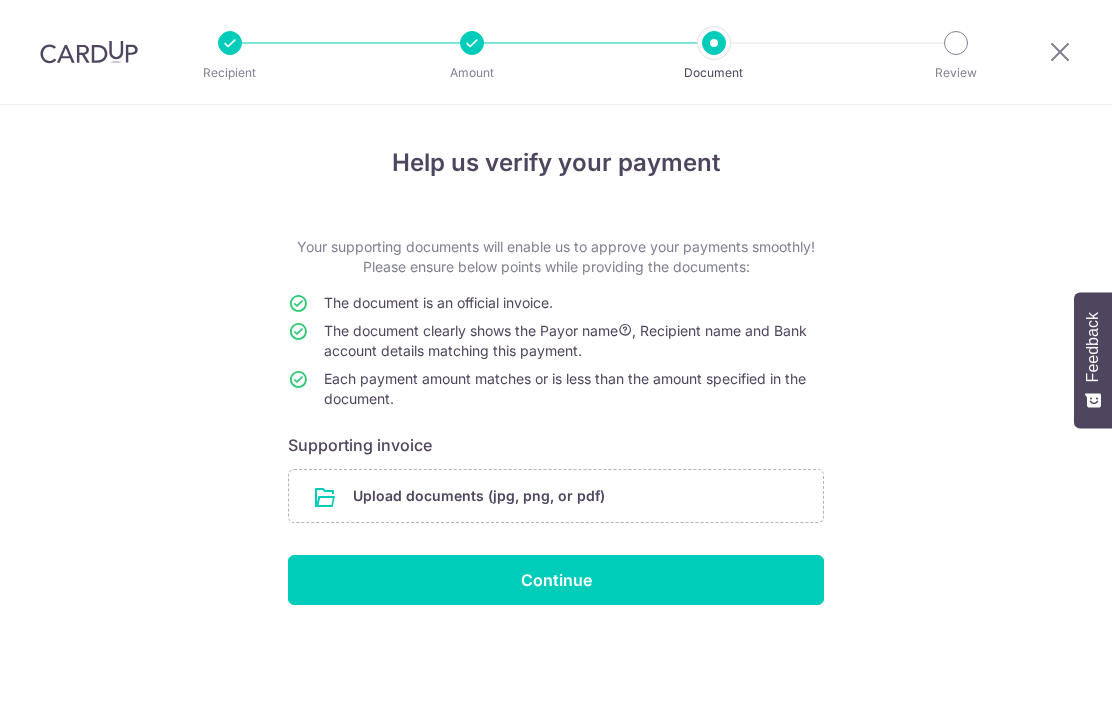 scroll, scrollTop: 0, scrollLeft: 0, axis: both 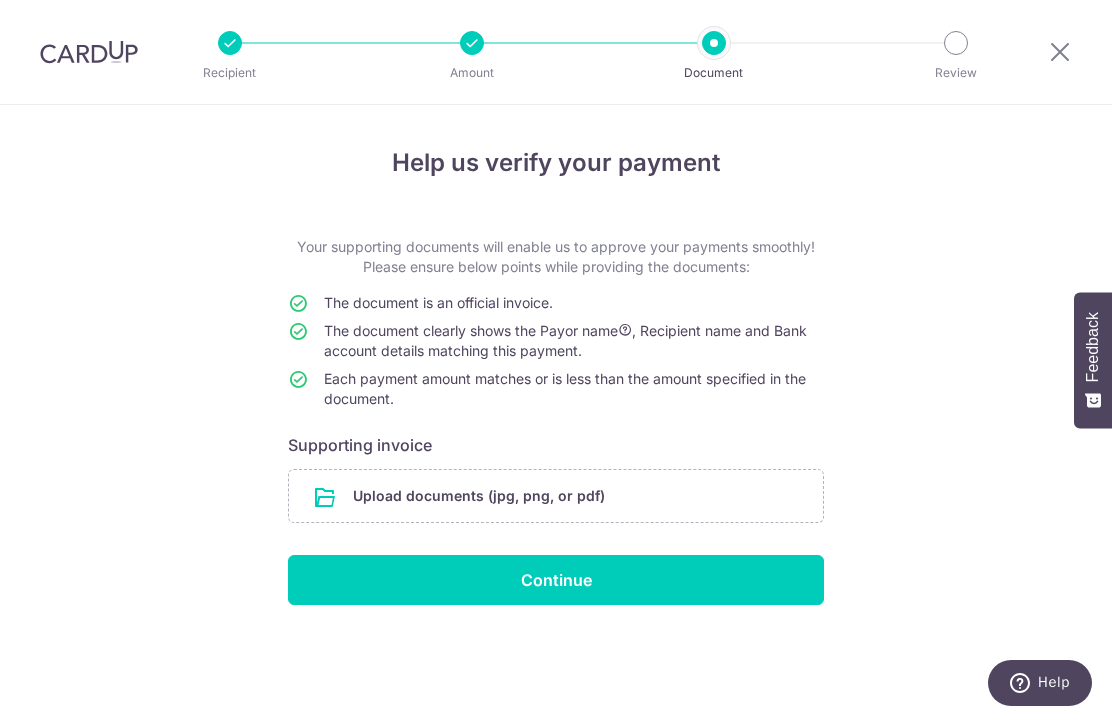 click at bounding box center [556, 496] 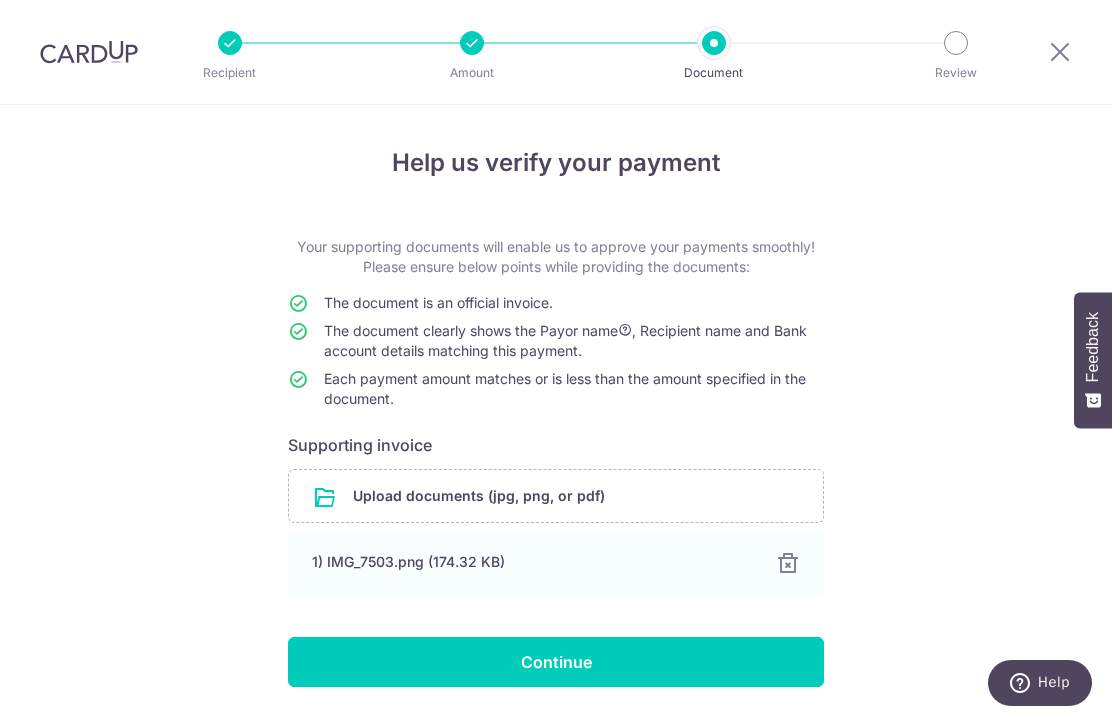 click on "Continue" at bounding box center [556, 662] 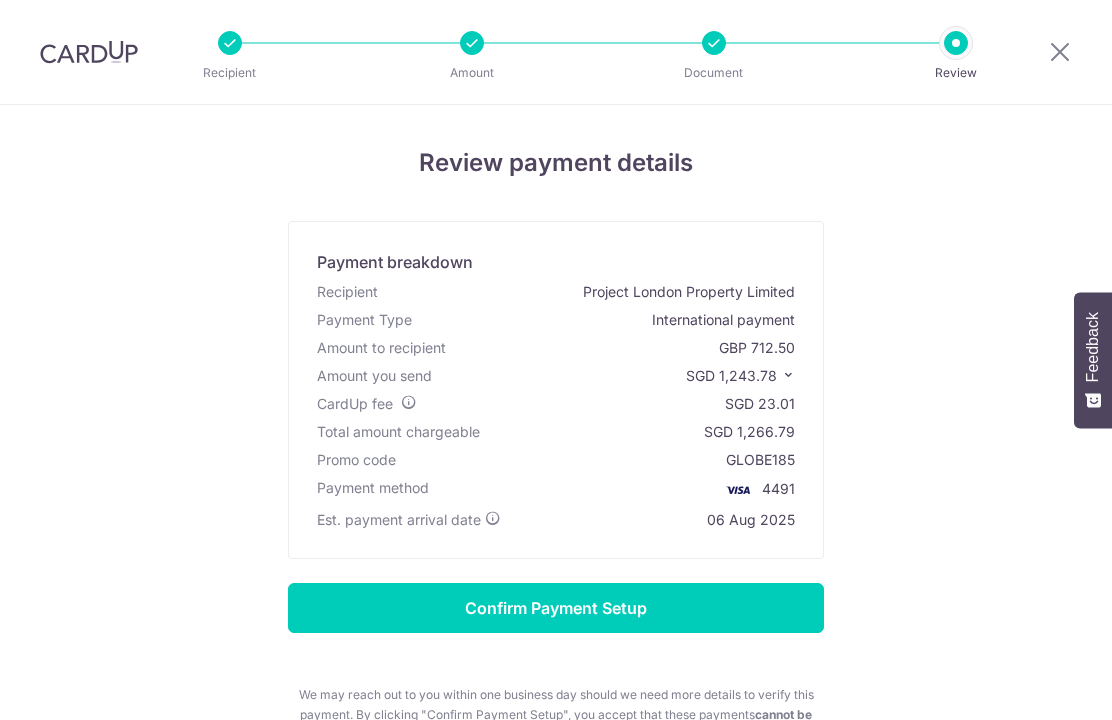 scroll, scrollTop: 0, scrollLeft: 0, axis: both 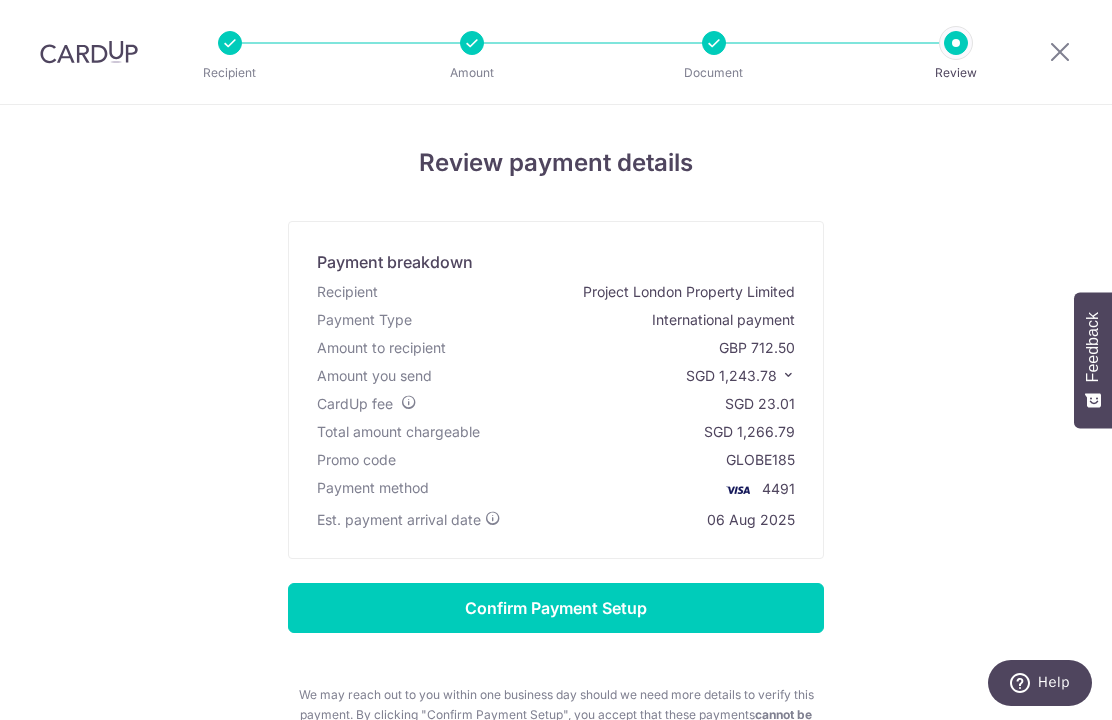 click on "Confirm Payment Setup" at bounding box center [556, 608] 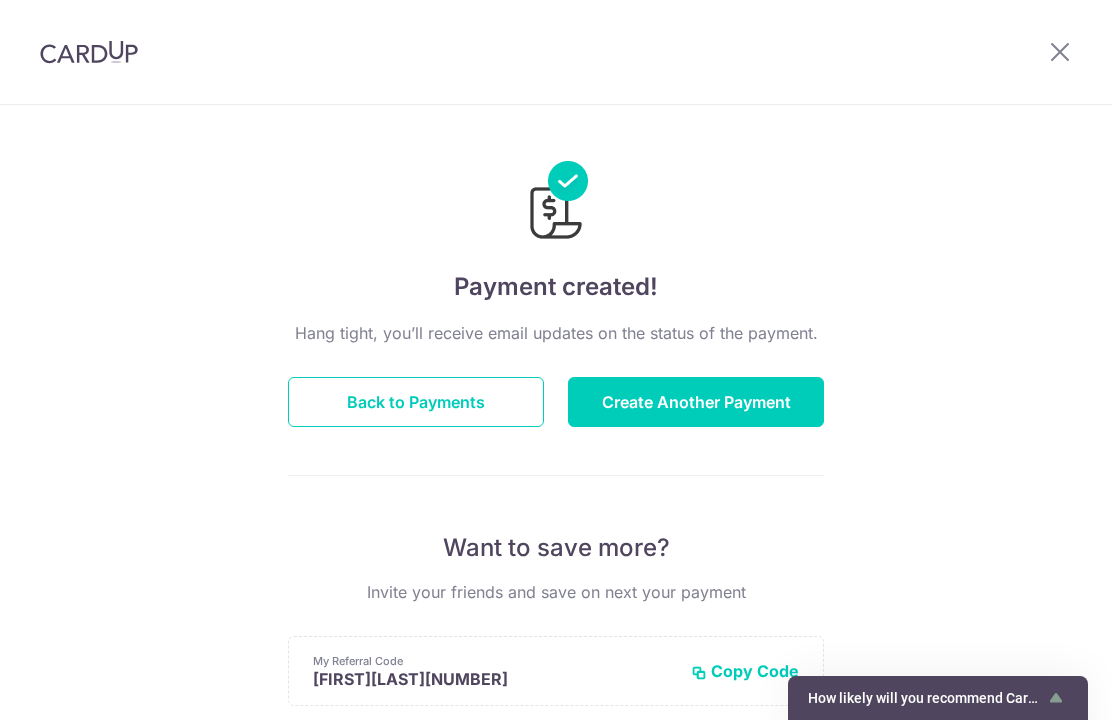 scroll, scrollTop: 0, scrollLeft: 0, axis: both 